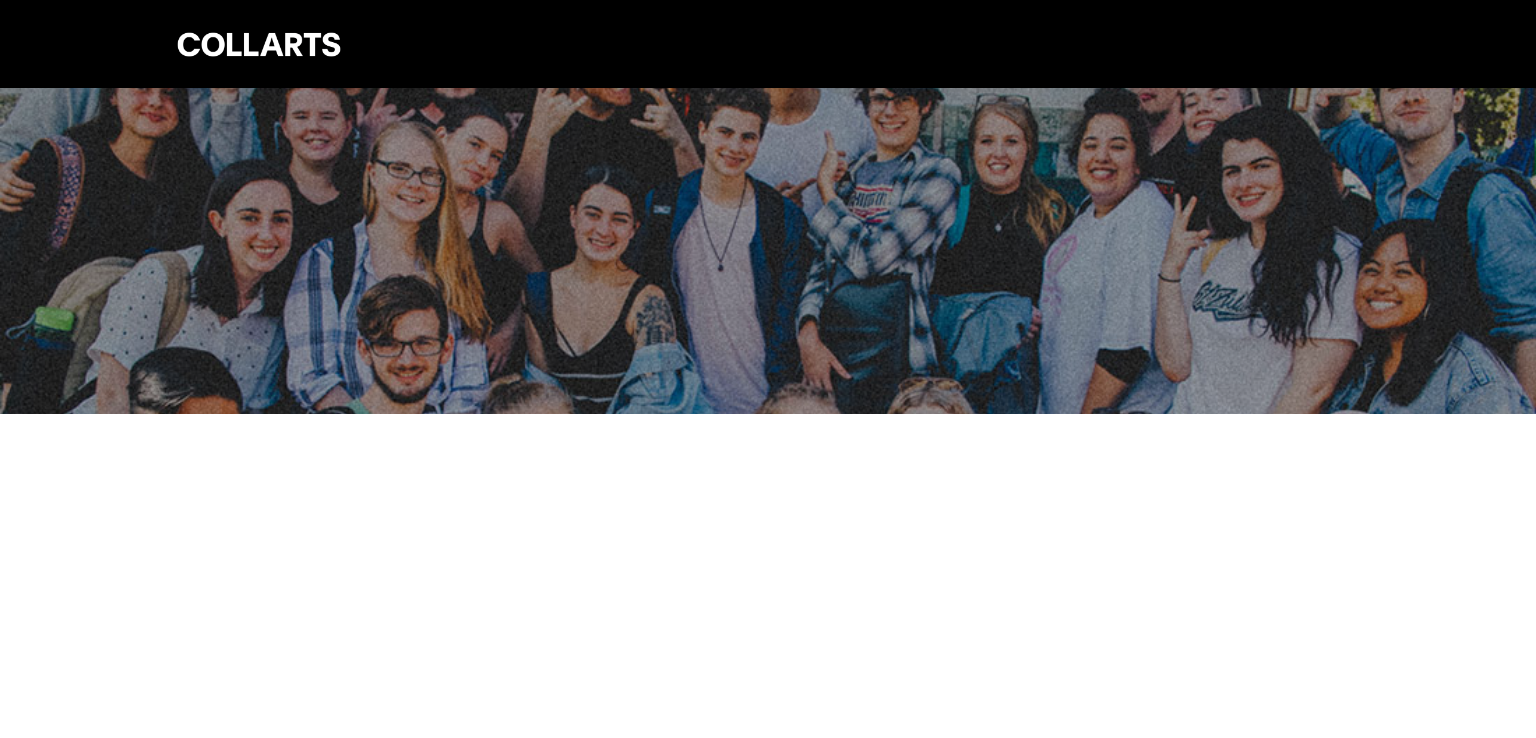 scroll, scrollTop: 0, scrollLeft: 0, axis: both 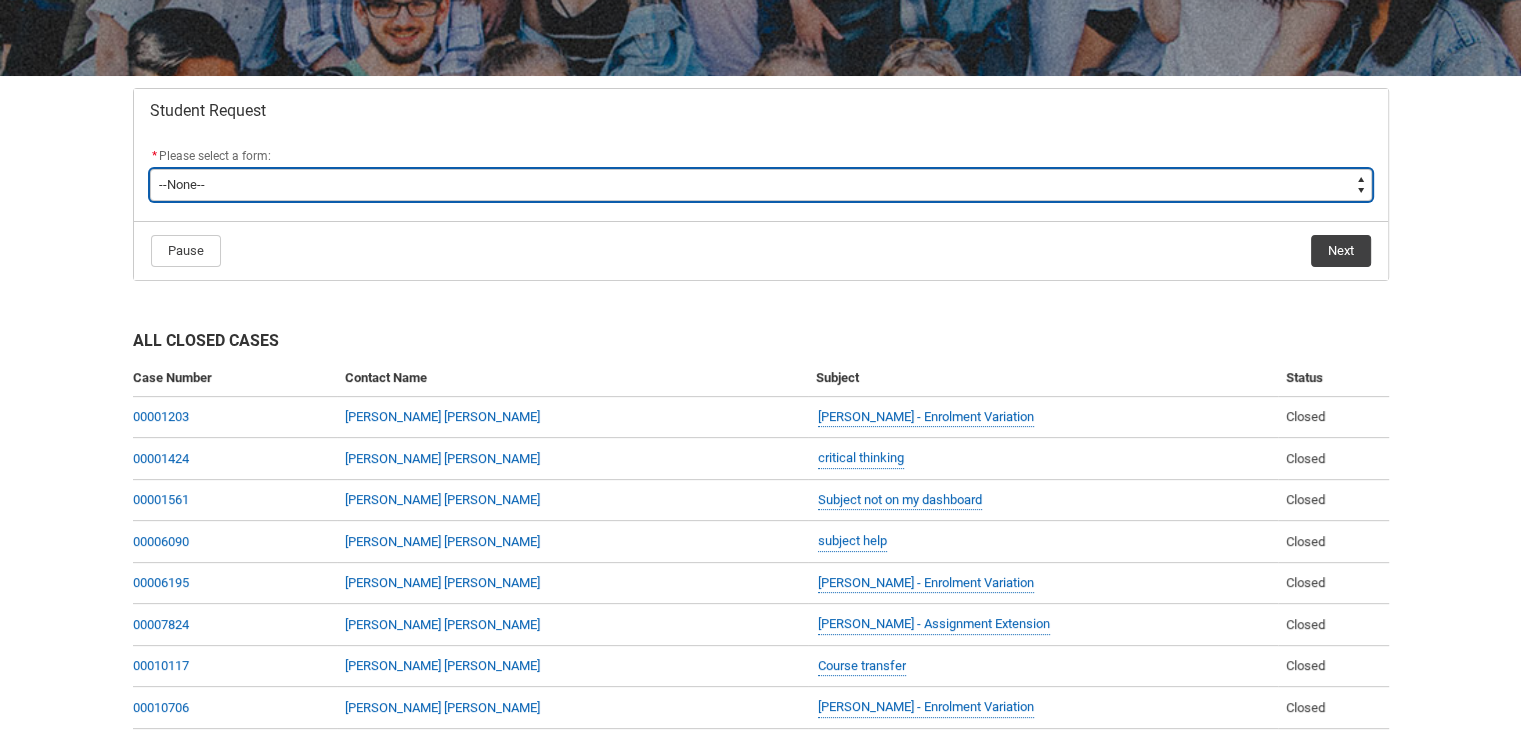 click on "--None-- Academic Transcript Application to Appeal Assignment Extension Course Credit / RPL Course Transfer Deferral / Leave of Absence Enrolment Variation Grievance Reasonable Adjustment Return to Study Application Special Consideration Tuition Fee Refund Withdraw & Cancel Enrolment General Enquiry FEE-HELP Exemption Form Financial Hardship Program" at bounding box center [761, 185] 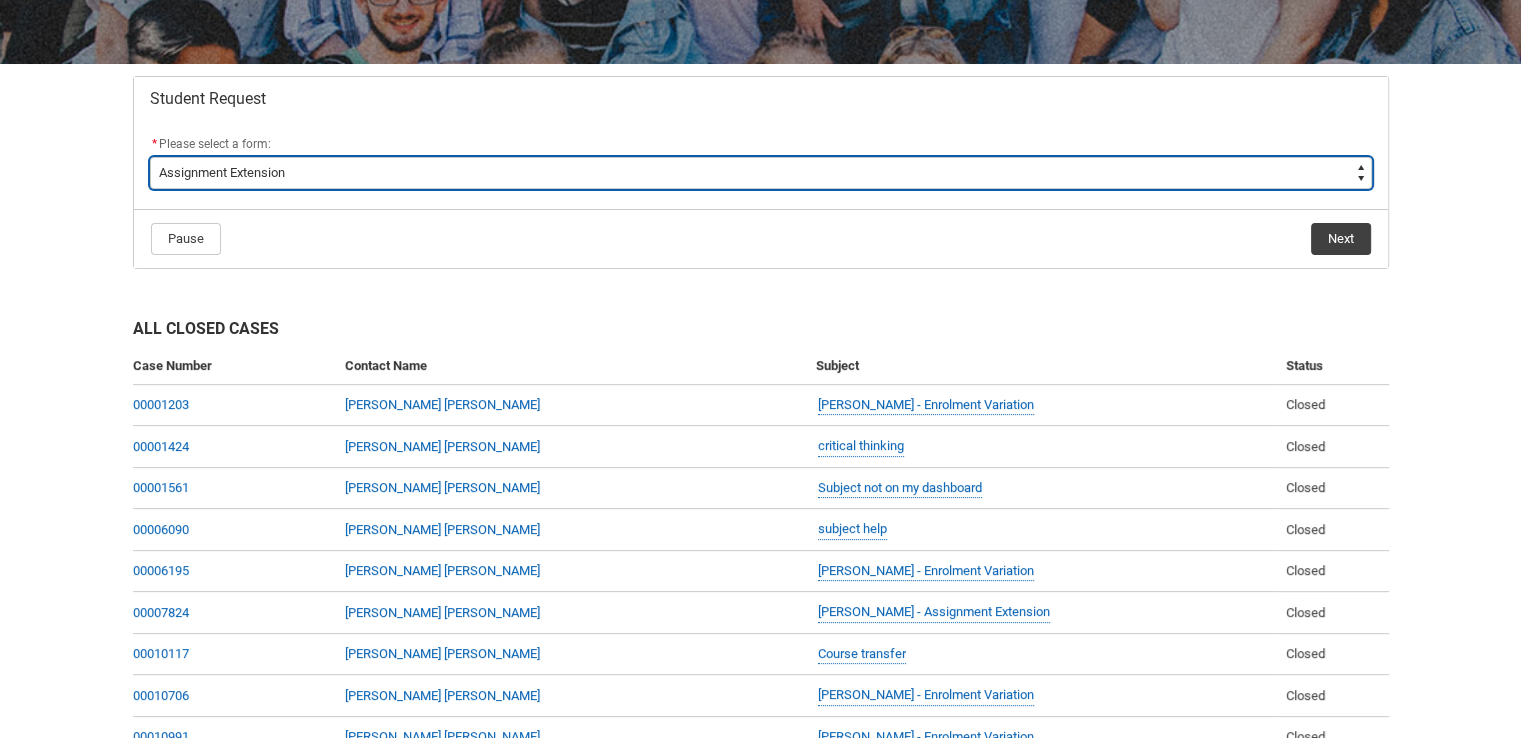 scroll, scrollTop: 320, scrollLeft: 0, axis: vertical 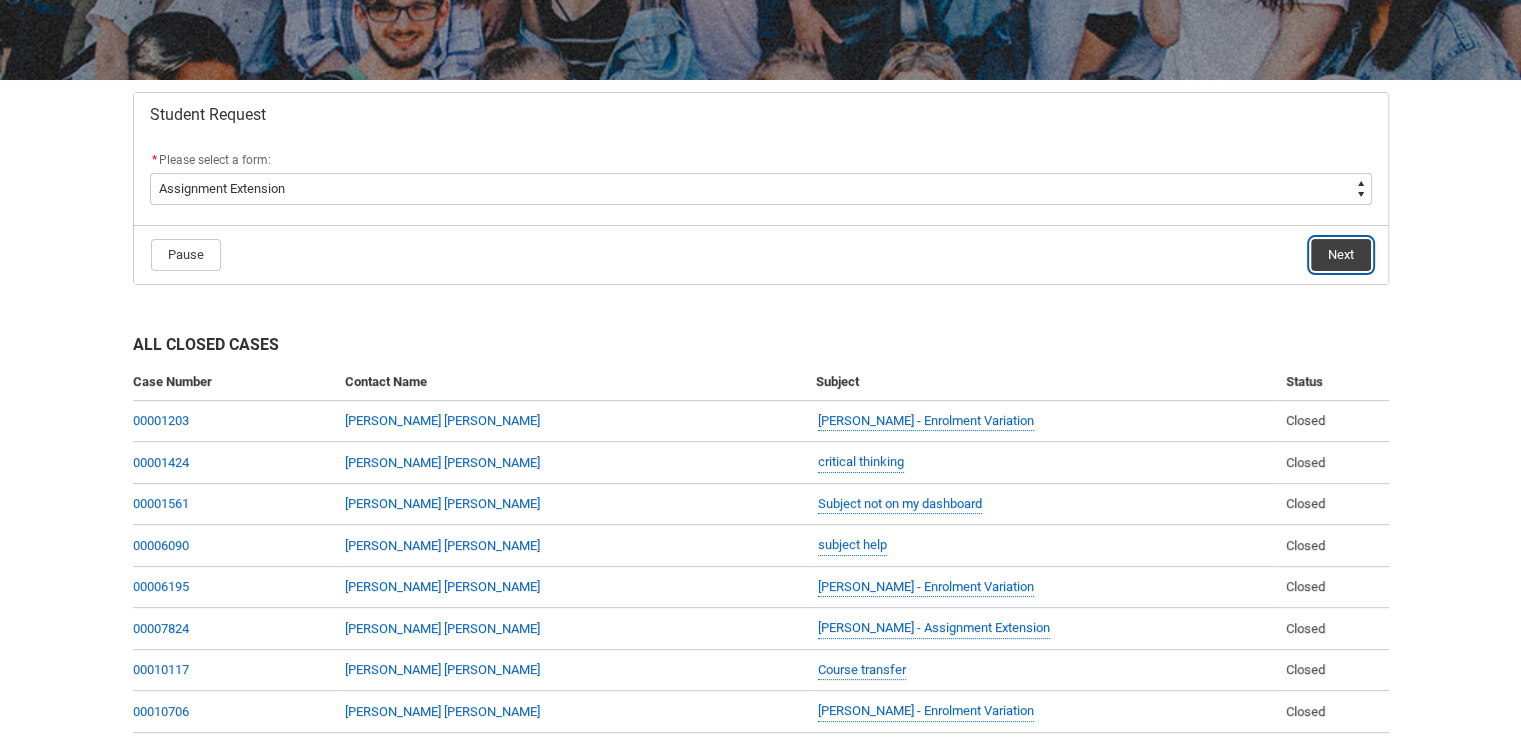 click on "Next" 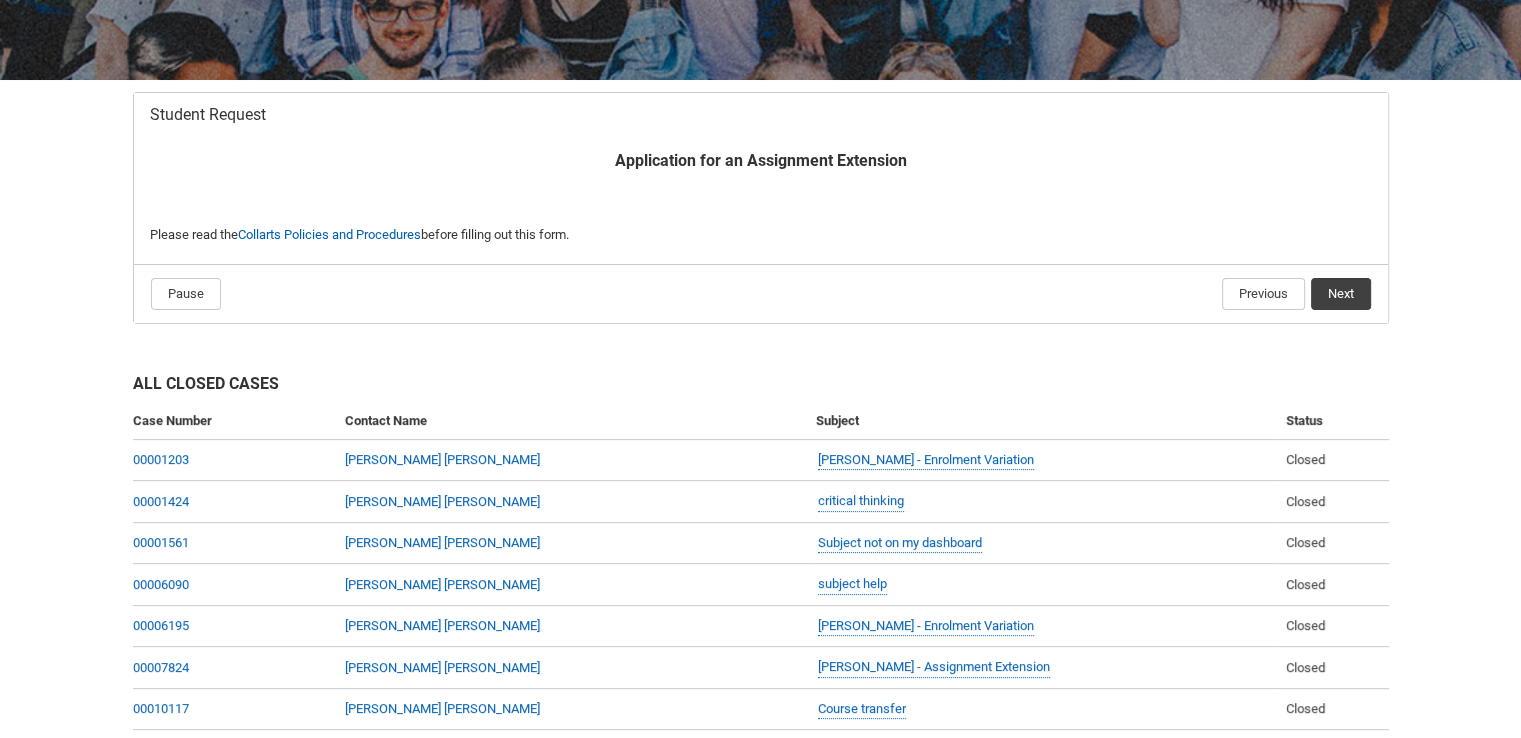 scroll, scrollTop: 212, scrollLeft: 0, axis: vertical 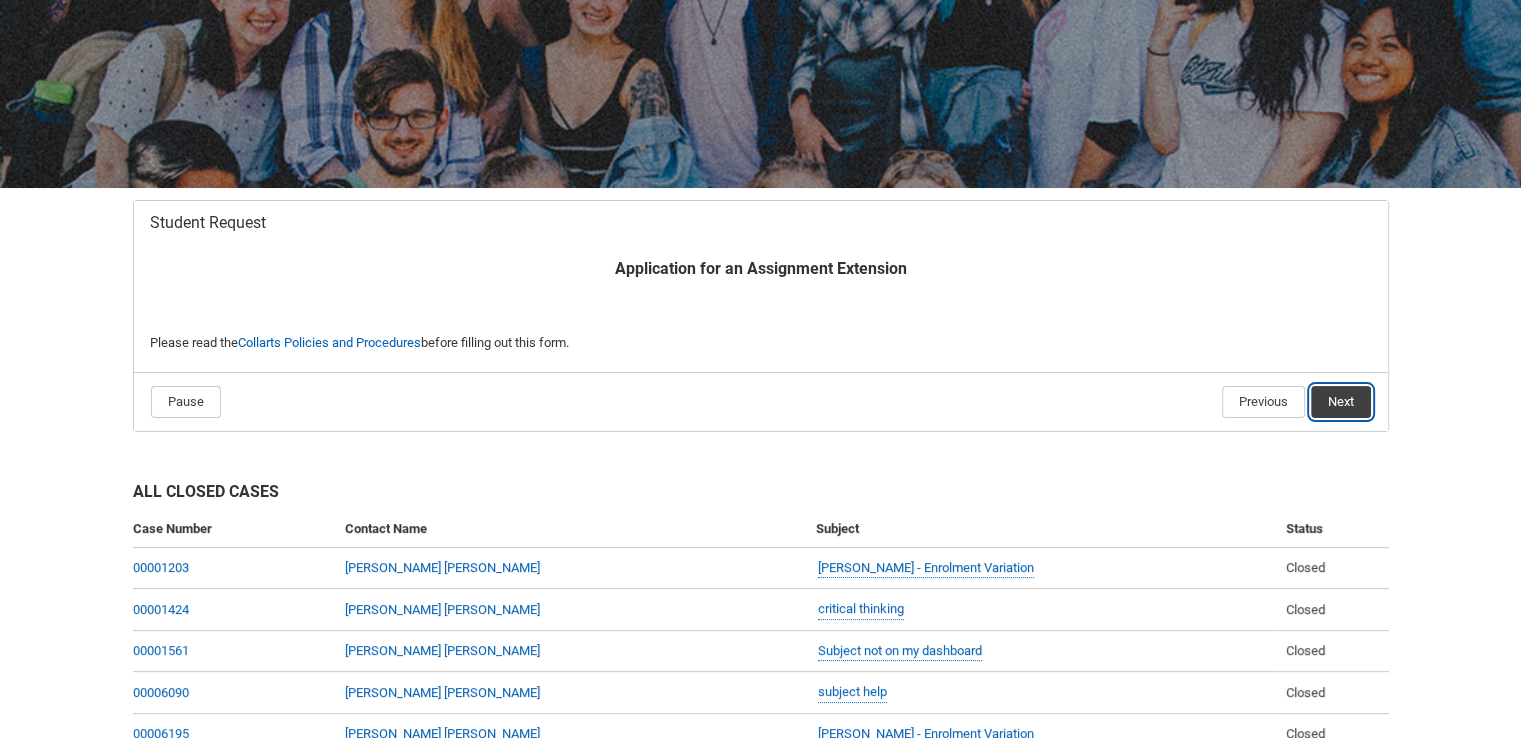 click on "Next" 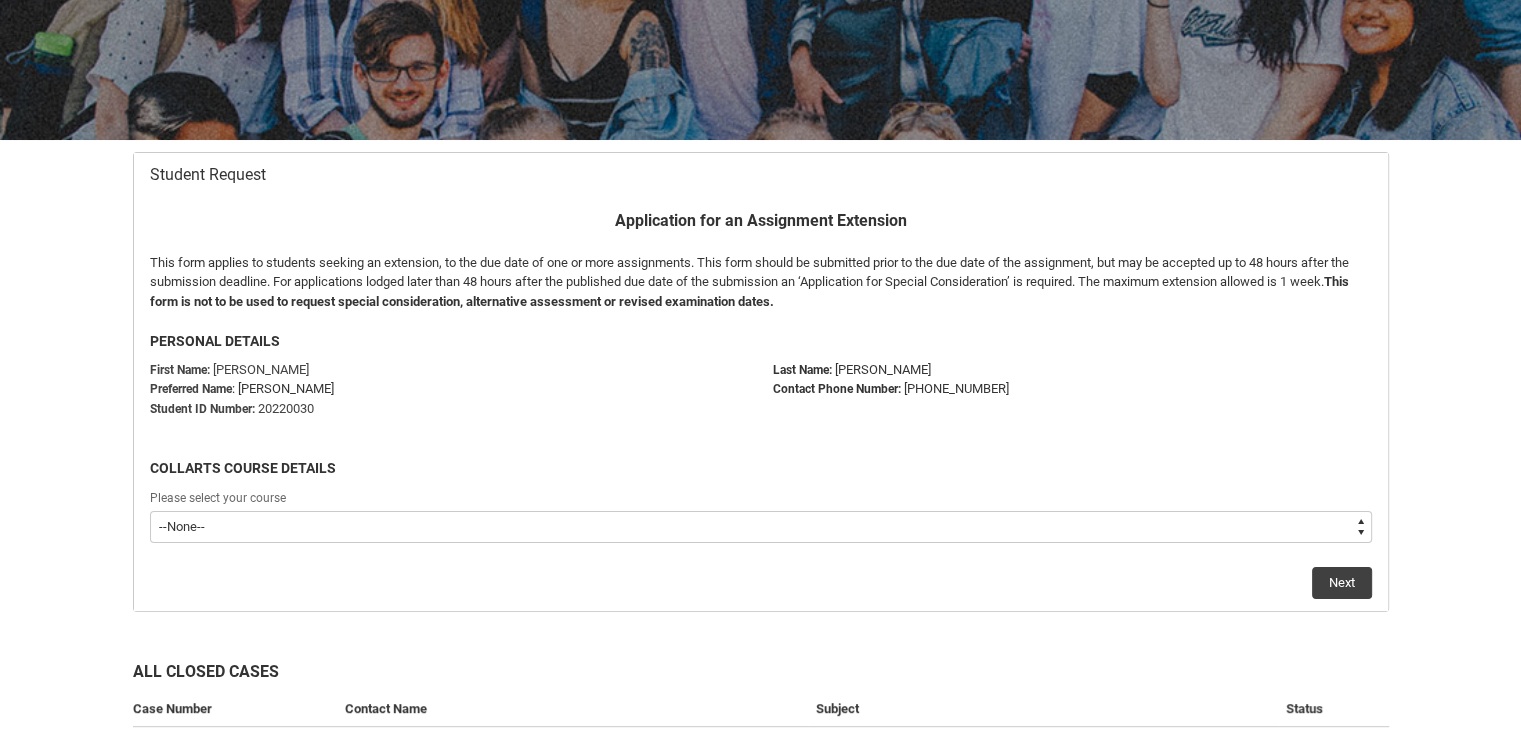 scroll, scrollTop: 261, scrollLeft: 0, axis: vertical 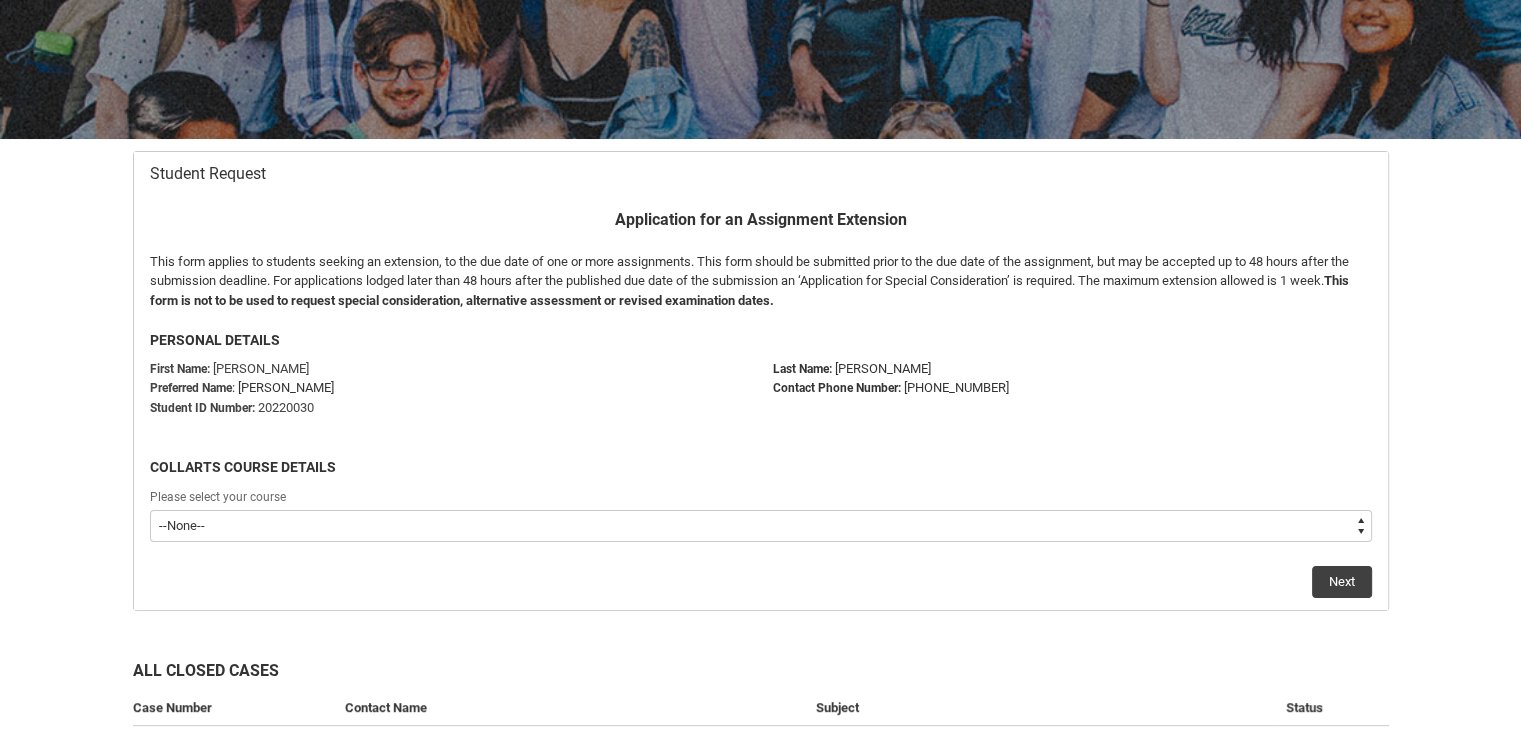 click on "--None-- Bachelor of Arts (Interior Design) Diploma of Arts (Interior Design)" at bounding box center [761, 526] 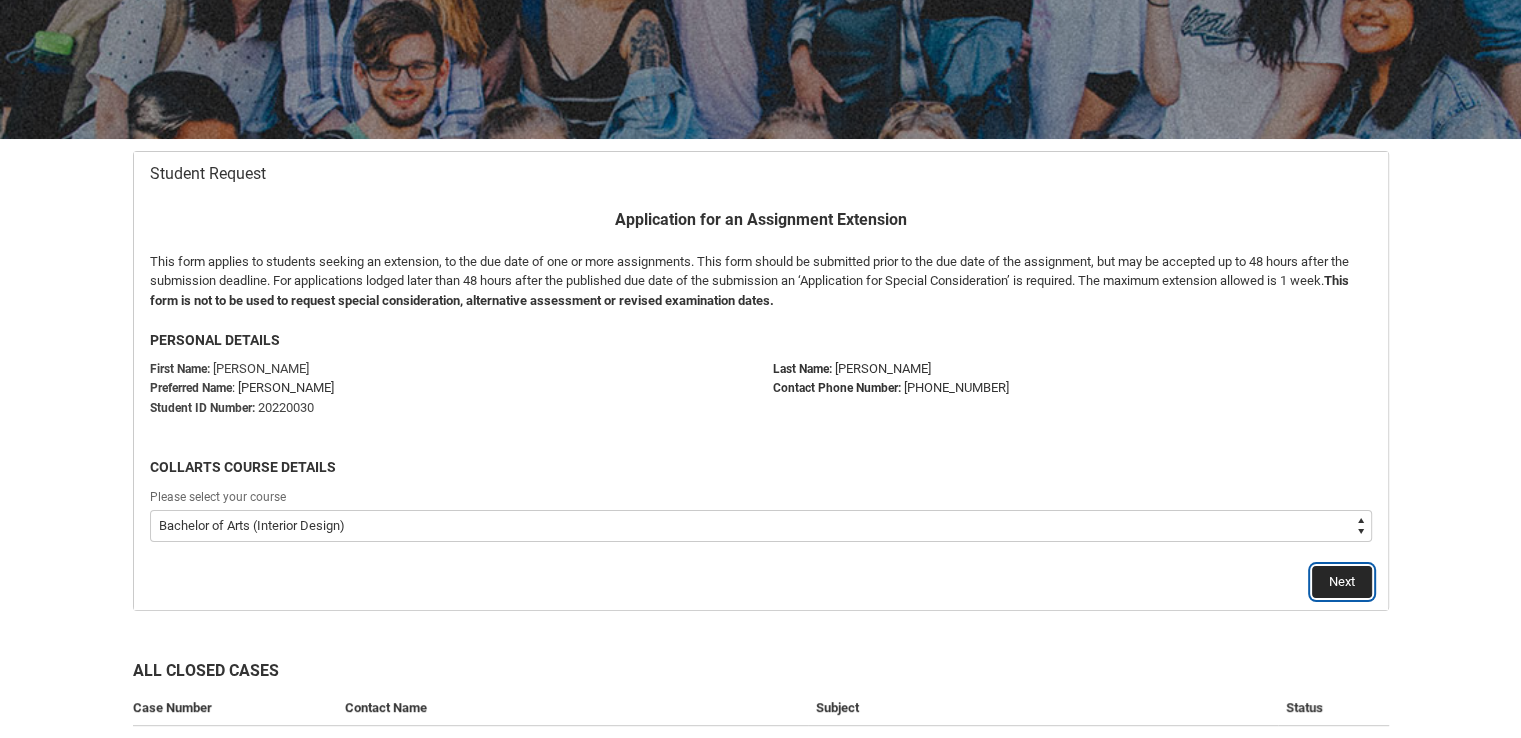 click on "Next" 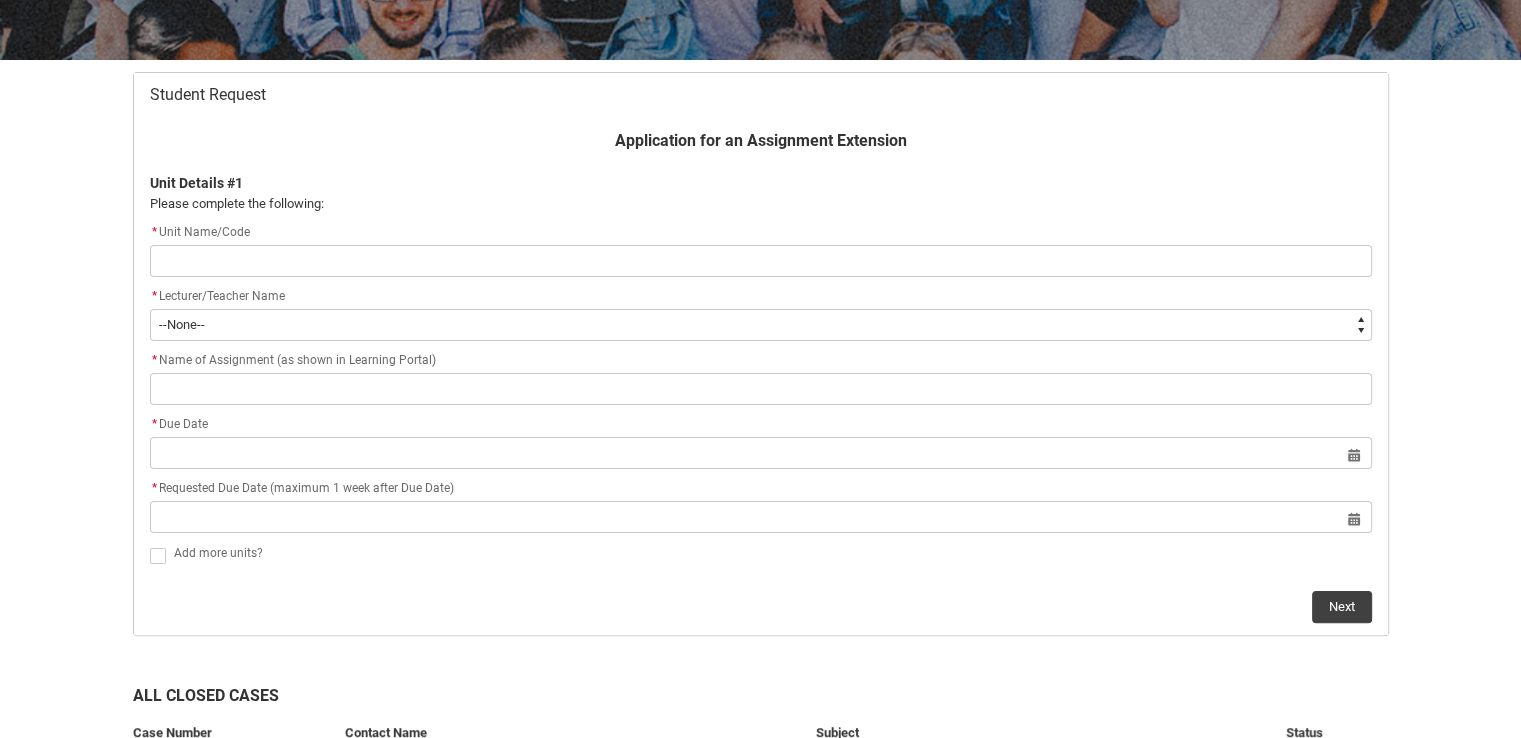 scroll, scrollTop: 342, scrollLeft: 0, axis: vertical 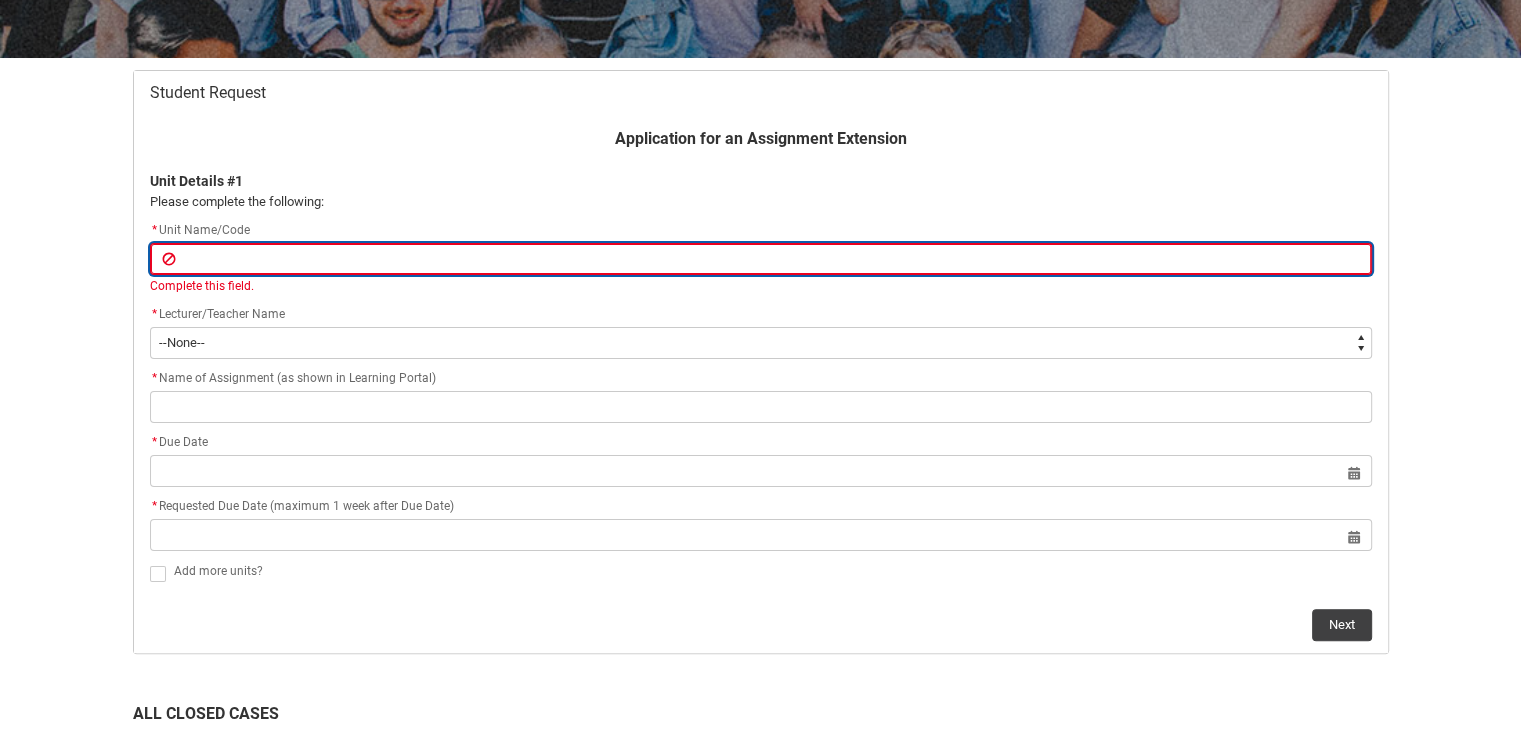type on "I" 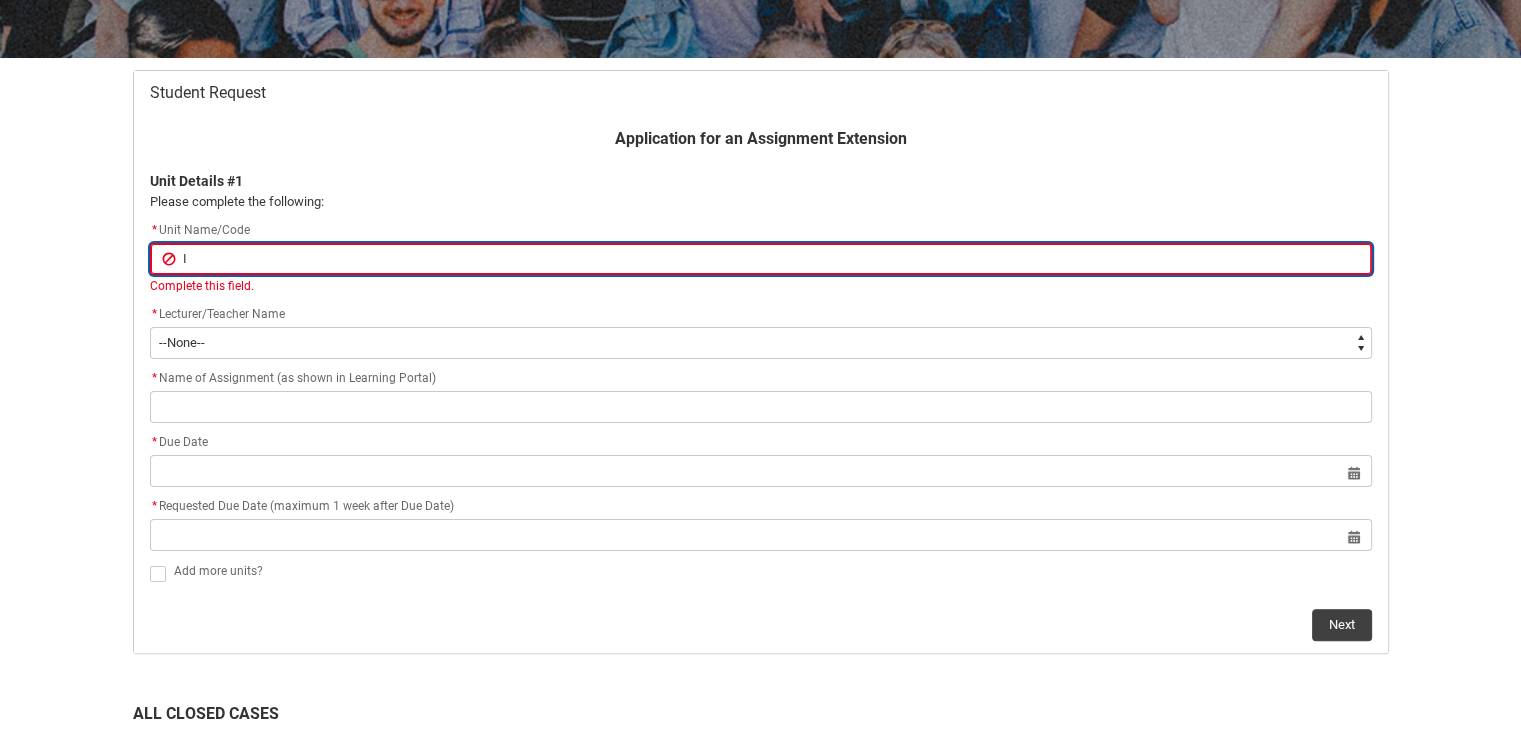 type on "ID" 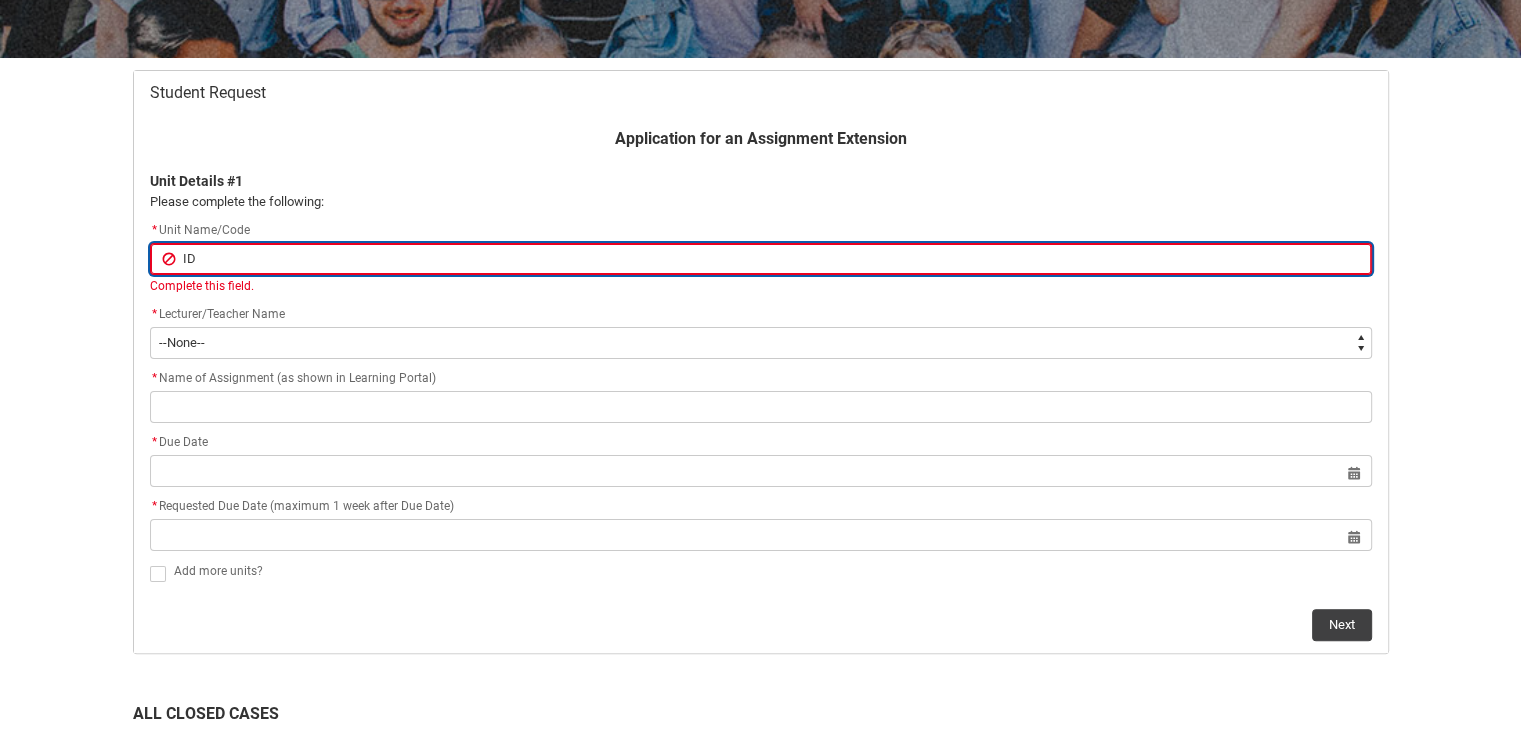 type on "IDD" 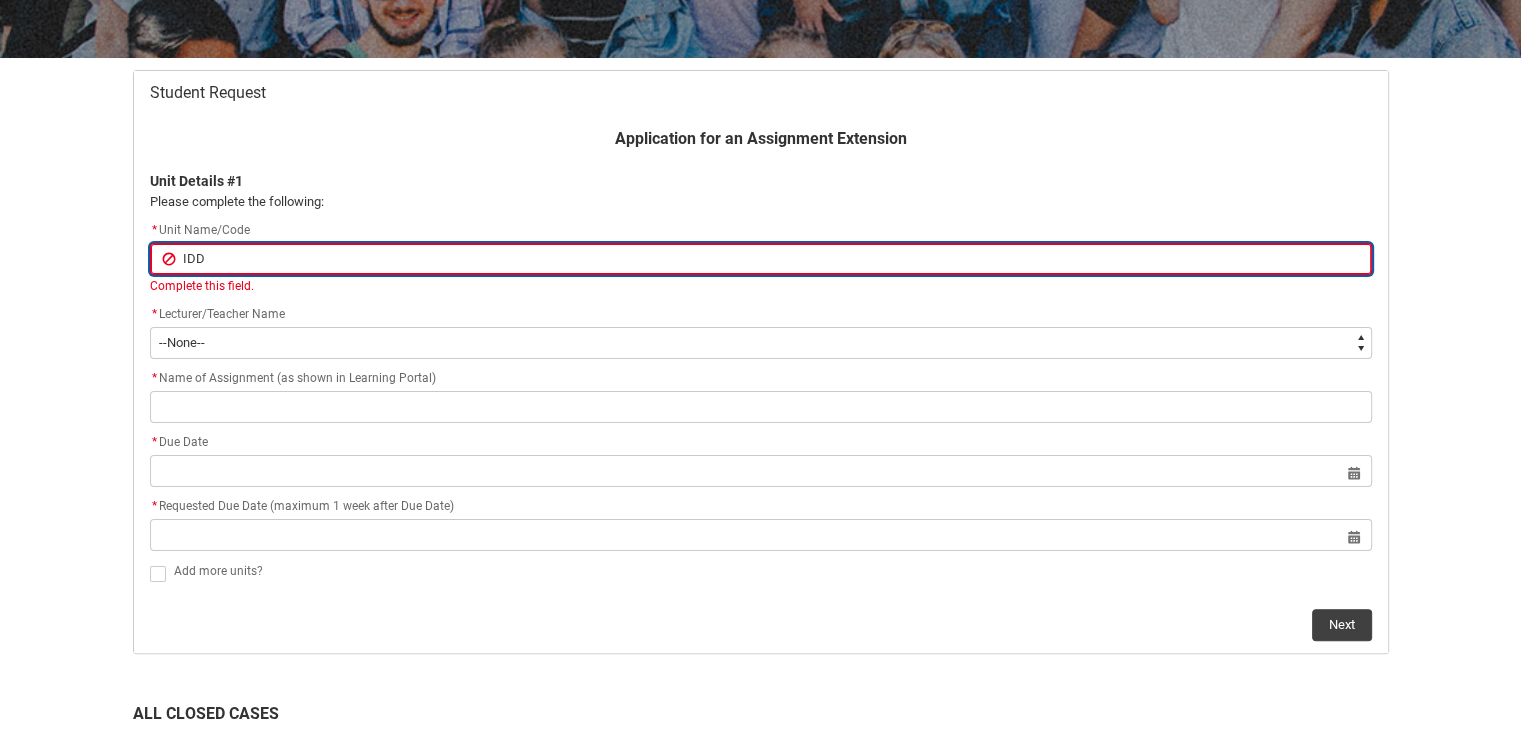 type on "IDDC" 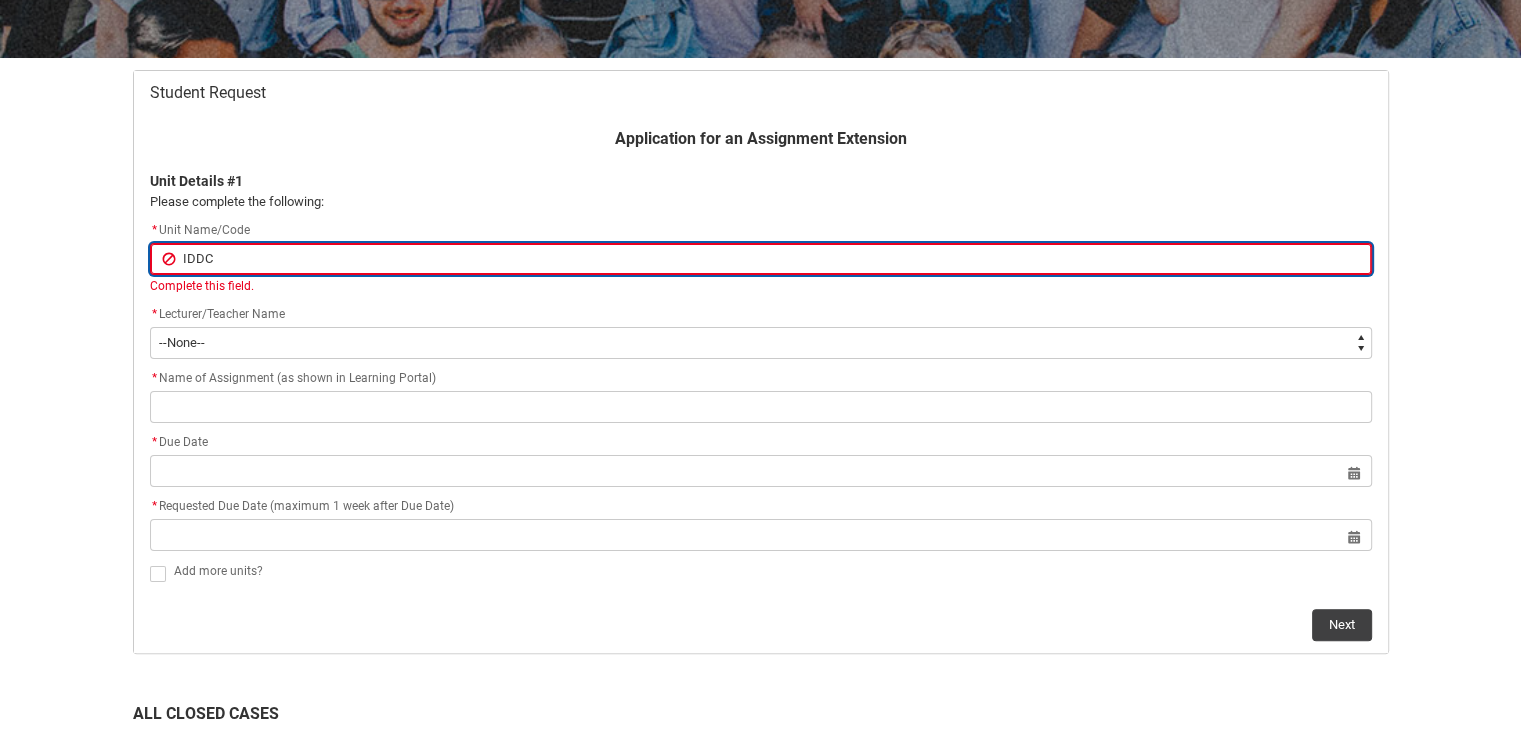 type on "IDDC6" 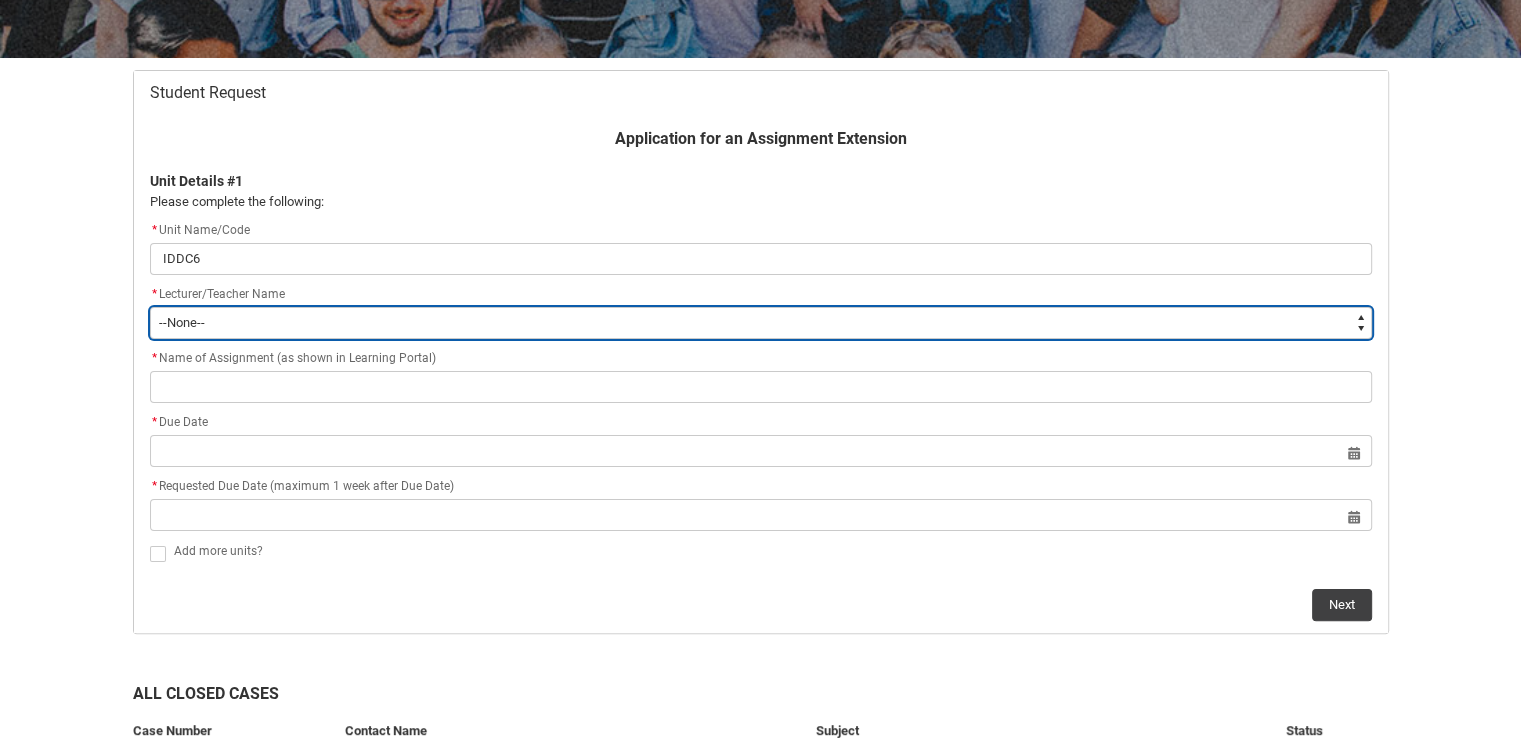 click on "--None-- [PERSON_NAME] [PERSON_NAME] [PERSON_NAME] [PERSON_NAME] [PERSON_NAME] [PERSON_NAME] [PERSON_NAME] [PERSON_NAME] [PERSON_NAME] [PERSON_NAME] [PERSON_NAME] [PERSON_NAME] [PERSON_NAME] [PERSON_NAME] [PERSON_NAME] [PERSON_NAME] [PERSON_NAME] [PERSON_NAME] [PERSON_NAME] [PERSON_NAME] [PERSON_NAME] [PERSON_NAME] [PERSON_NAME] [PERSON_NAME] [PERSON_NAME] [PERSON_NAME] [PERSON_NAME] [PERSON_NAME] [PERSON_NAME] [PERSON_NAME] [PERSON_NAME] [PERSON_NAME] [PERSON_NAME] [PERSON_NAME] [PERSON_NAME] [PERSON_NAME] [PERSON_NAME] [PERSON_NAME] [PERSON_NAME] [PERSON_NAME] [PERSON_NAME] [PERSON_NAME] [PERSON_NAME] [PERSON_NAME] [PERSON_NAME] [PERSON_NAME] [PERSON_NAME] [PERSON_NAME] [PERSON_NAME] [PERSON_NAME] [PERSON_NAME] [PERSON_NAME] [PERSON_NAME] [PERSON_NAME] [PERSON_NAME] [PERSON_NAME] [PERSON_NAME] [PERSON_NAME] [PERSON_NAME] [PERSON_NAME] [PERSON_NAME] [PERSON_NAME] [PERSON_NAME] [PERSON_NAME] [PERSON_NAME] [PERSON_NAME] [PERSON_NAME] [PERSON_NAME] [PERSON_NAME]" at bounding box center (761, 323) 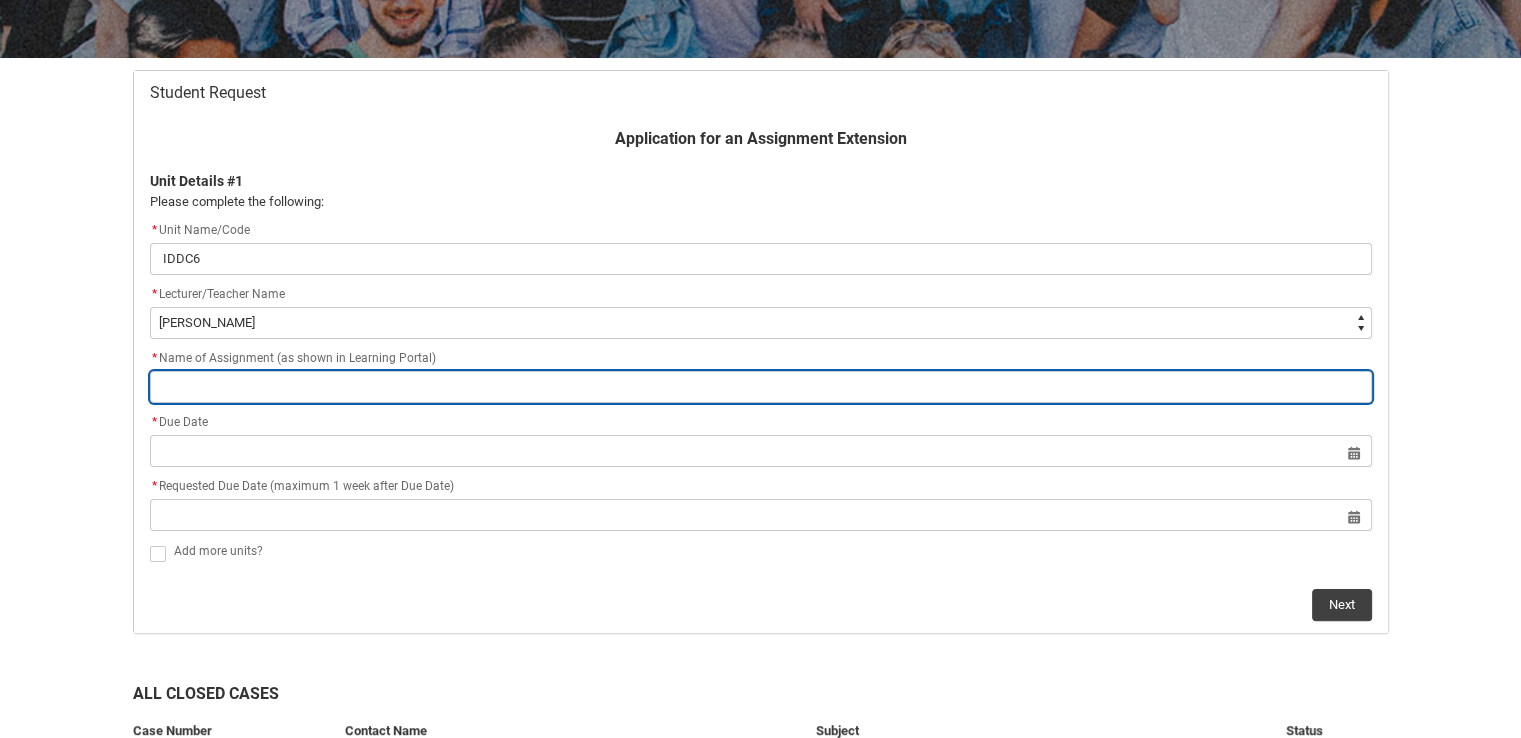click at bounding box center (761, 387) 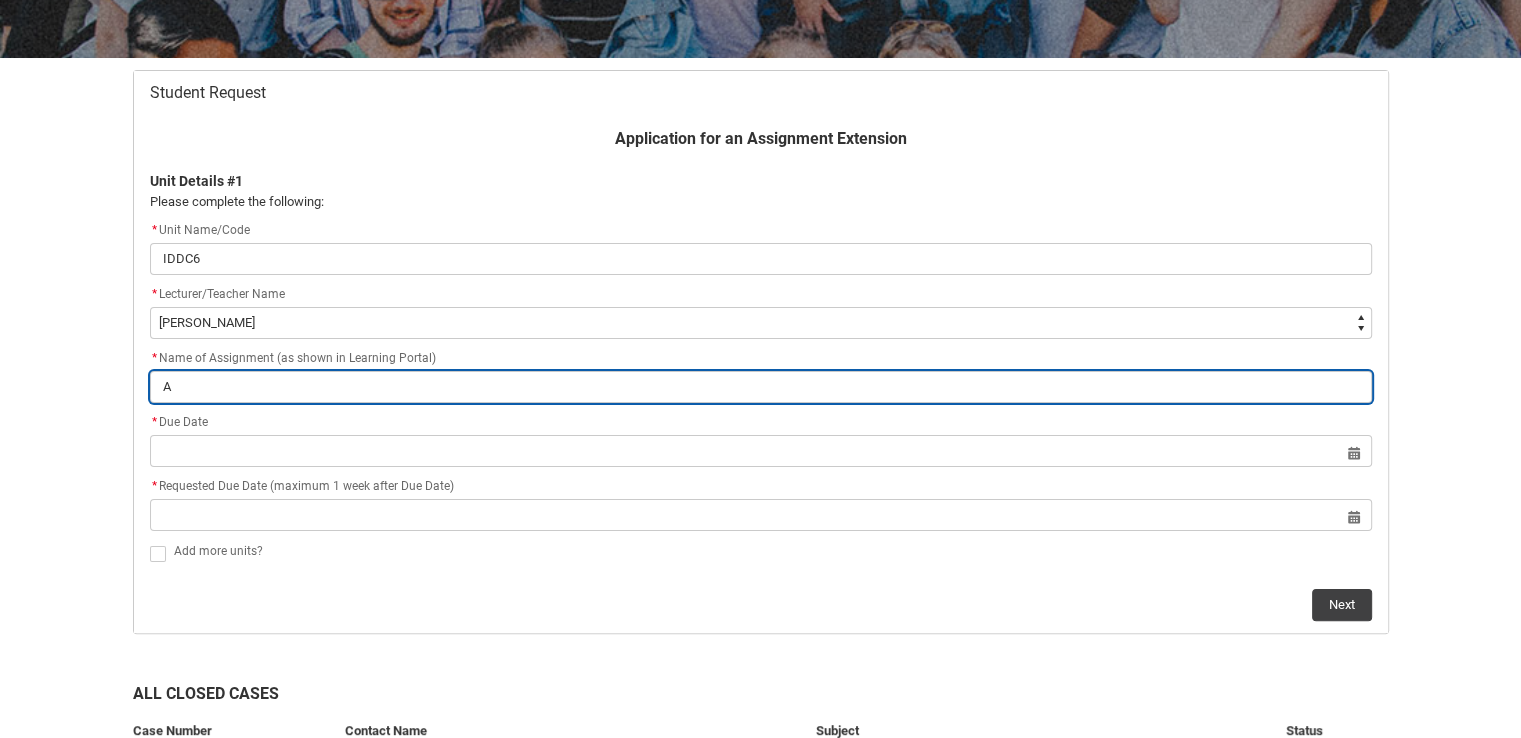 type on "AS" 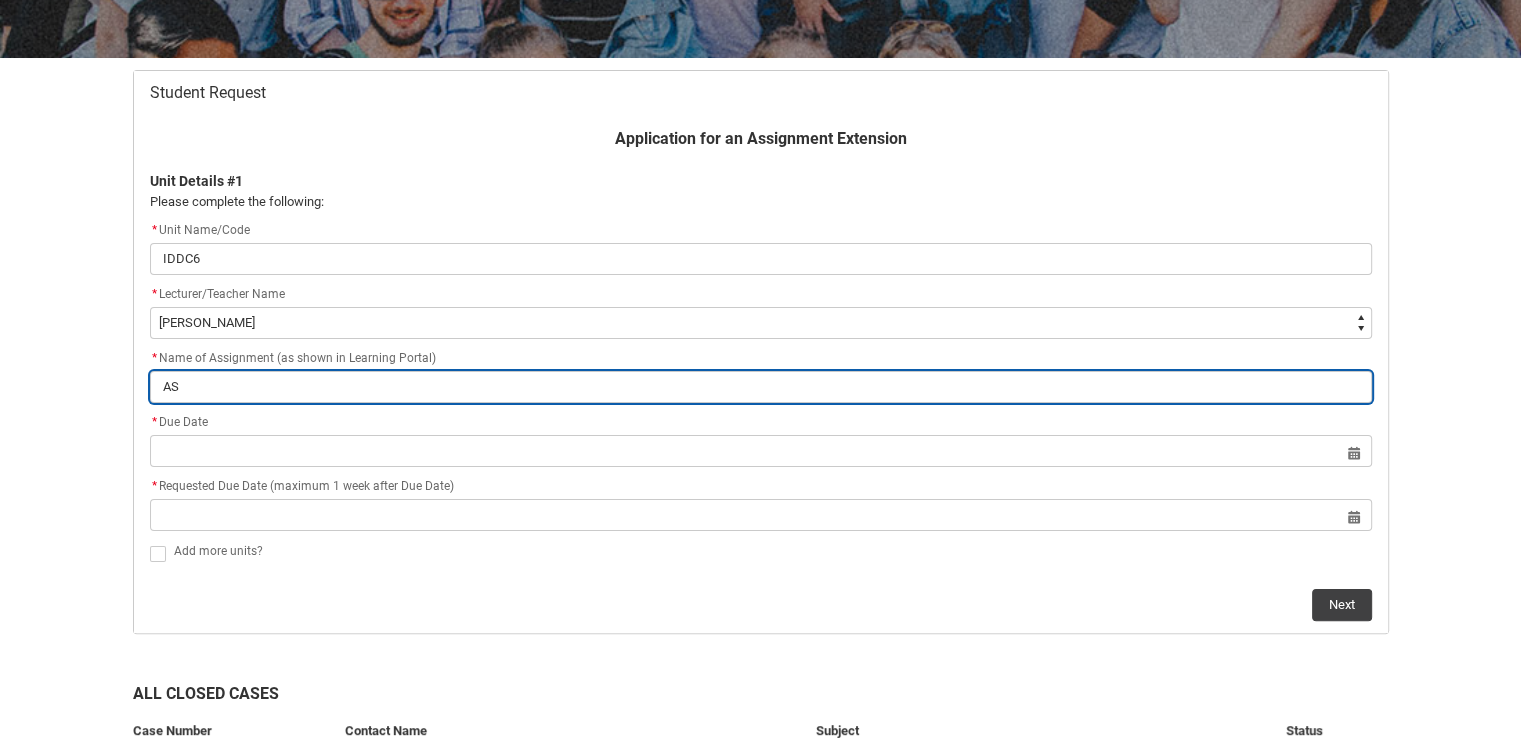 type on "ASS" 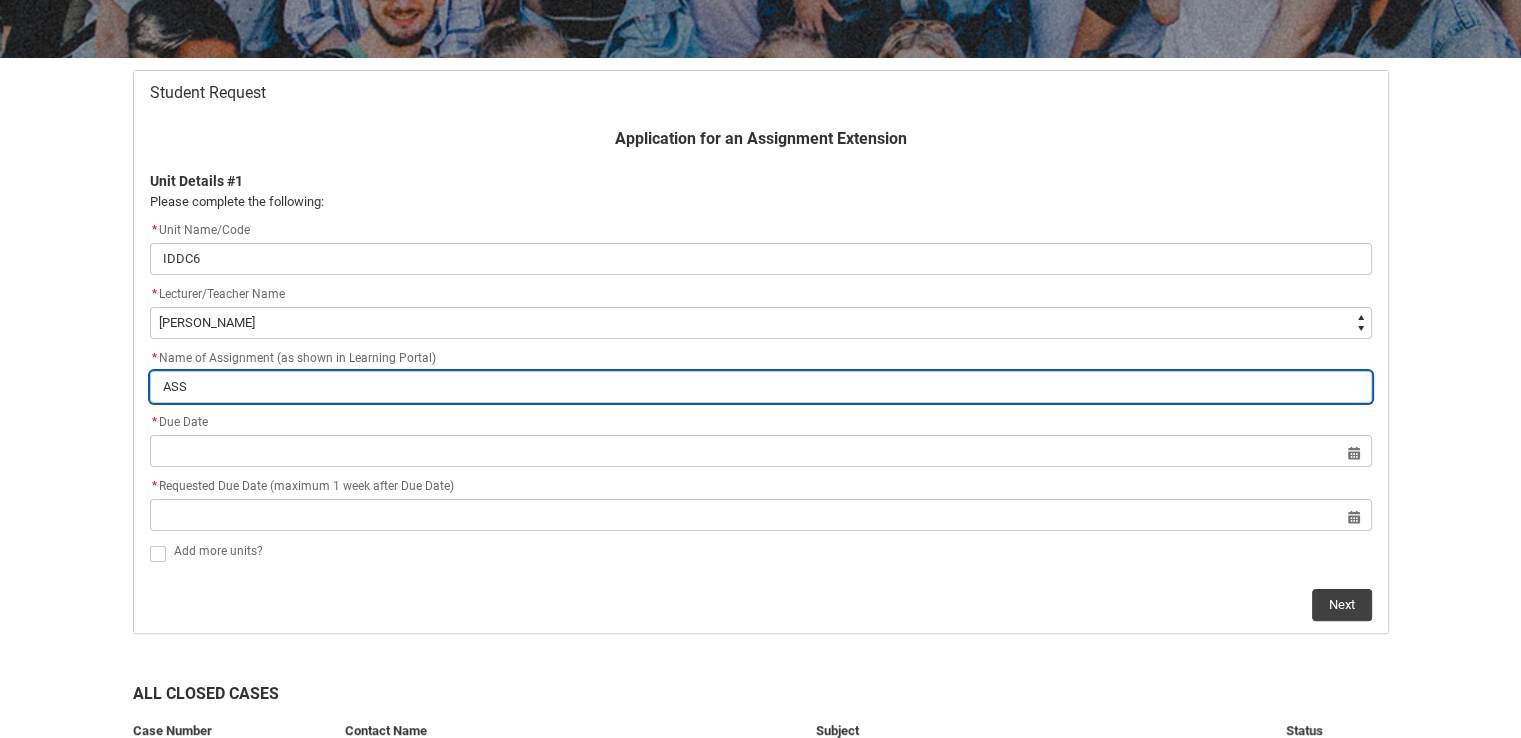 type on "AS" 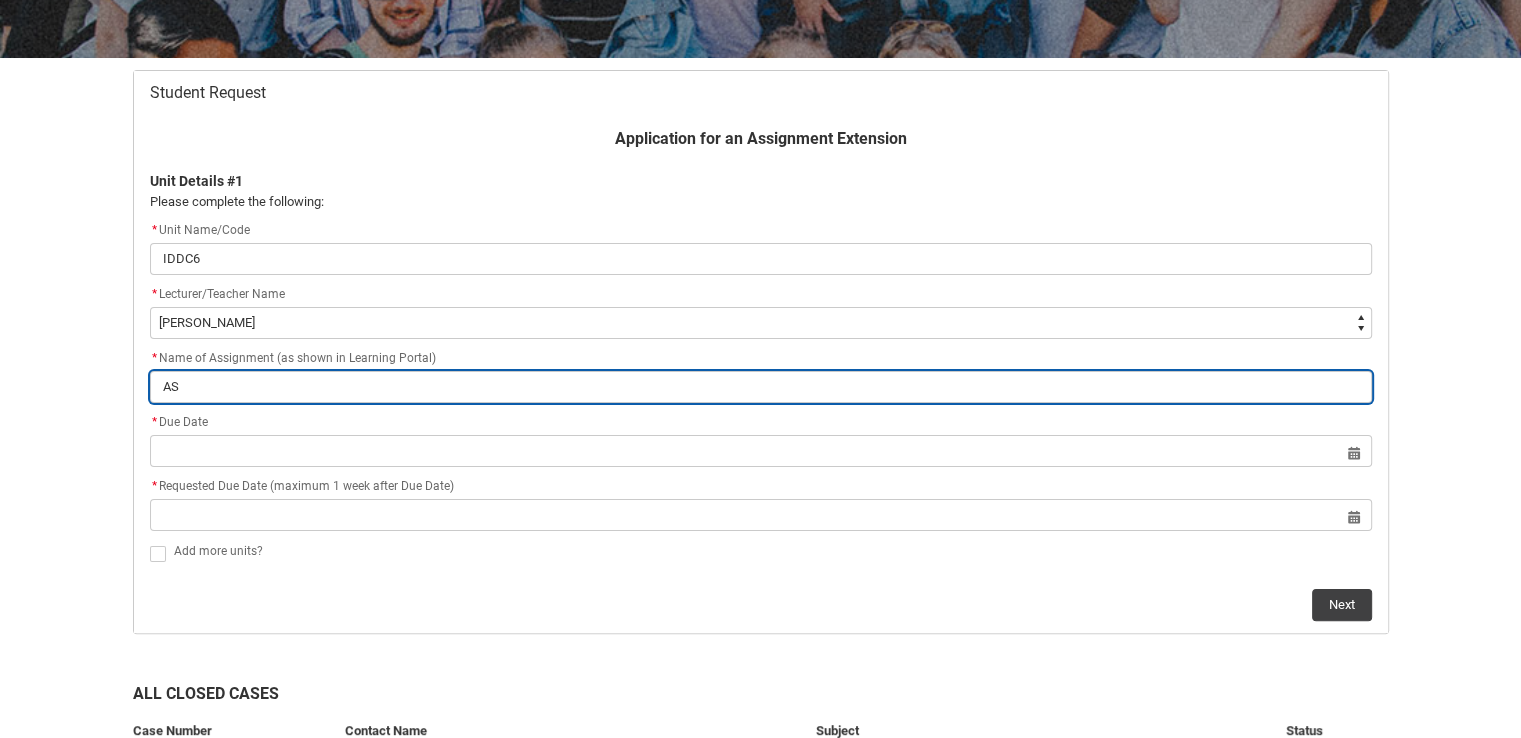 type on "A" 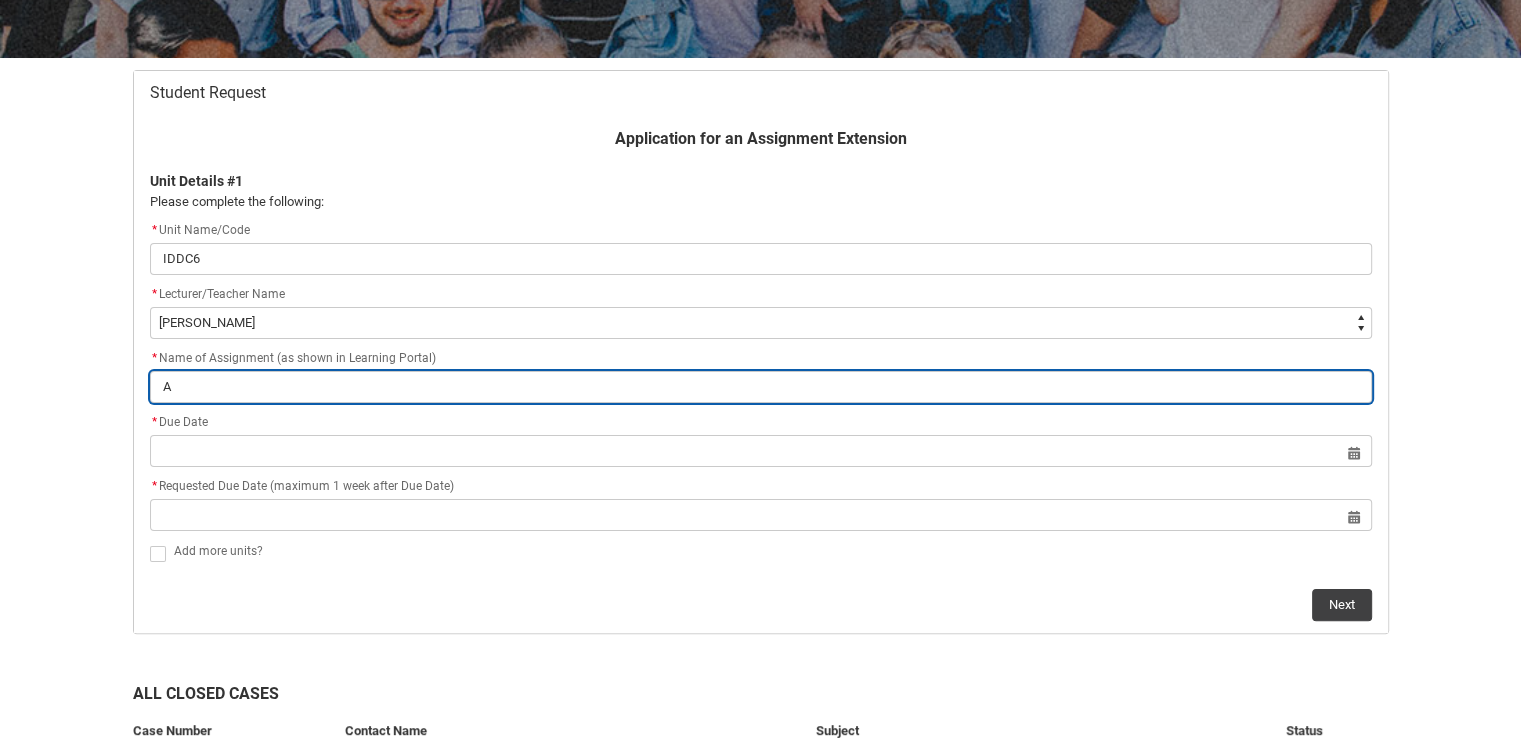 type 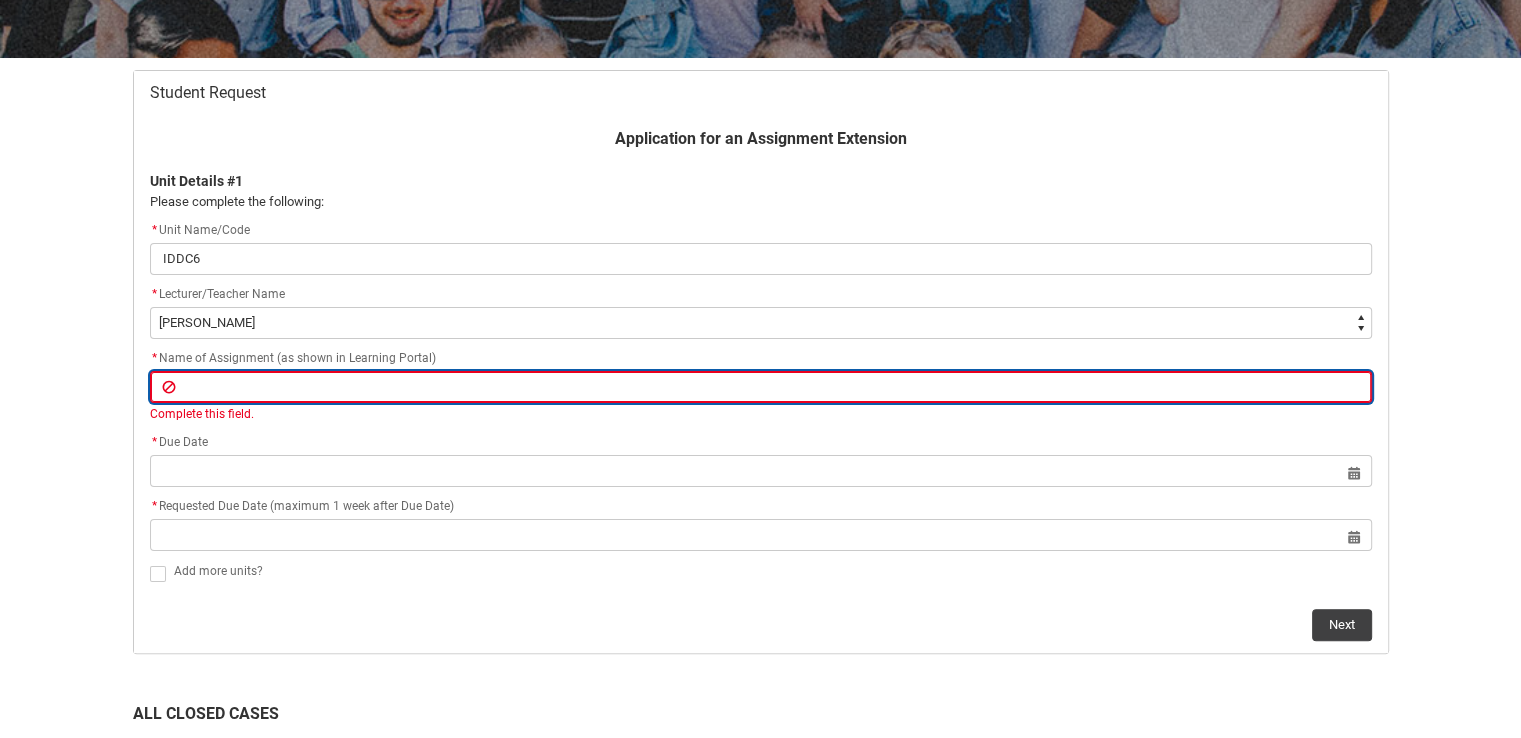 paste on "Assignment 2: Virtual Exhibition Concept Design" 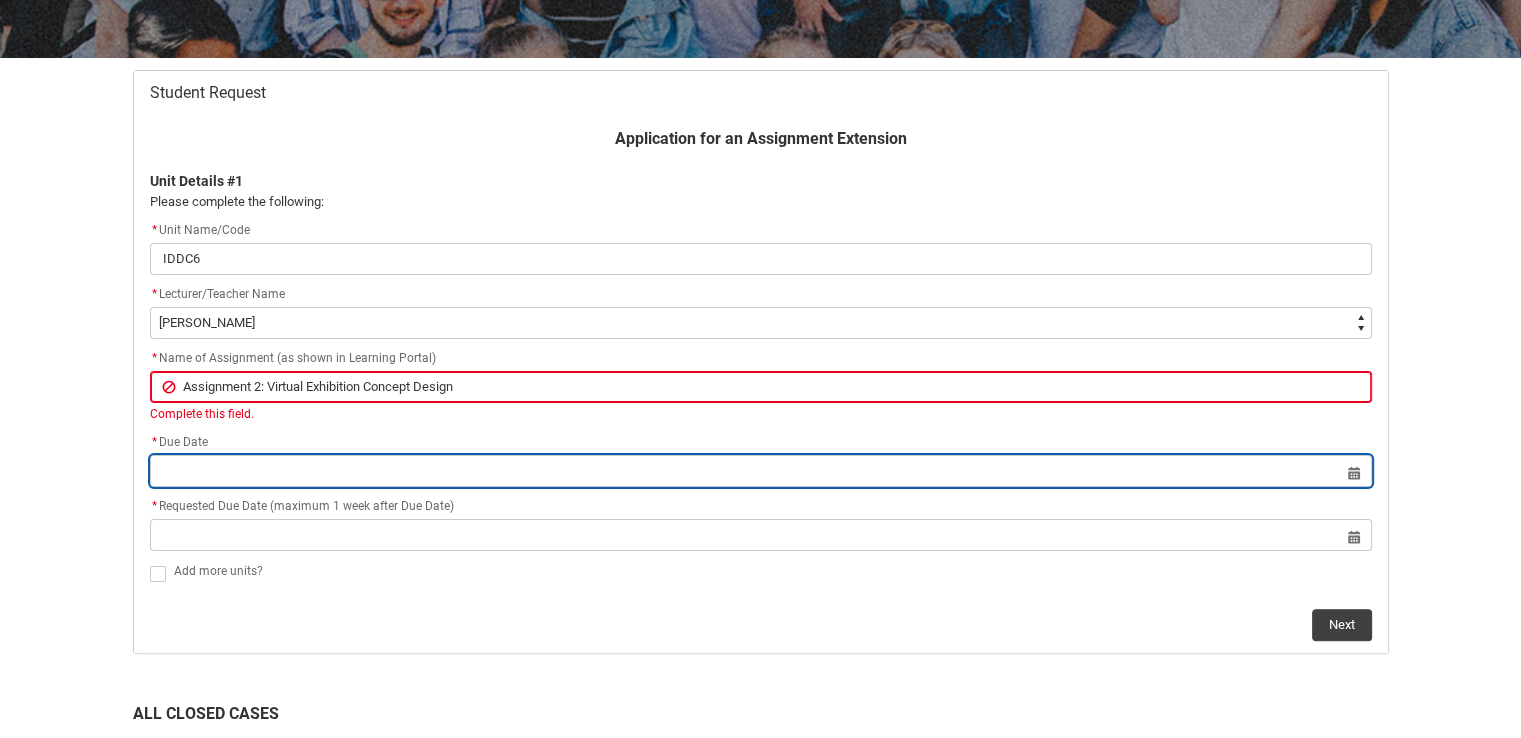 click on "Select a date for   Format: [DATE]" 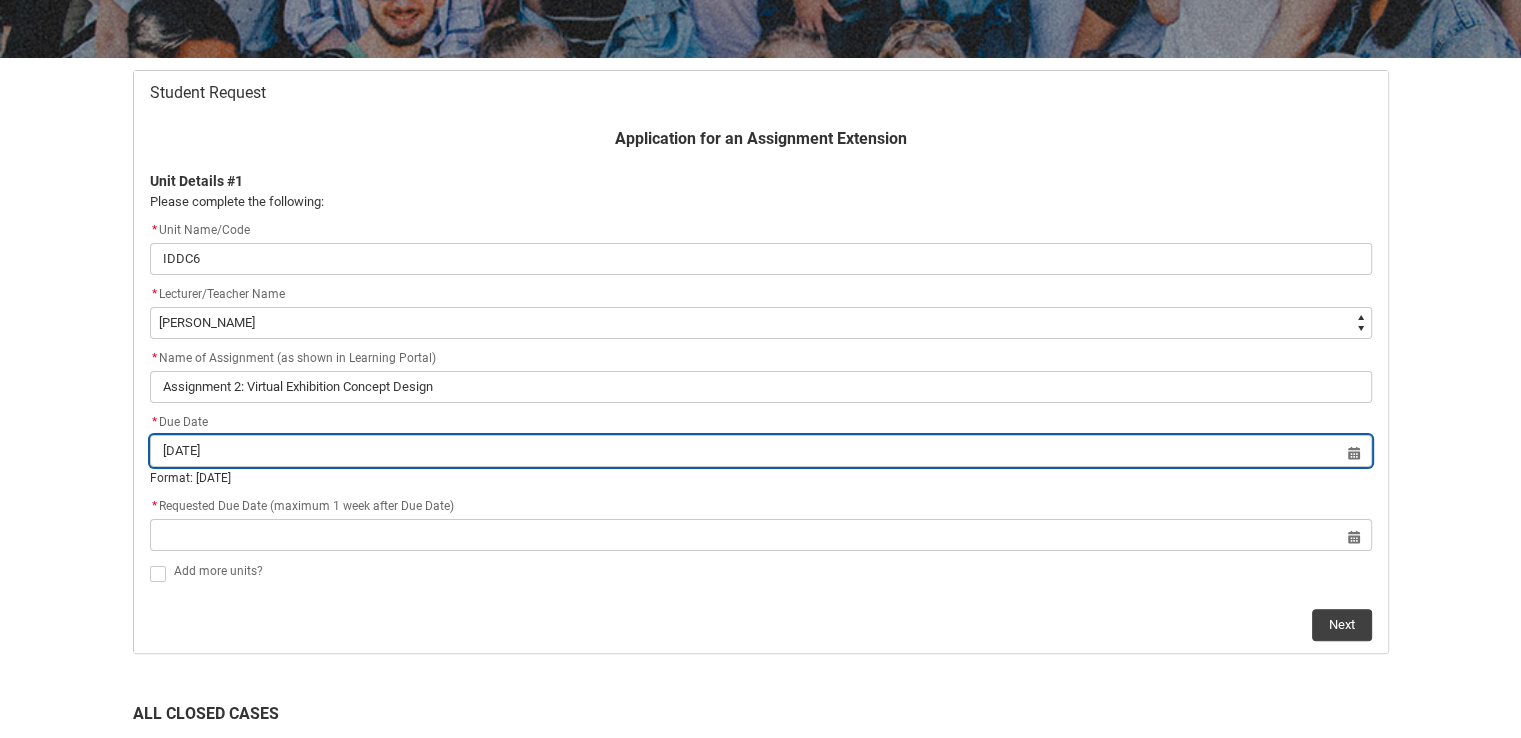 type on "[DATE]" 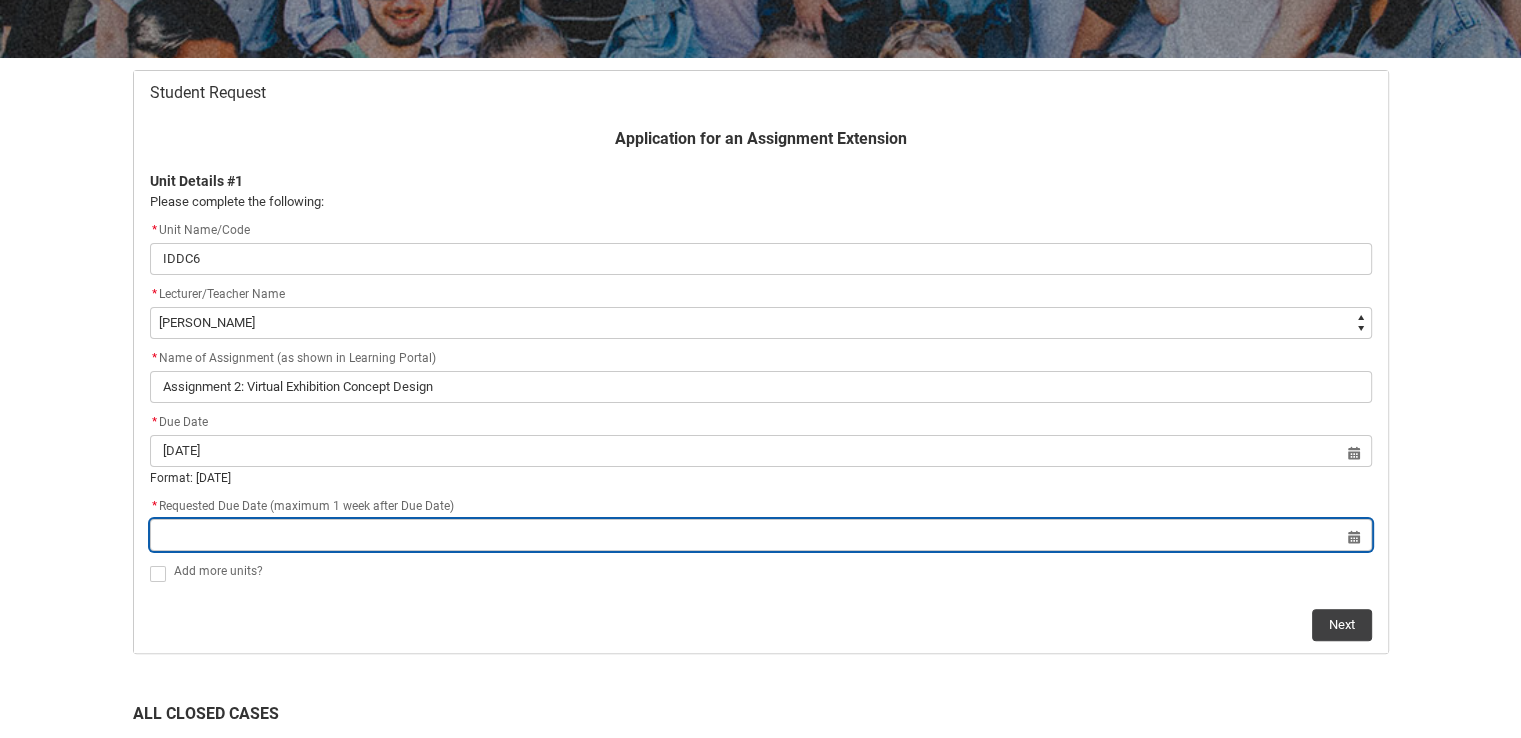 type 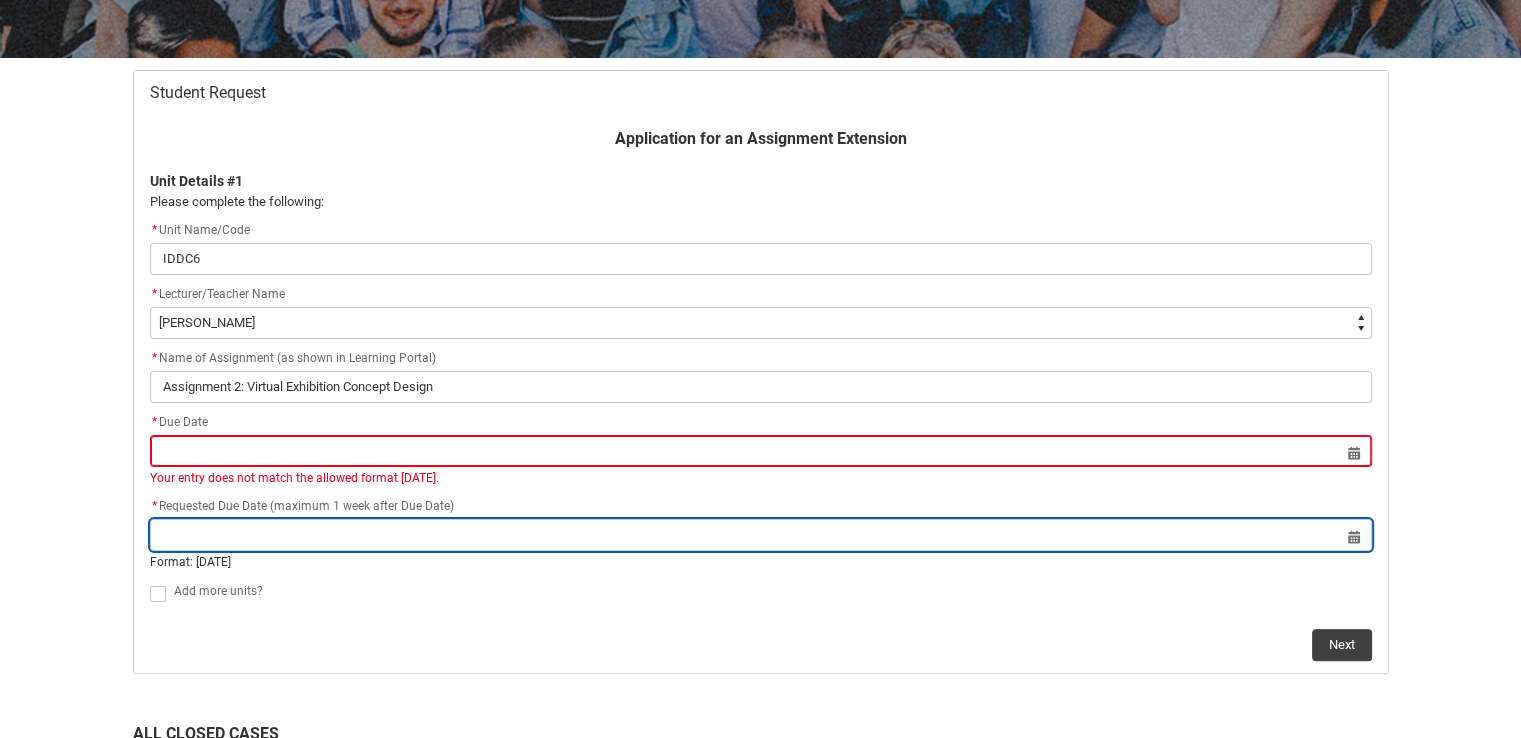 click at bounding box center [761, 535] 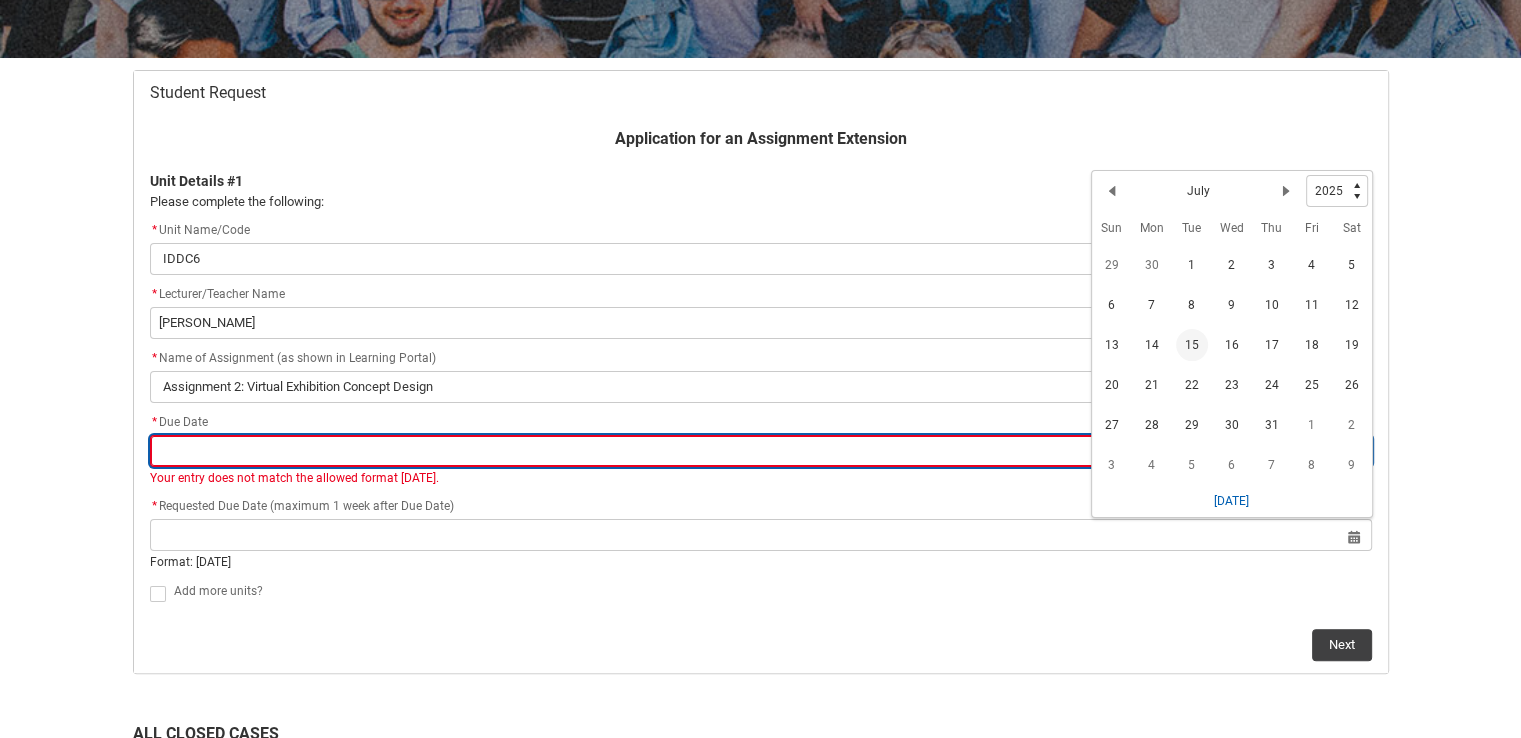 type 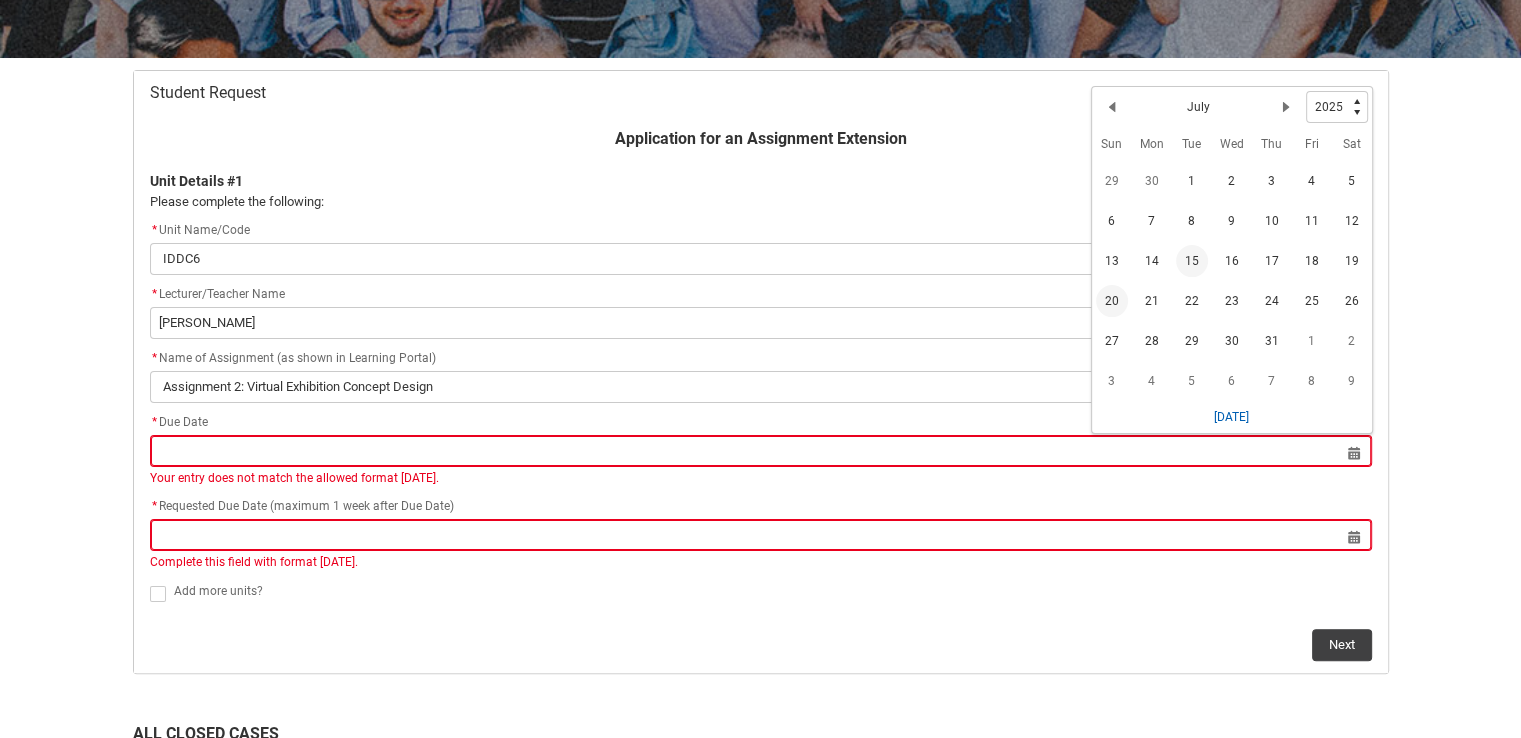 click on "20" 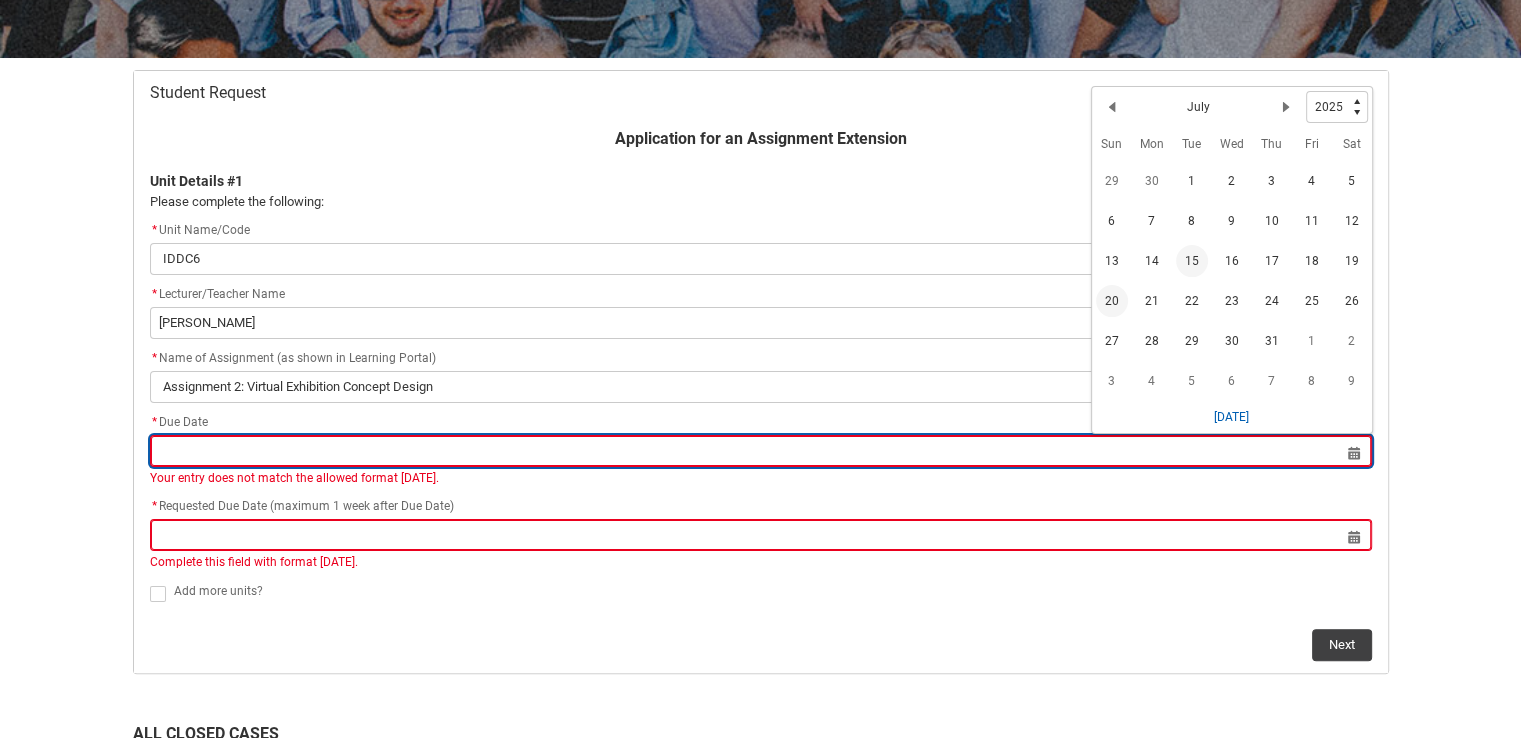 type on "[DATE]" 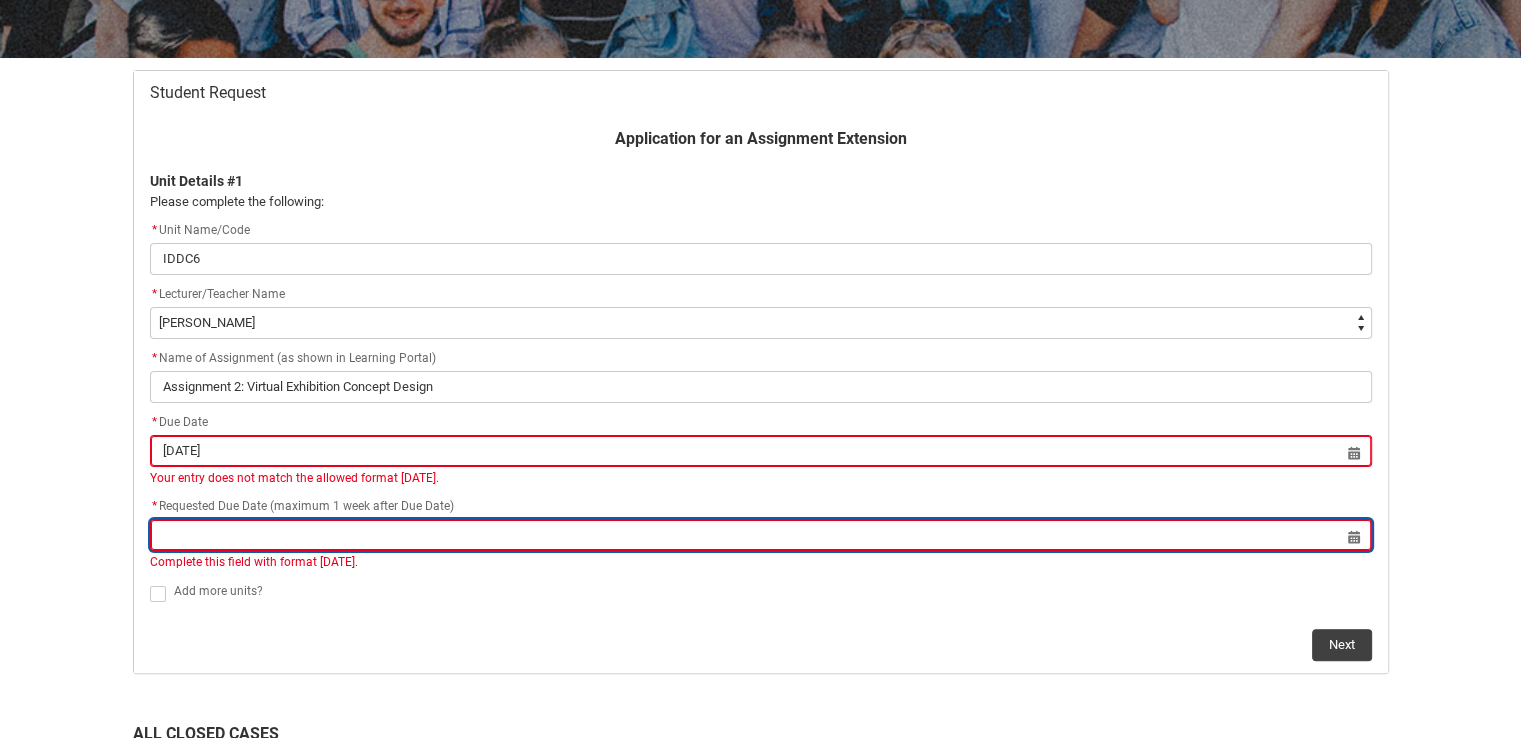click at bounding box center (761, 535) 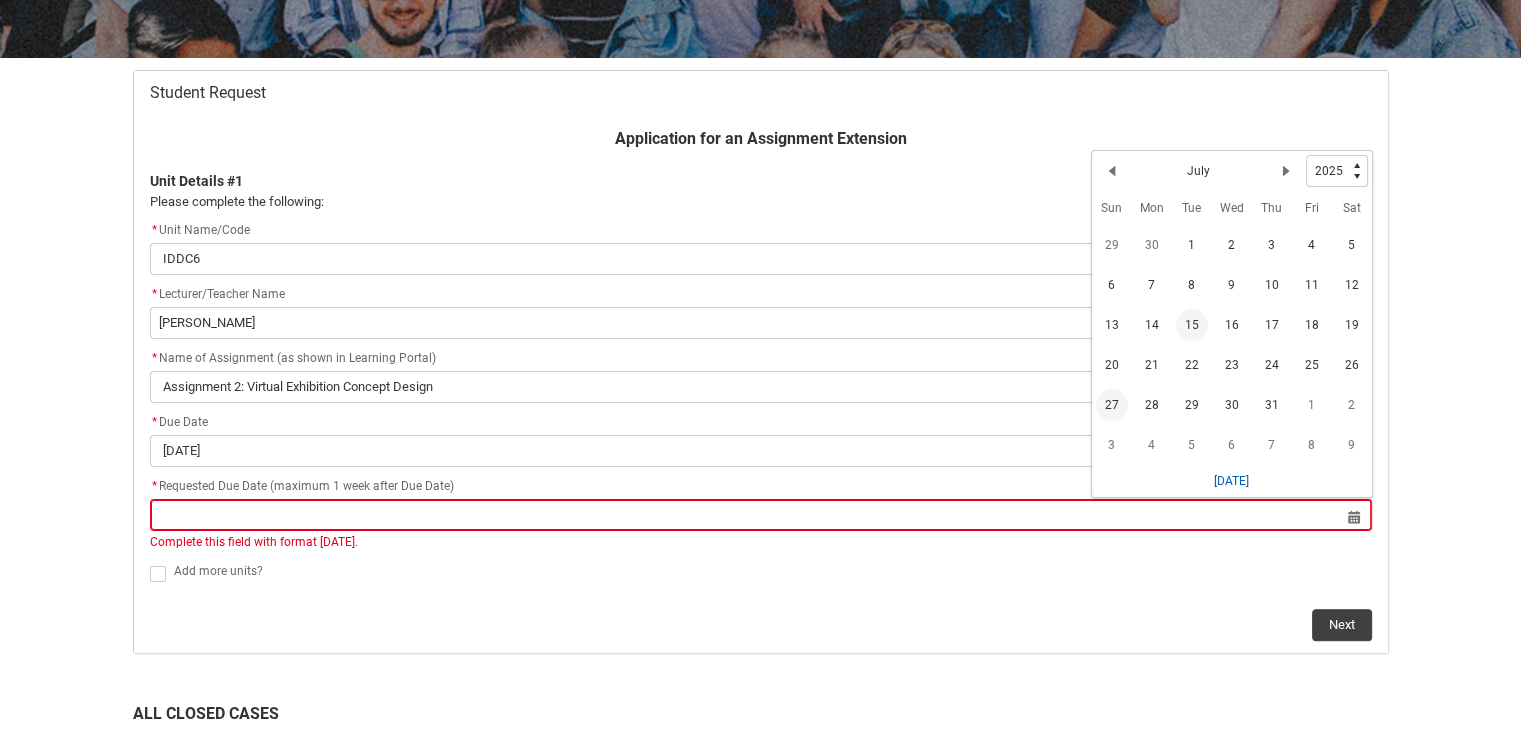 click on "27" 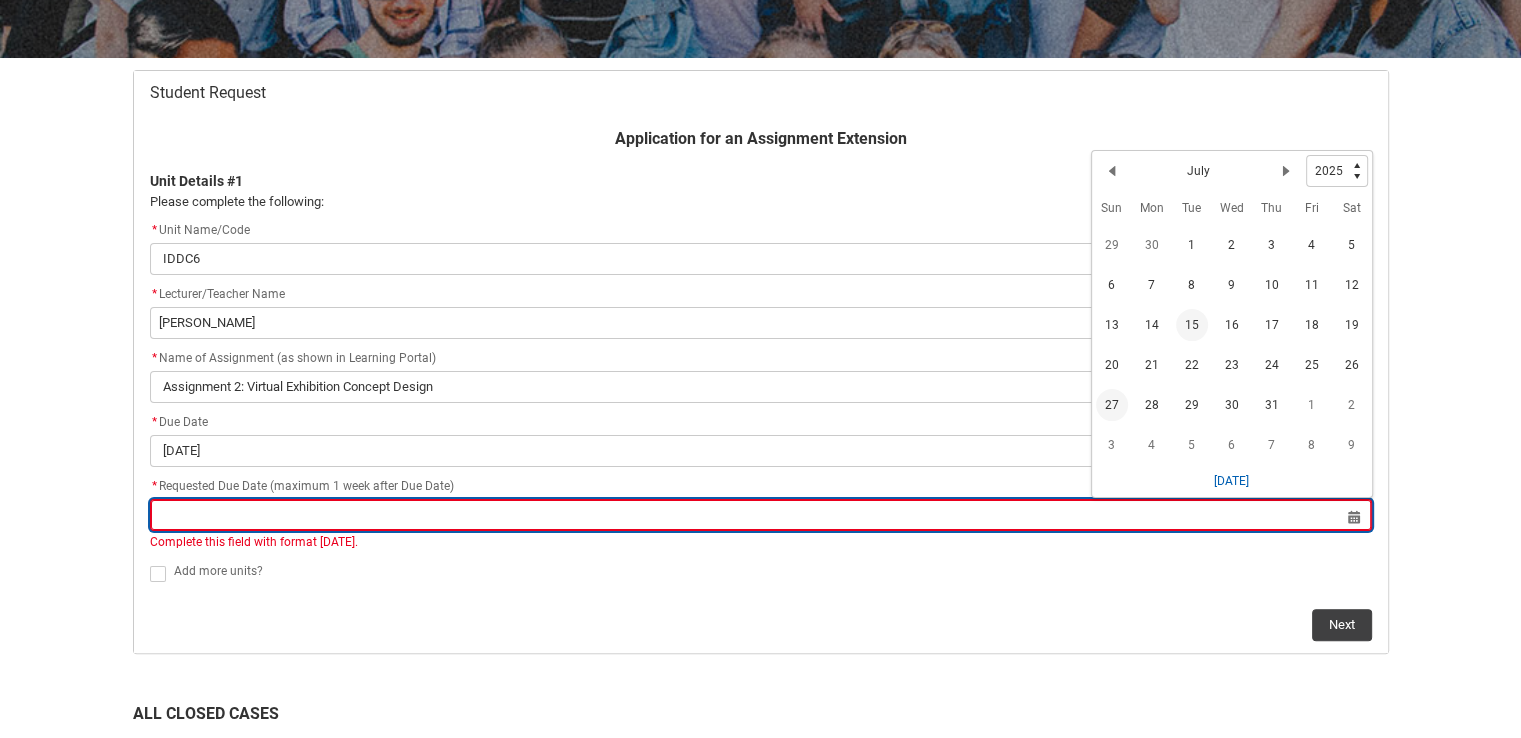 type on "[DATE]" 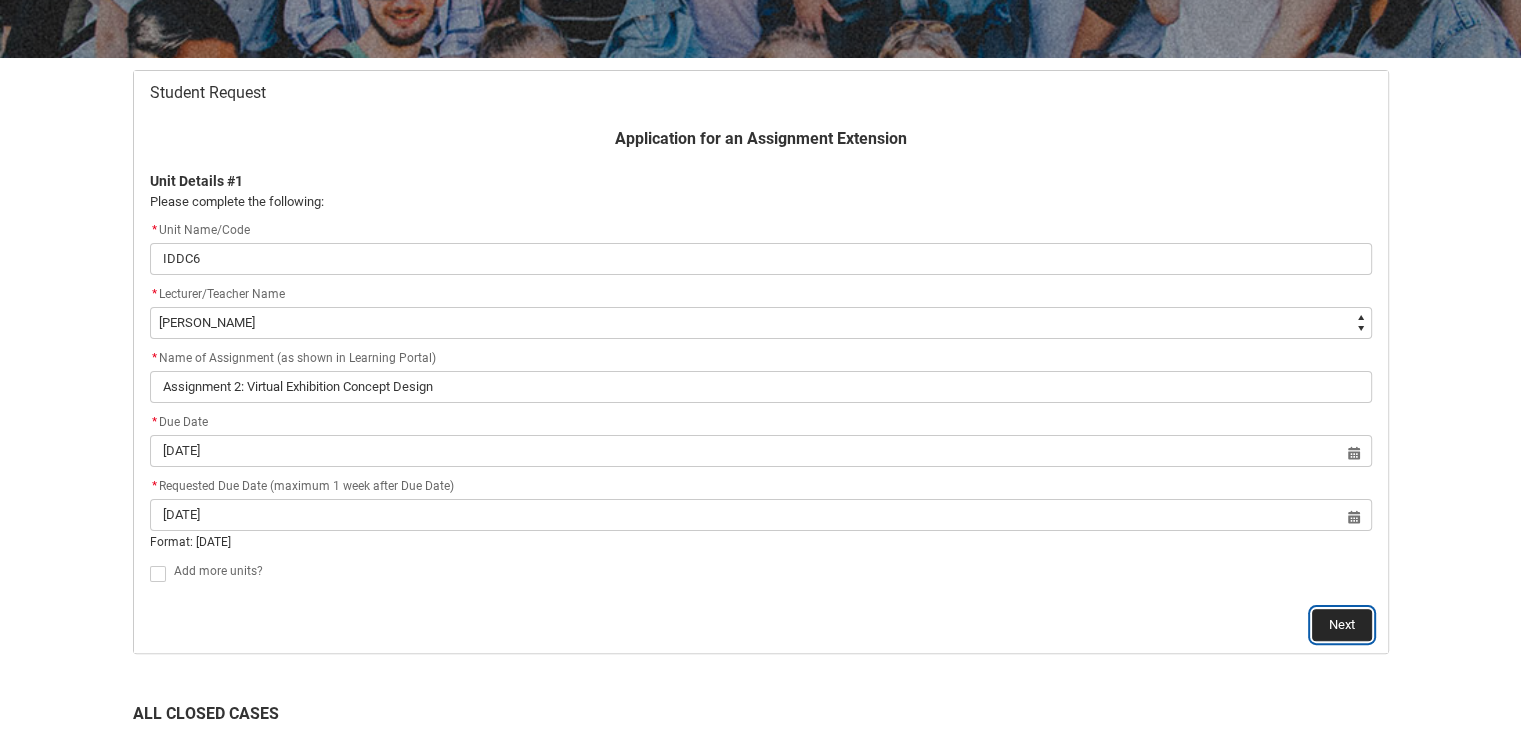 click on "Next" 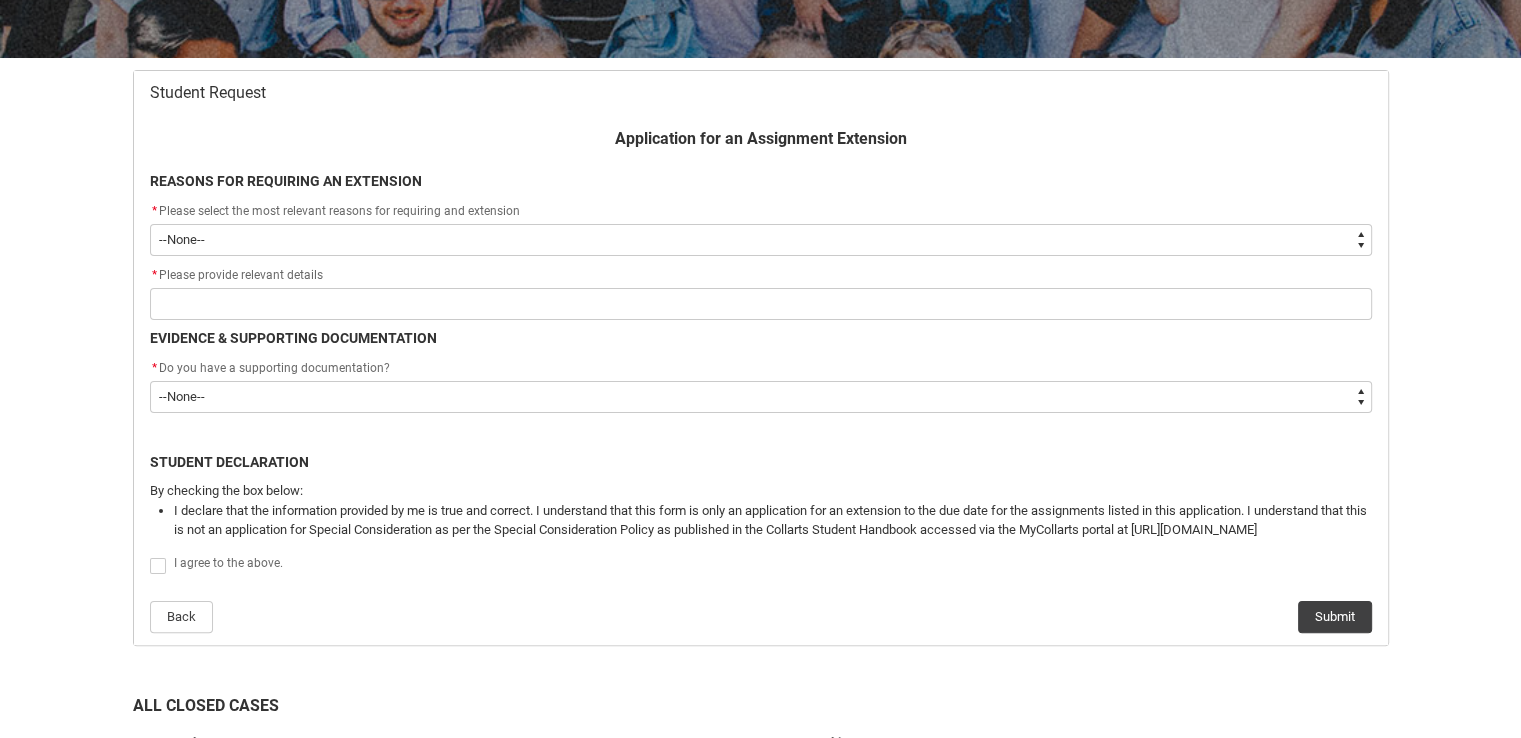 scroll, scrollTop: 212, scrollLeft: 0, axis: vertical 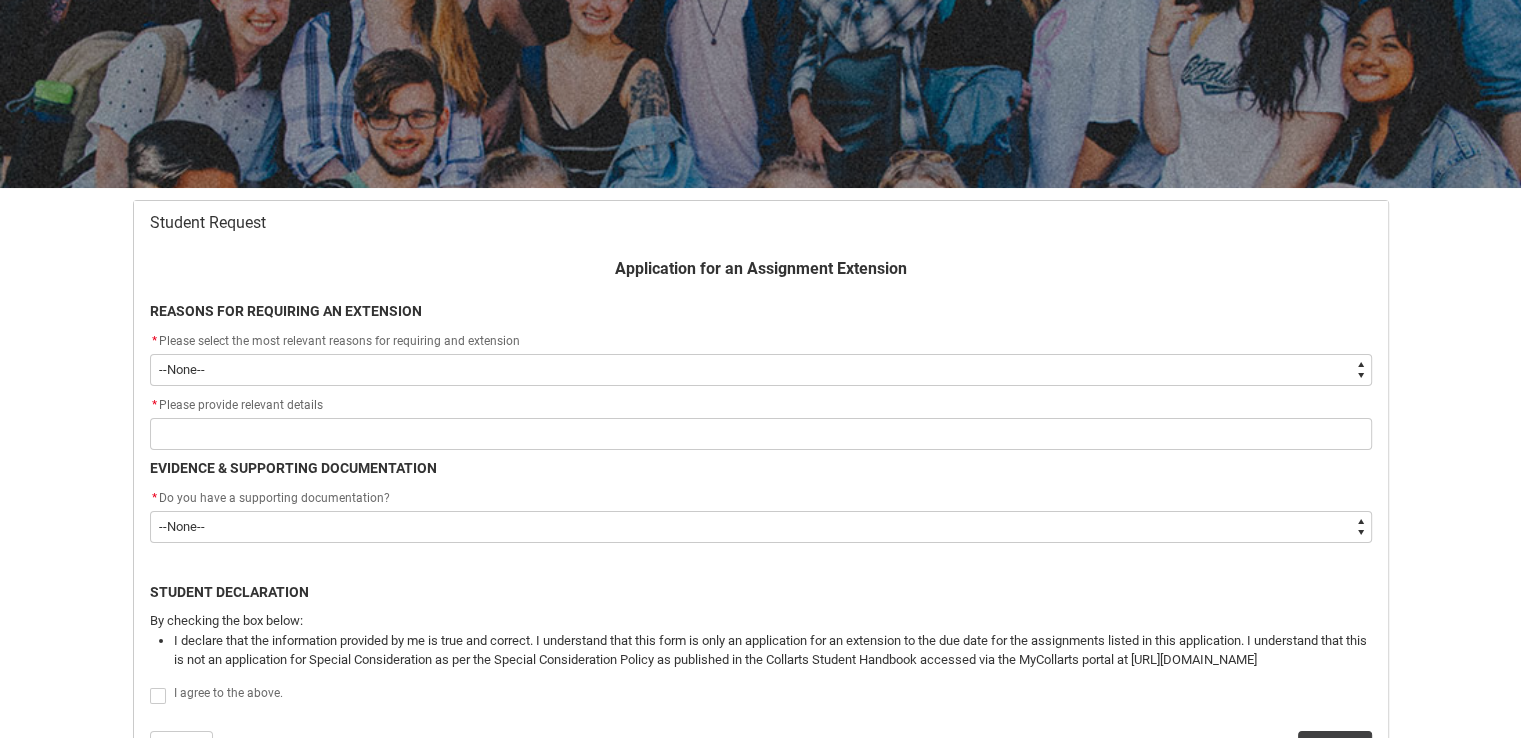 click on "--None-- Medical Reasons Work obligations Family obligations Academic Difficulties Significant religious or cultural reasons Other" at bounding box center (761, 370) 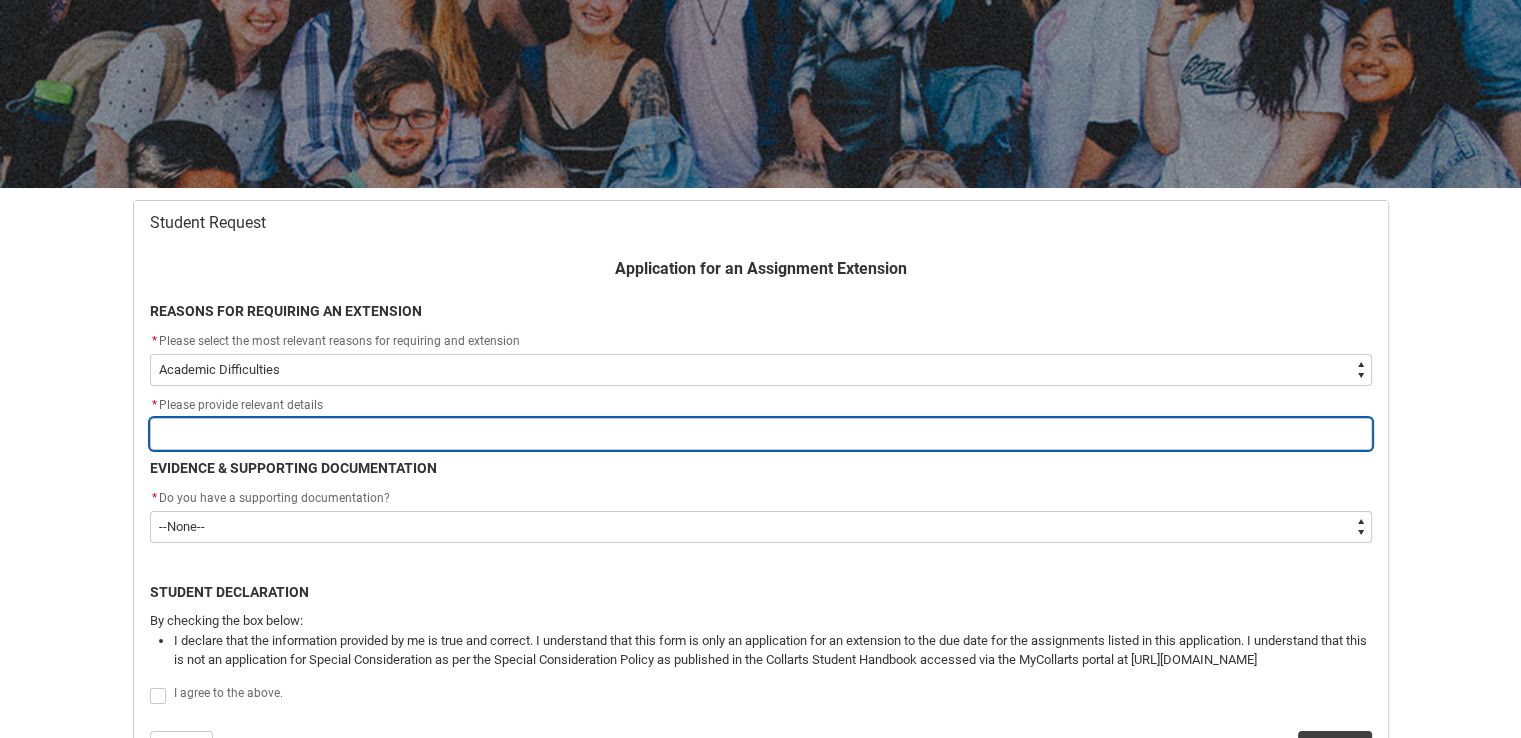 click at bounding box center [761, 434] 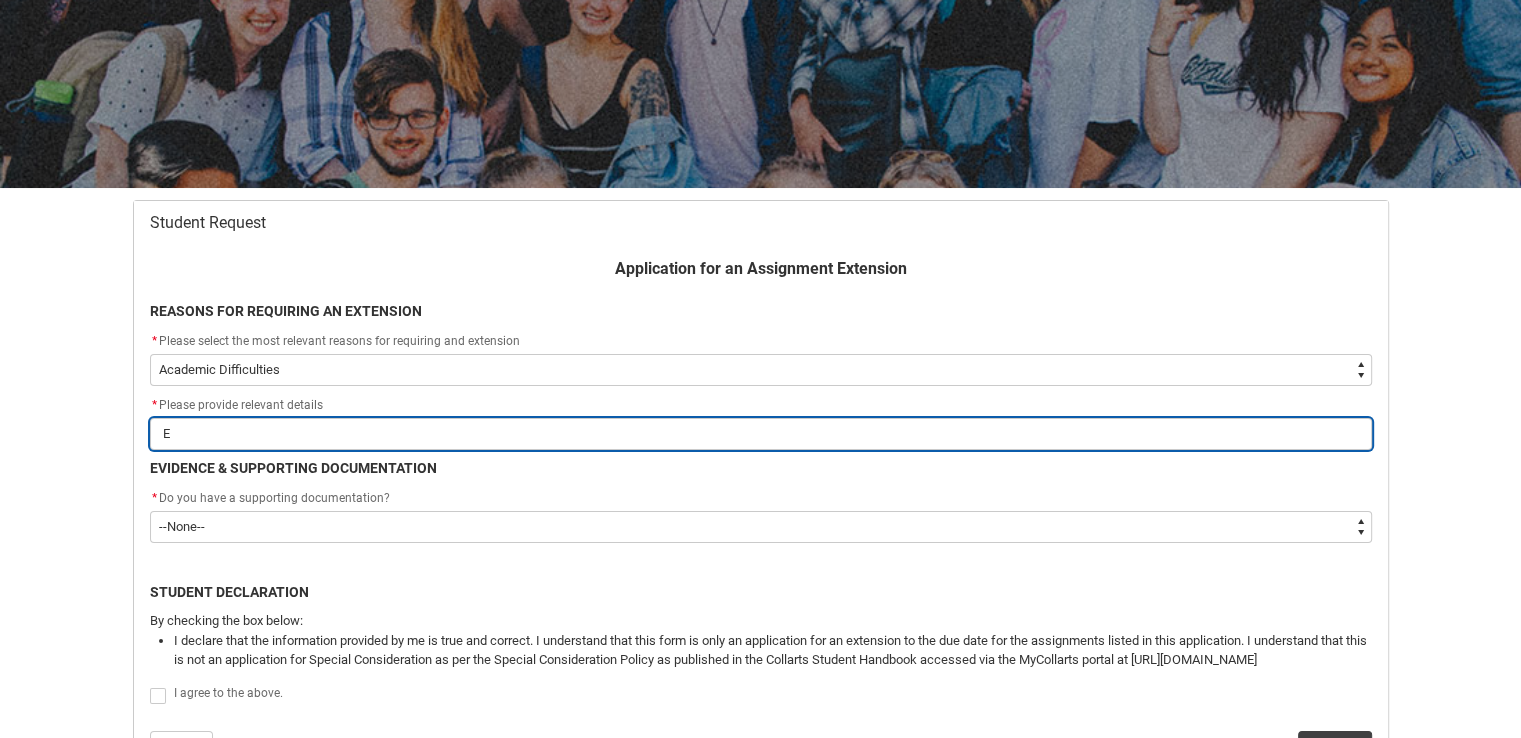 type 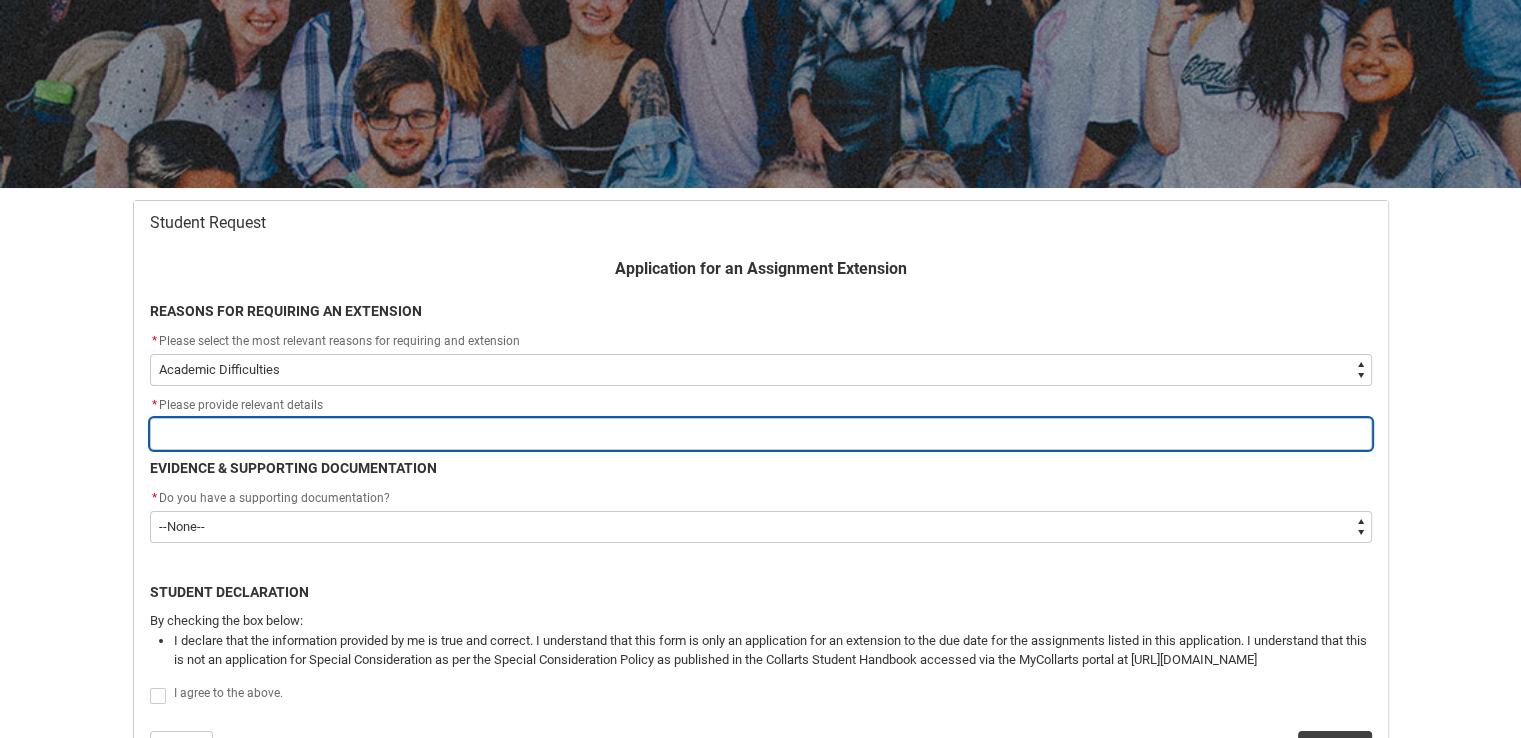 type on "I" 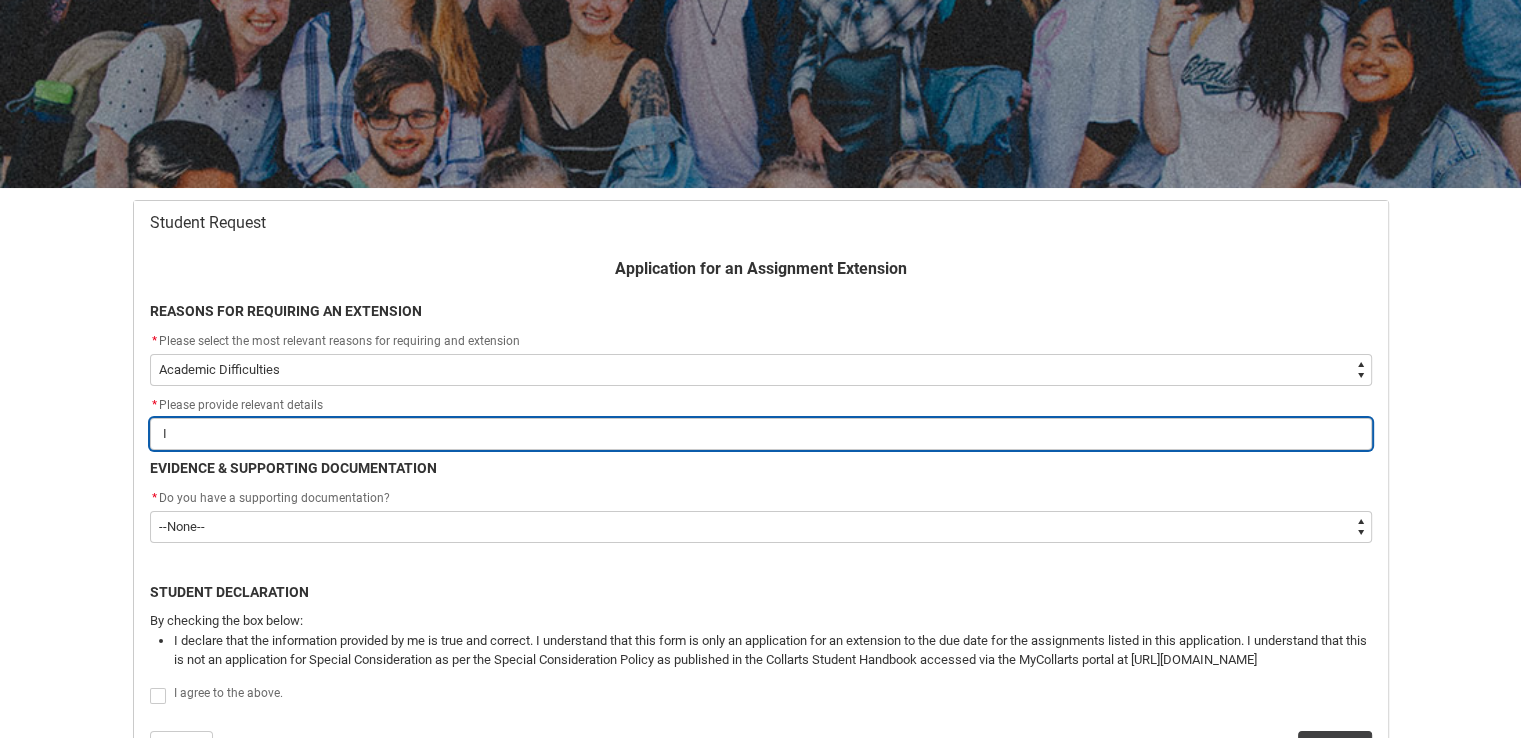 type on "I" 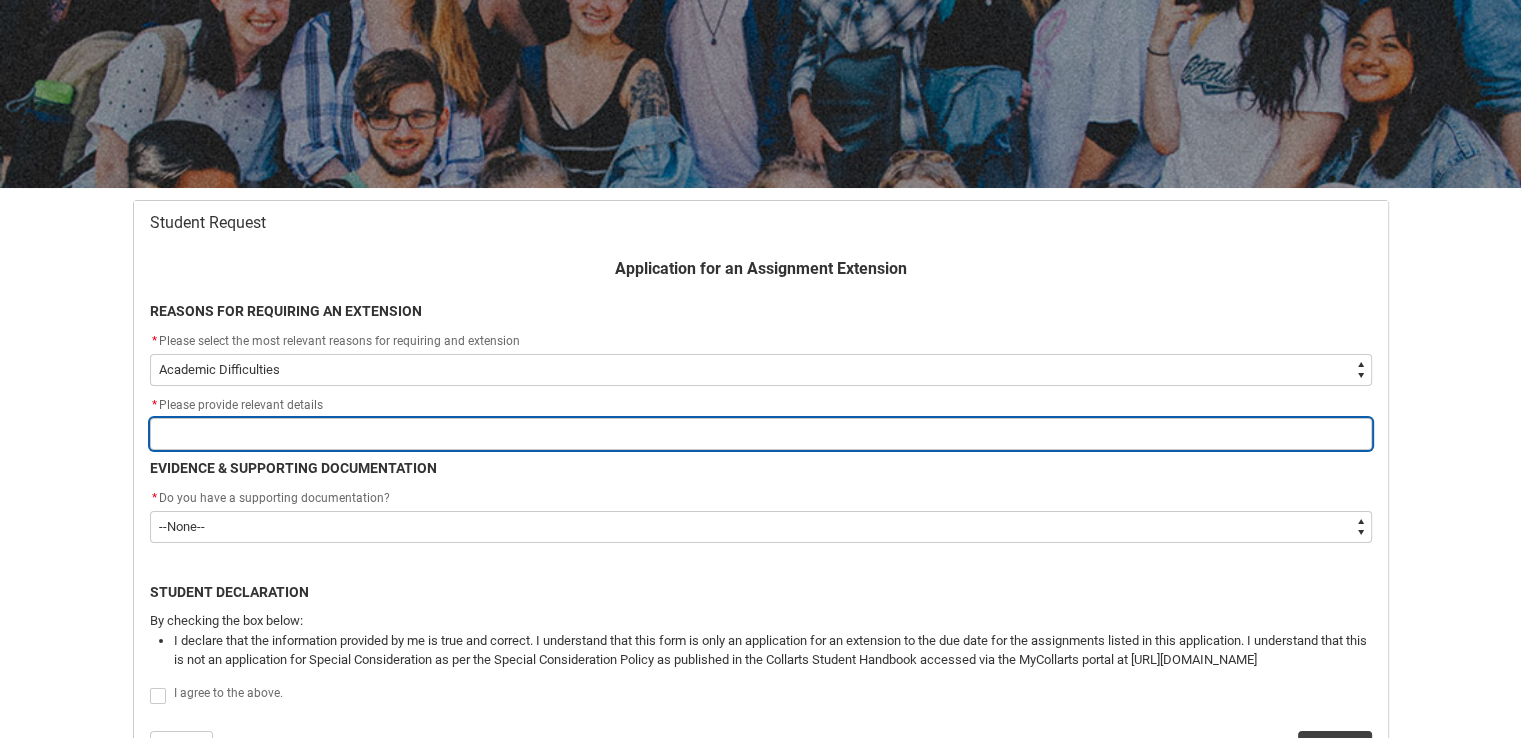 type on "S" 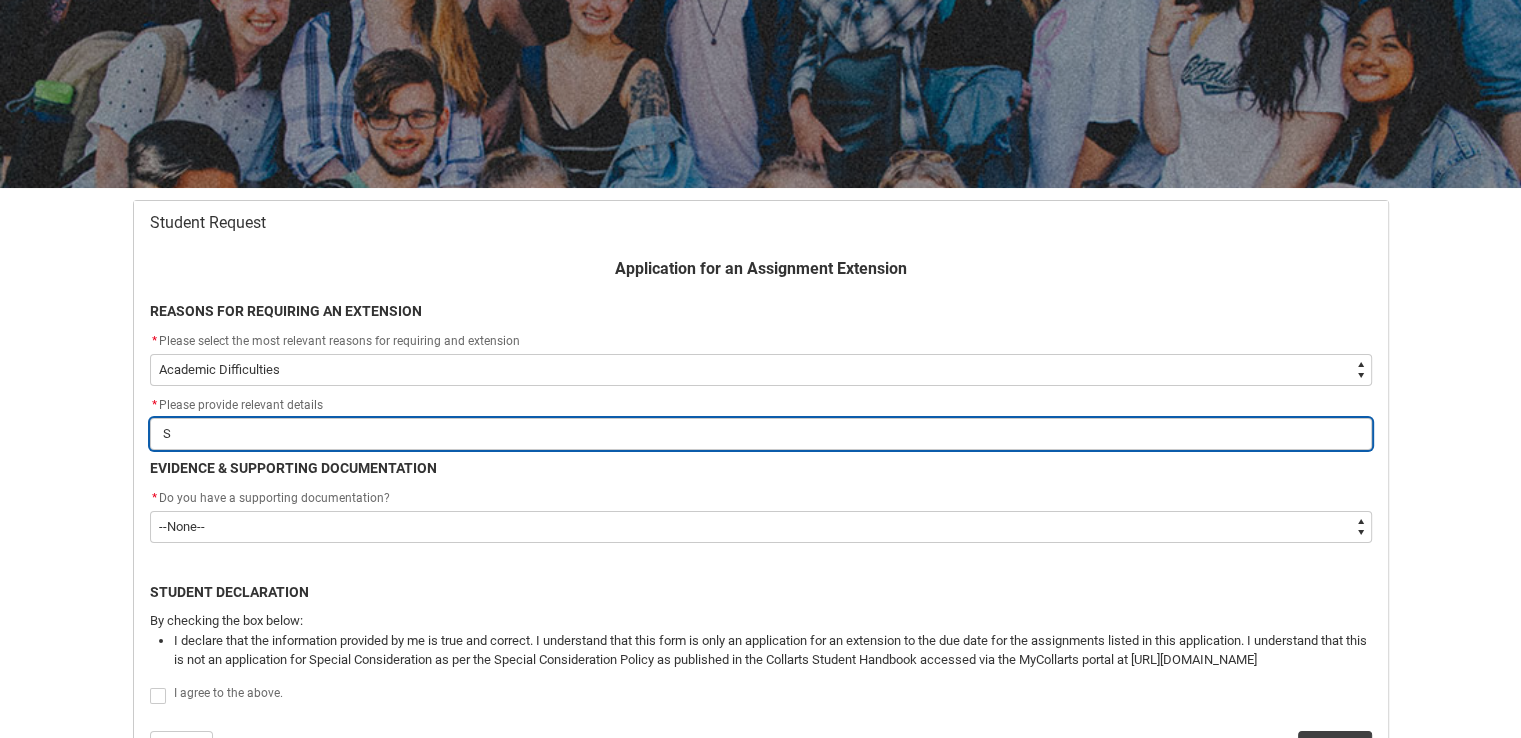 type on "St" 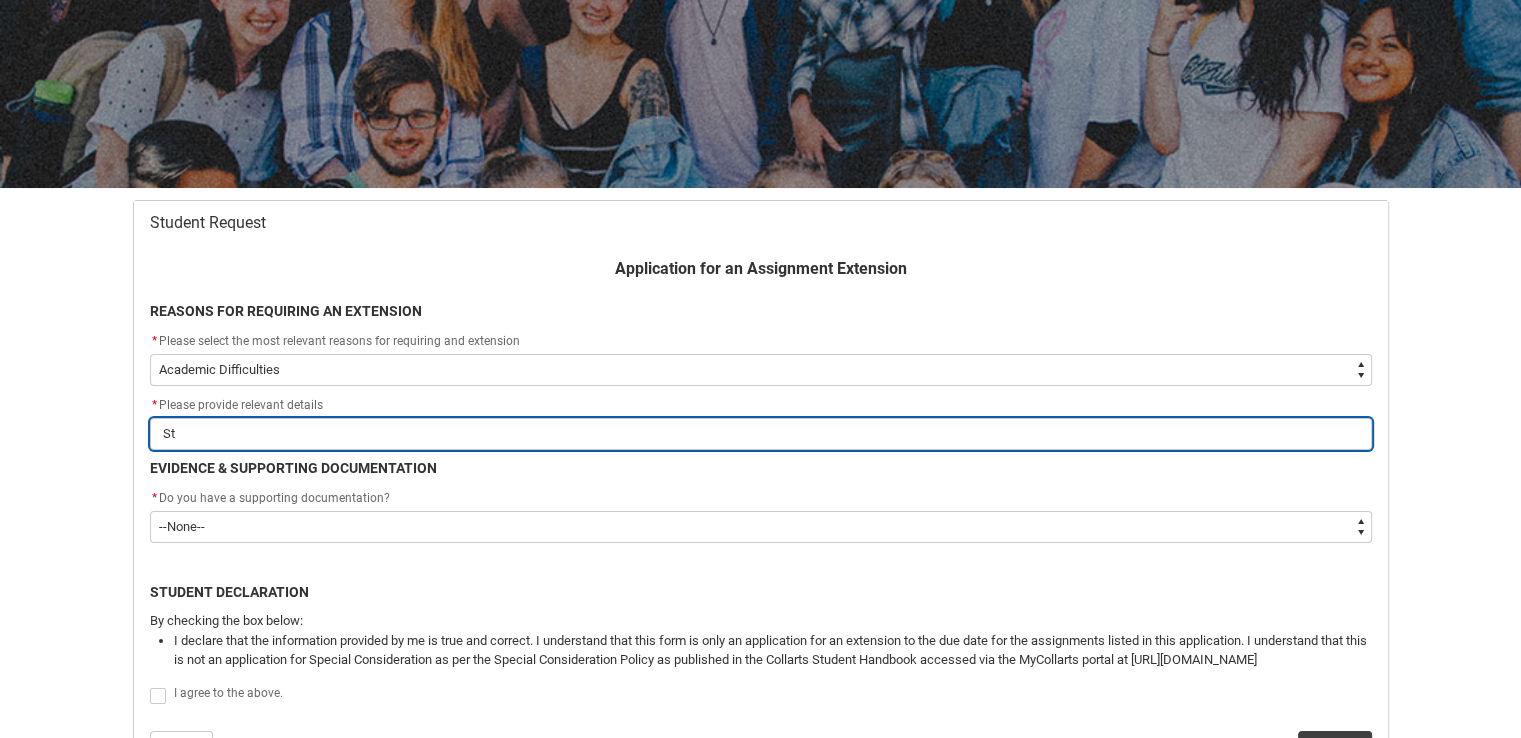 type on "Str" 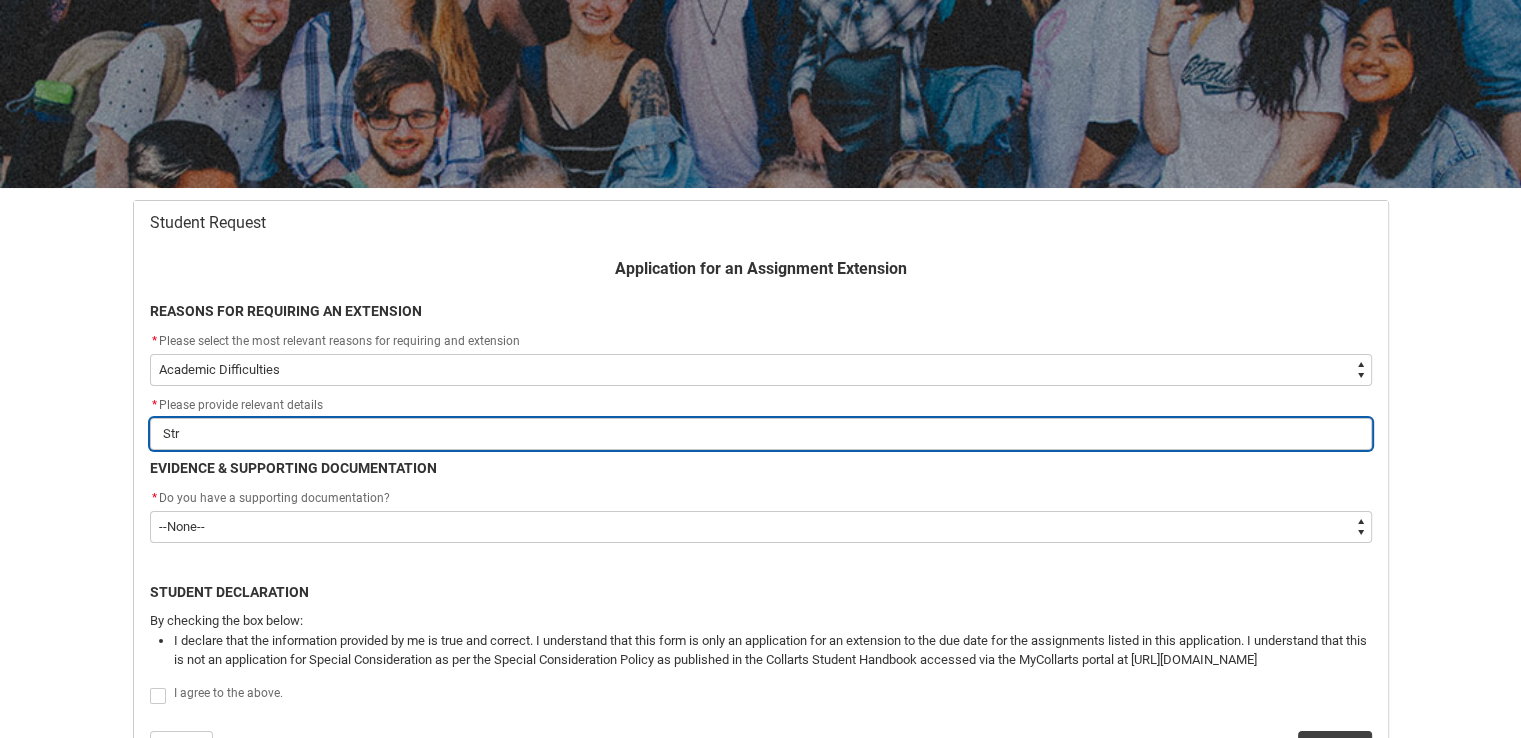 type on "Stre" 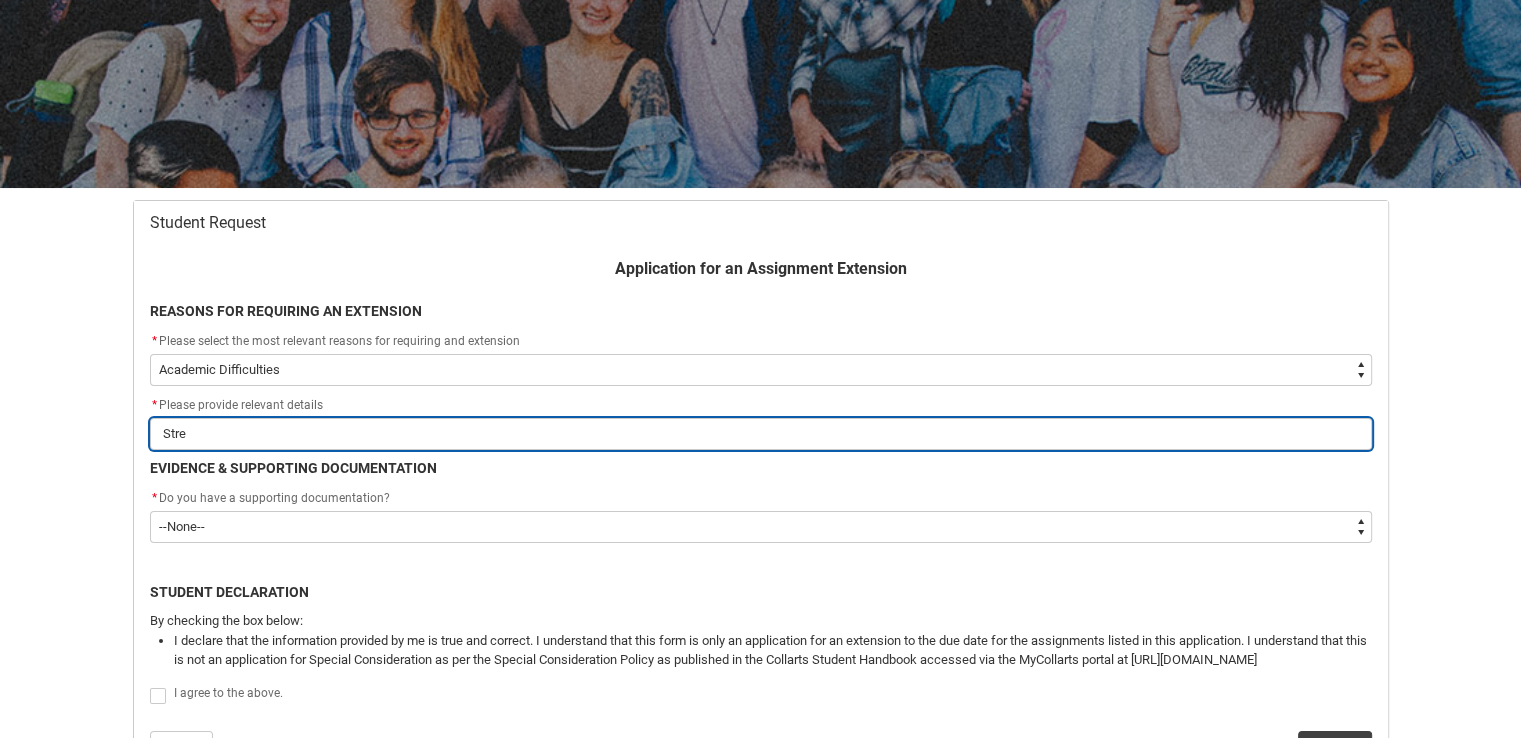 type on "Stres" 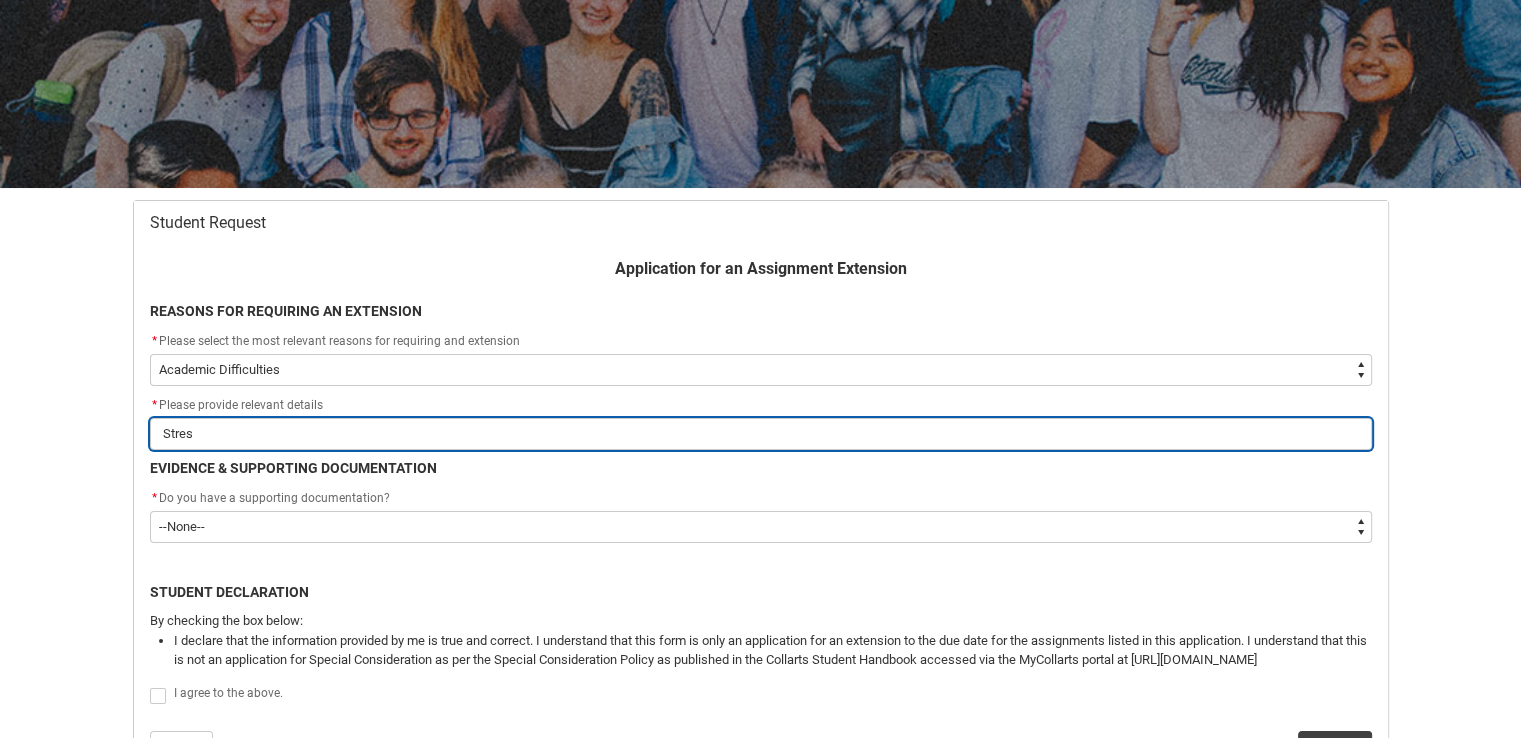 type on "Stress" 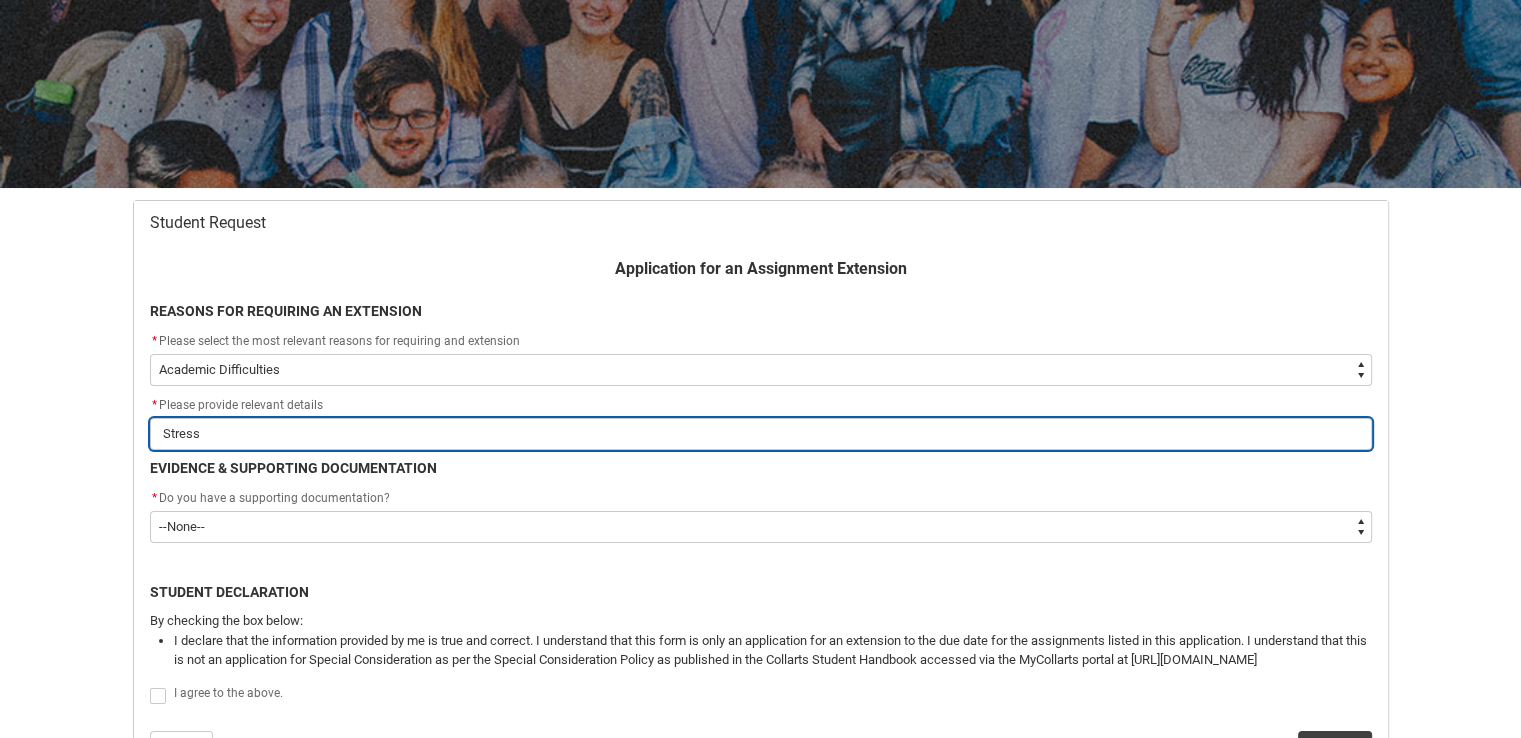 type on "Stress" 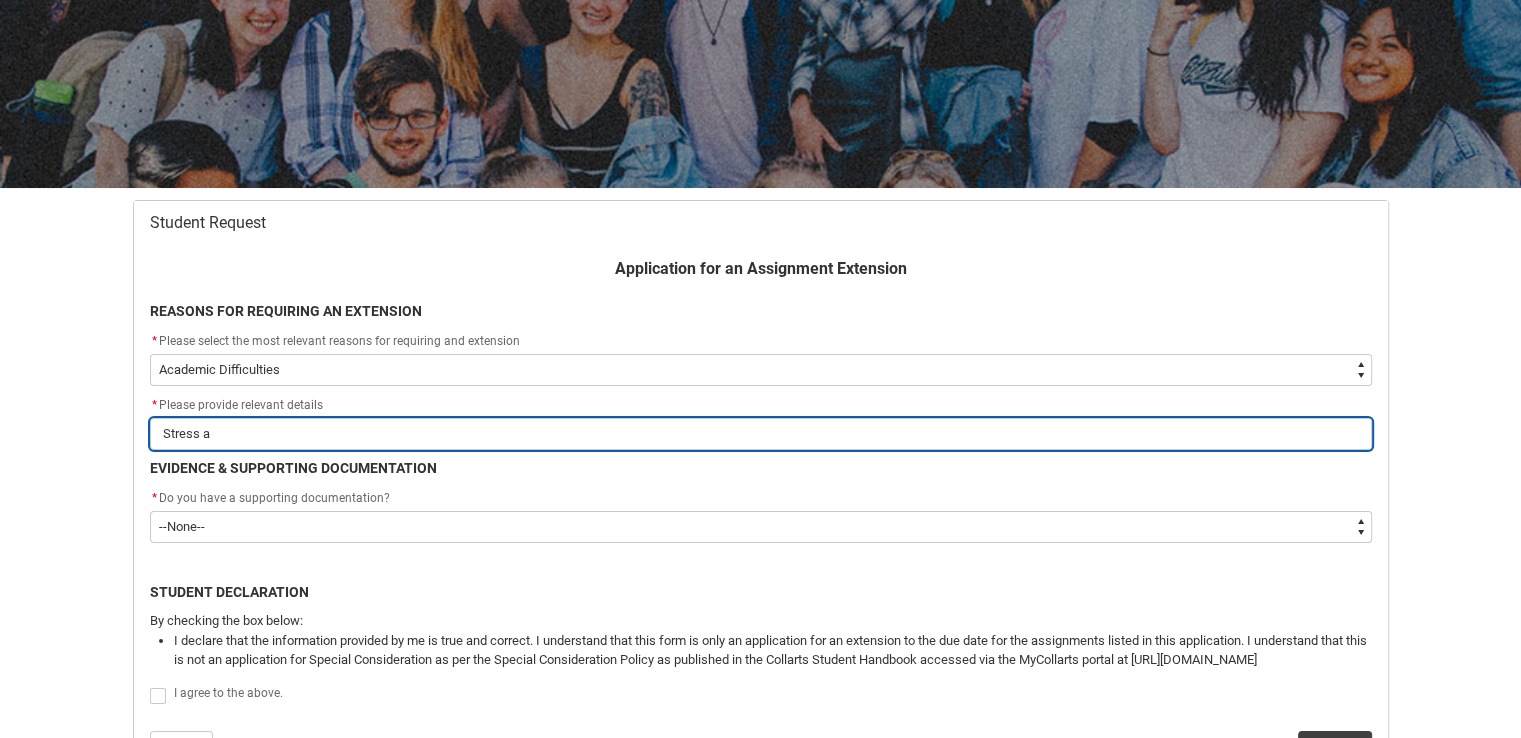 type on "Stress an" 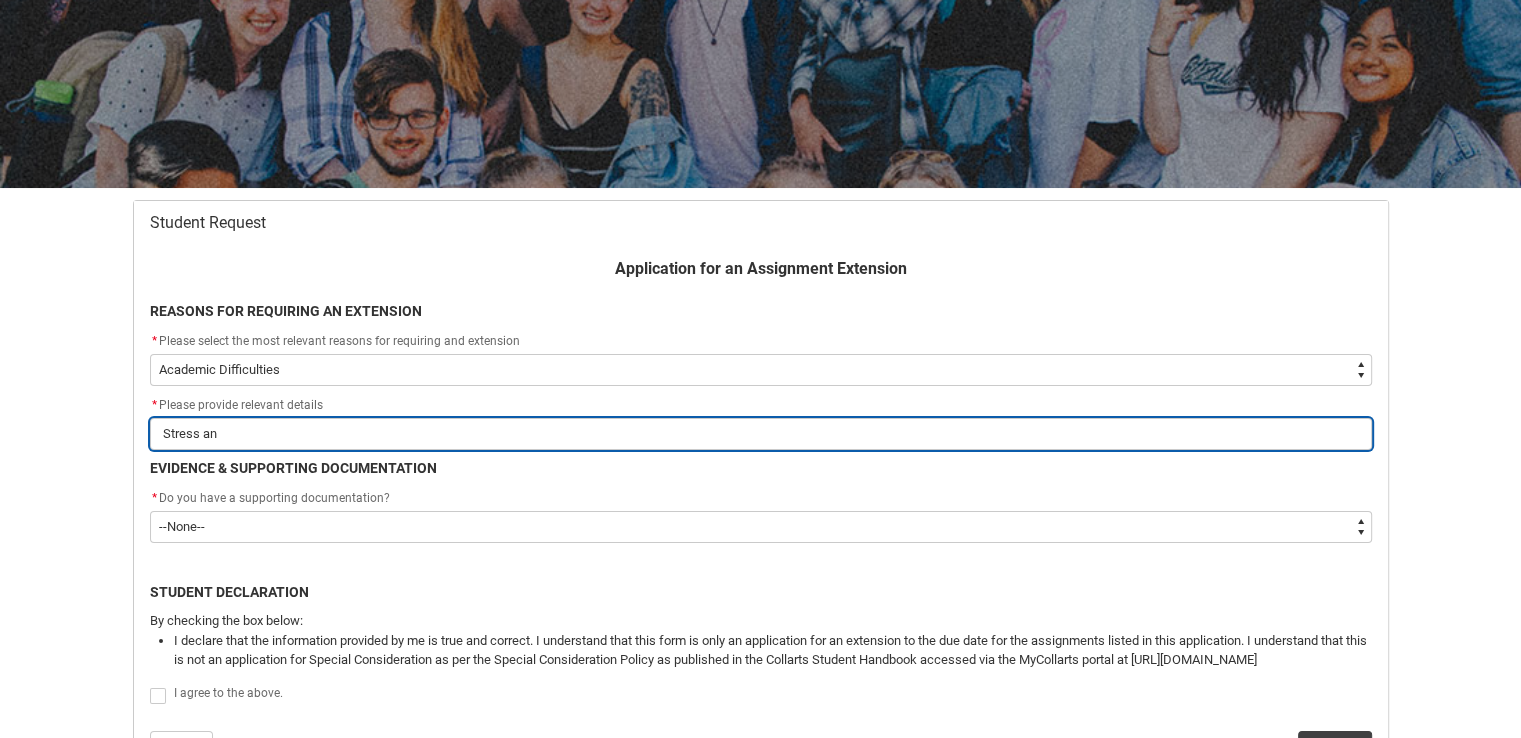 type on "Stress and" 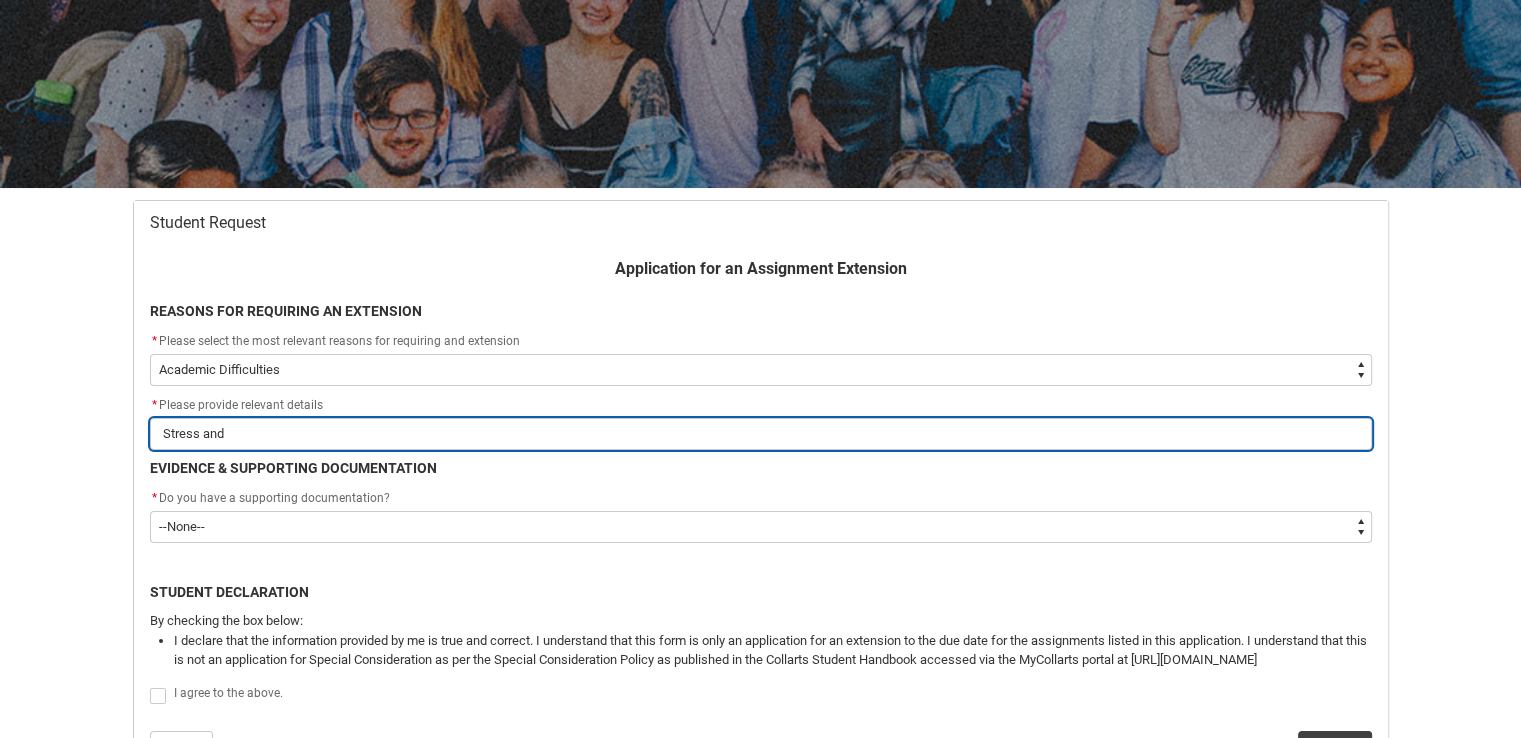 type on "Stress and" 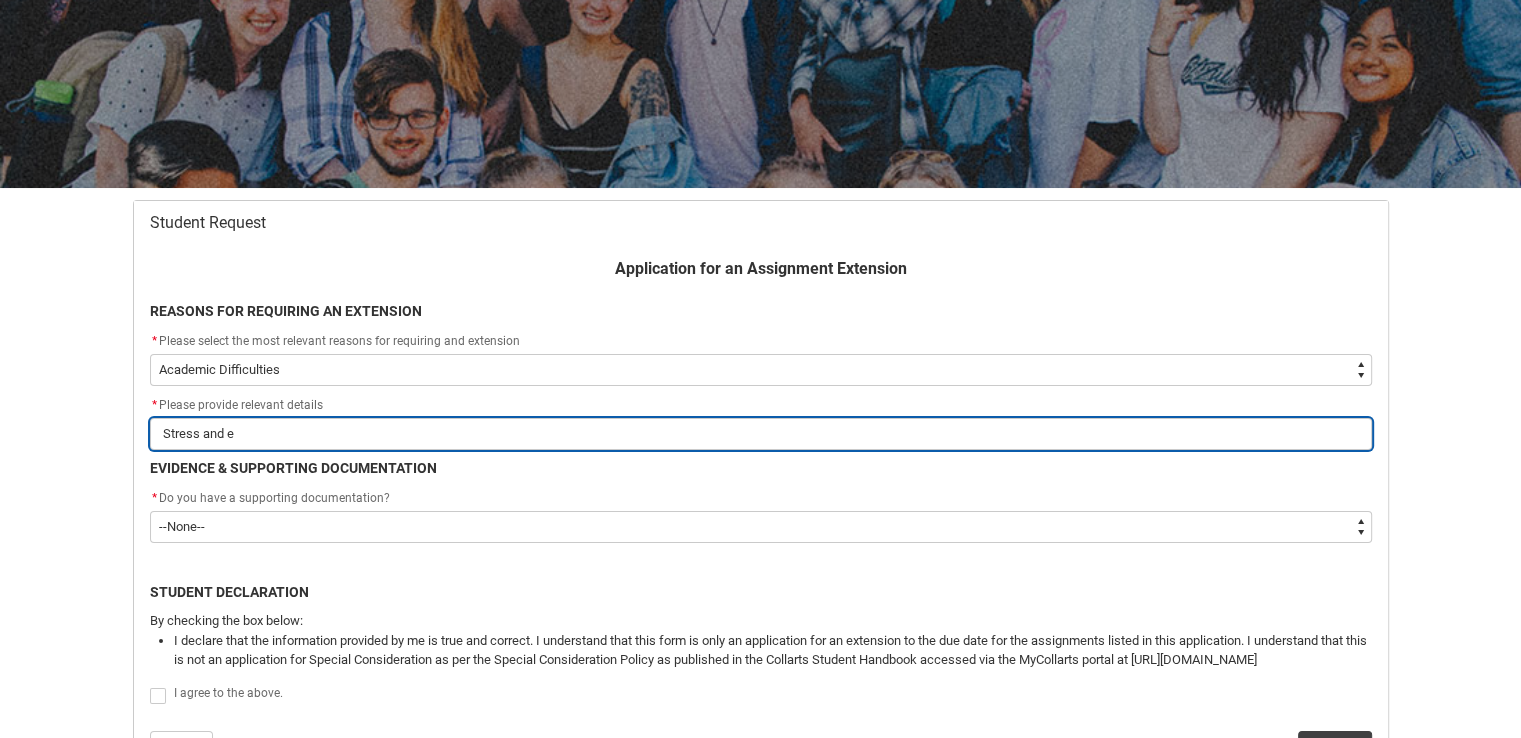 type on "Stress and ex" 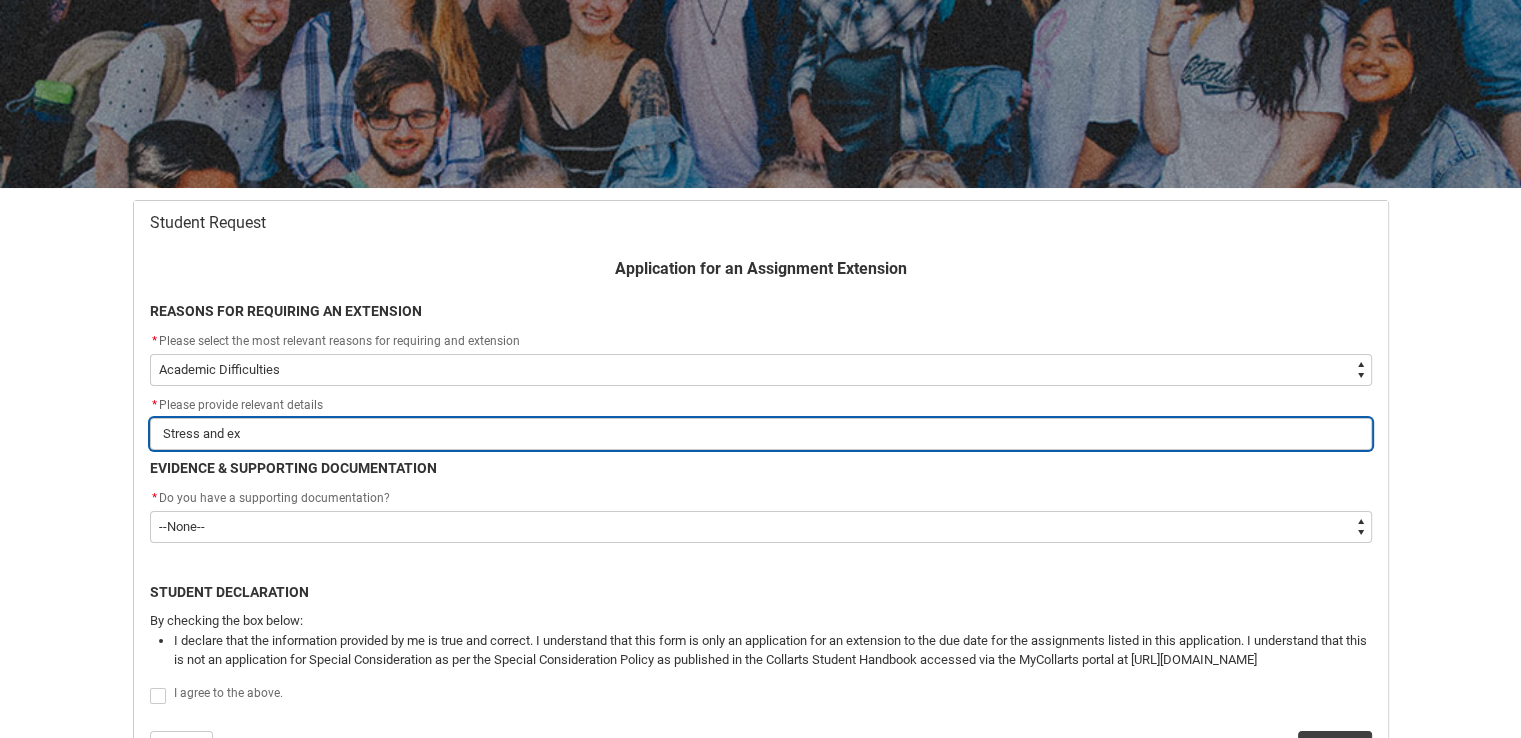 type on "Stress and e" 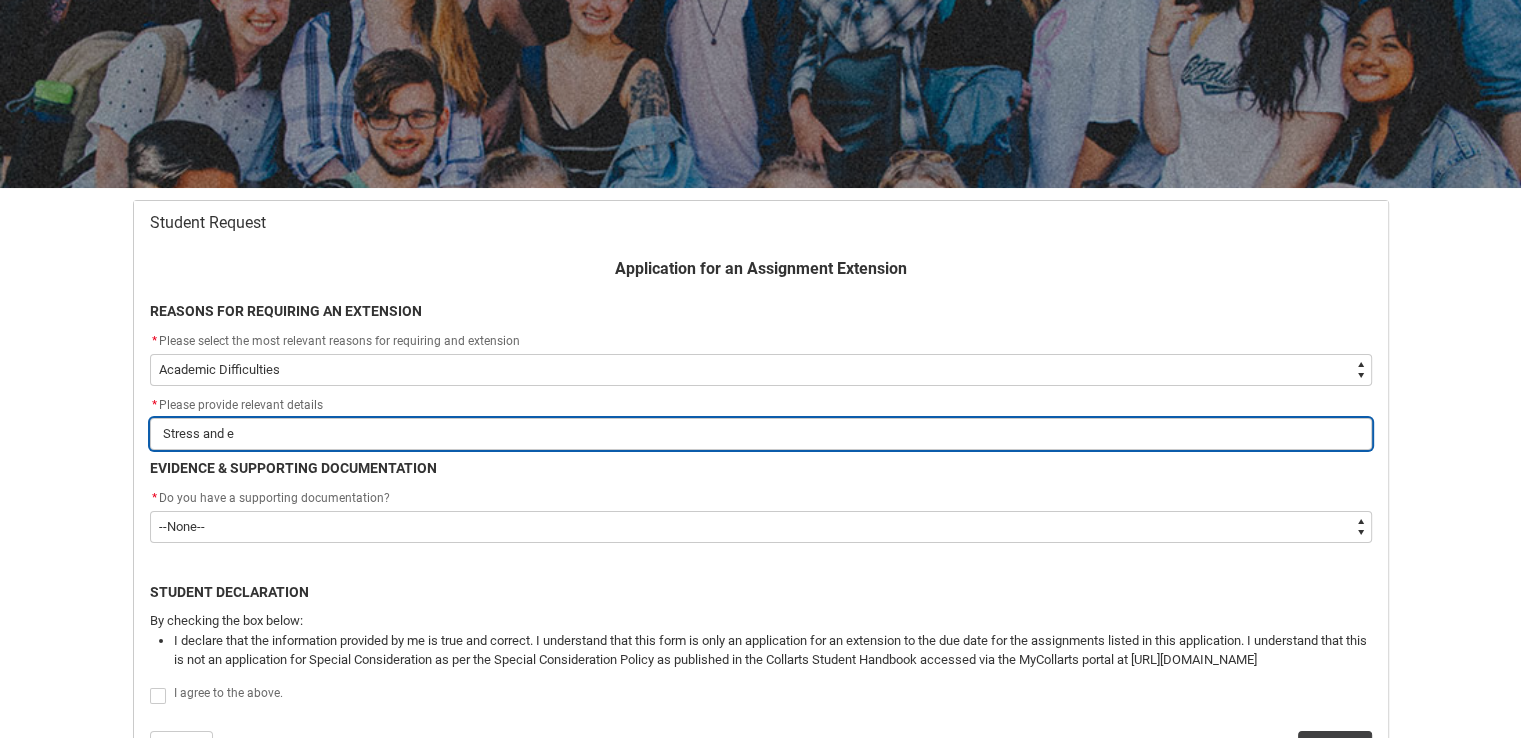 type on "Stress and en" 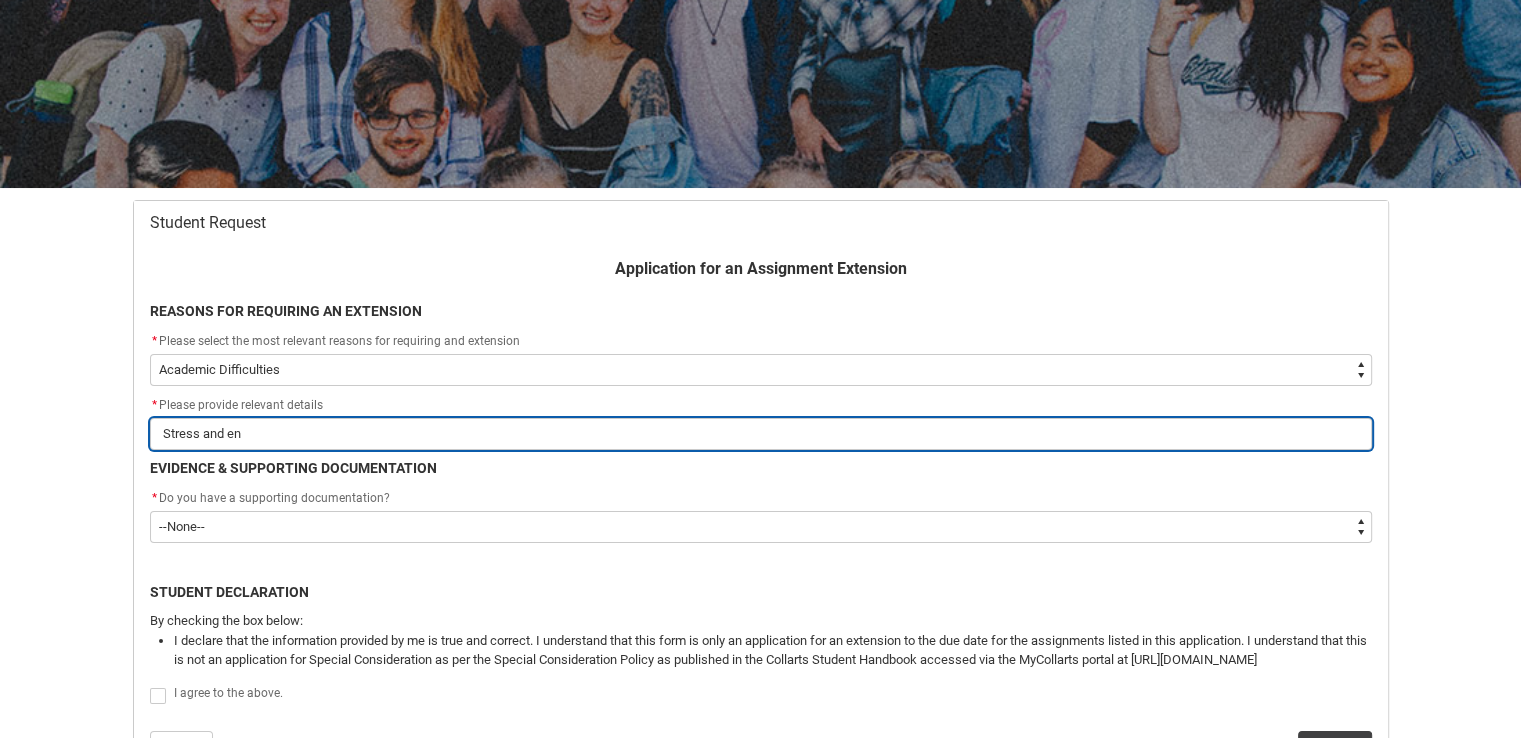 type on "Stress and enx" 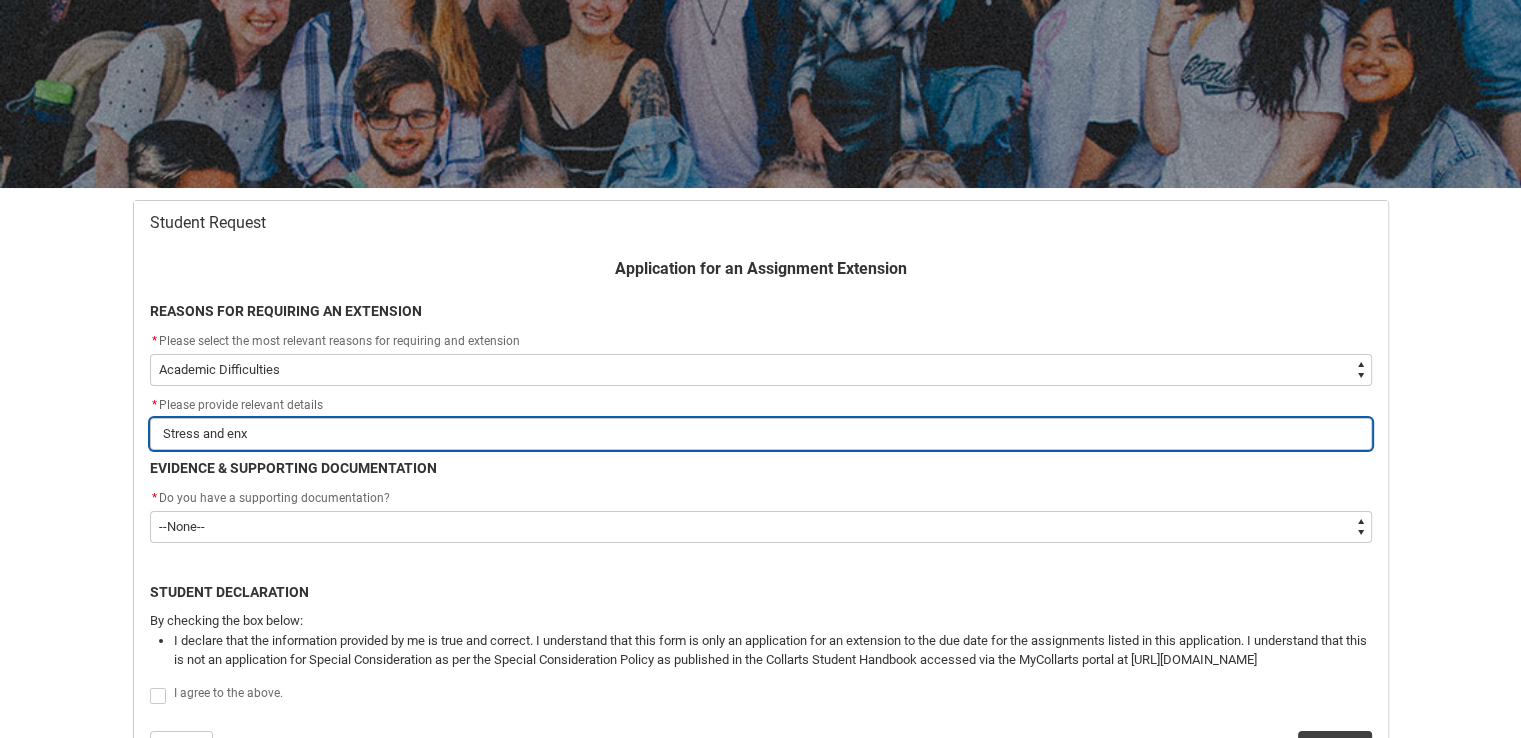 type on "Stress and enxi" 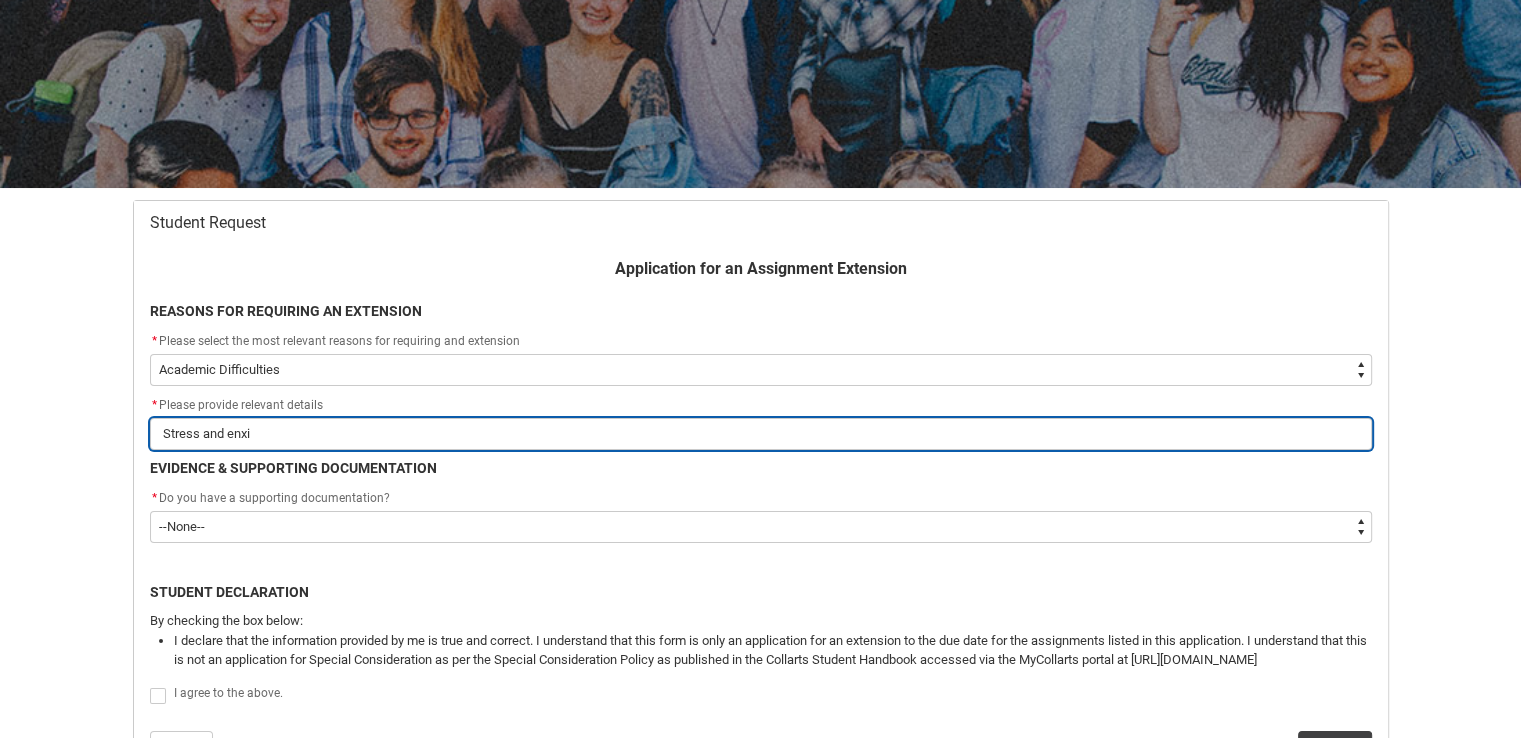 type on "Stress and enxie" 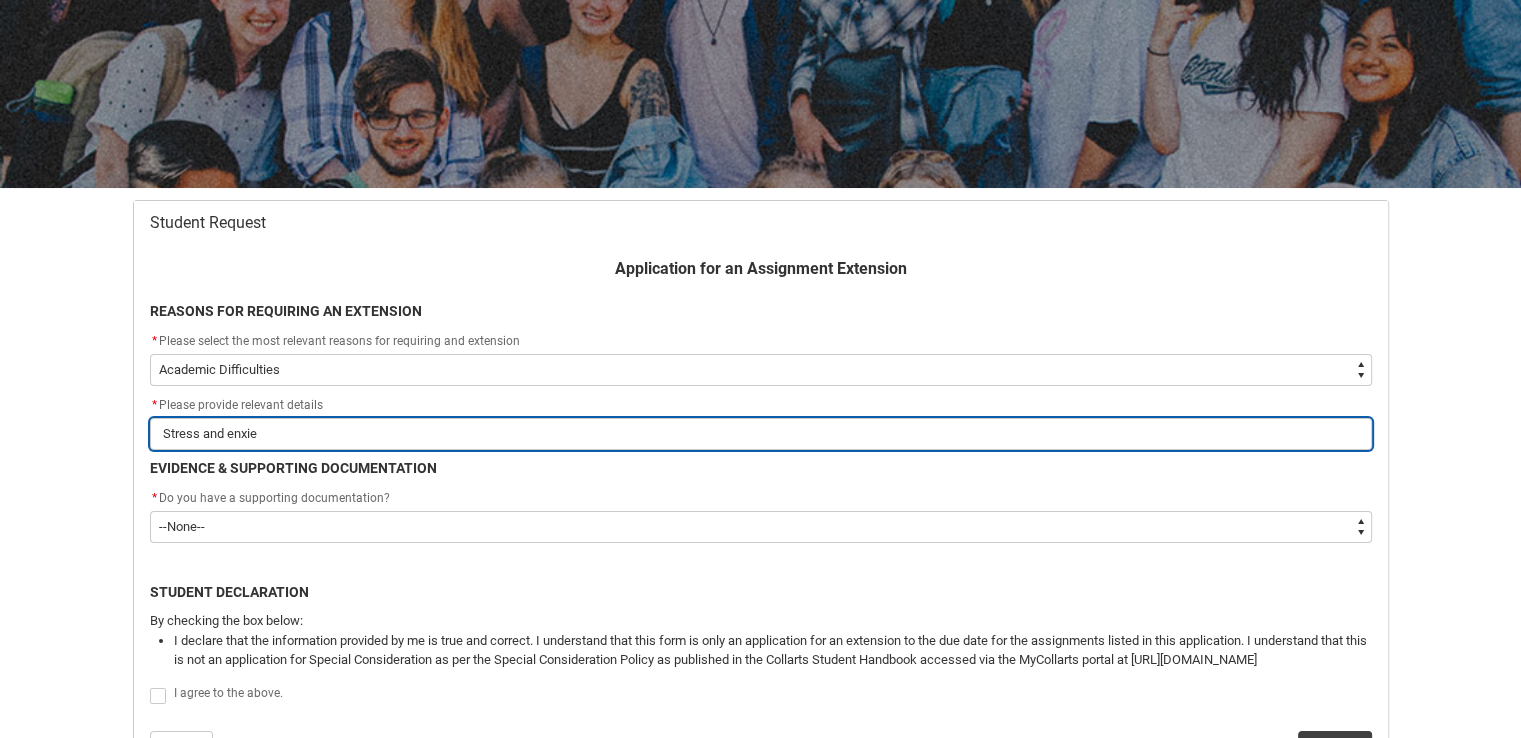 type on "Stress and enxiee" 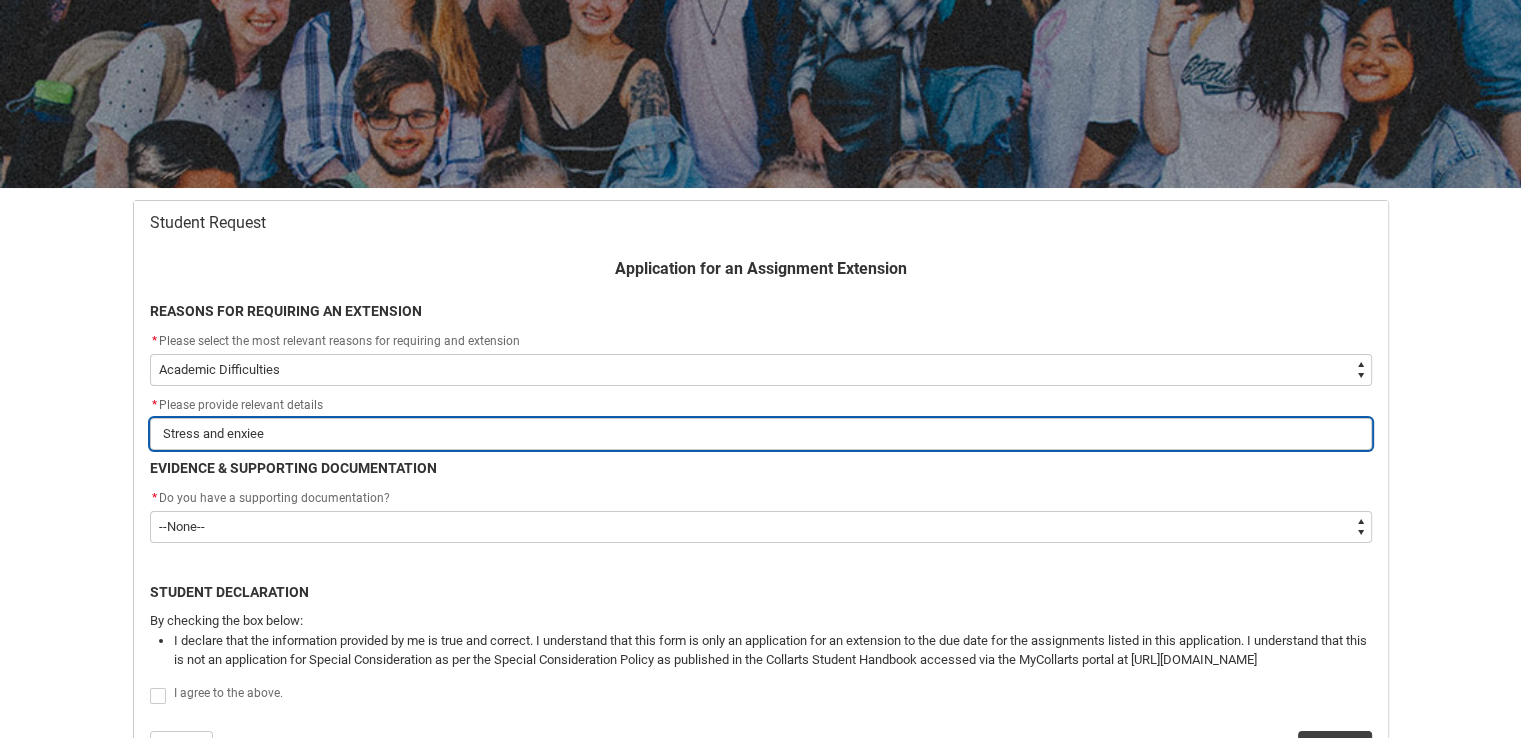 type on "Stress and enxieet" 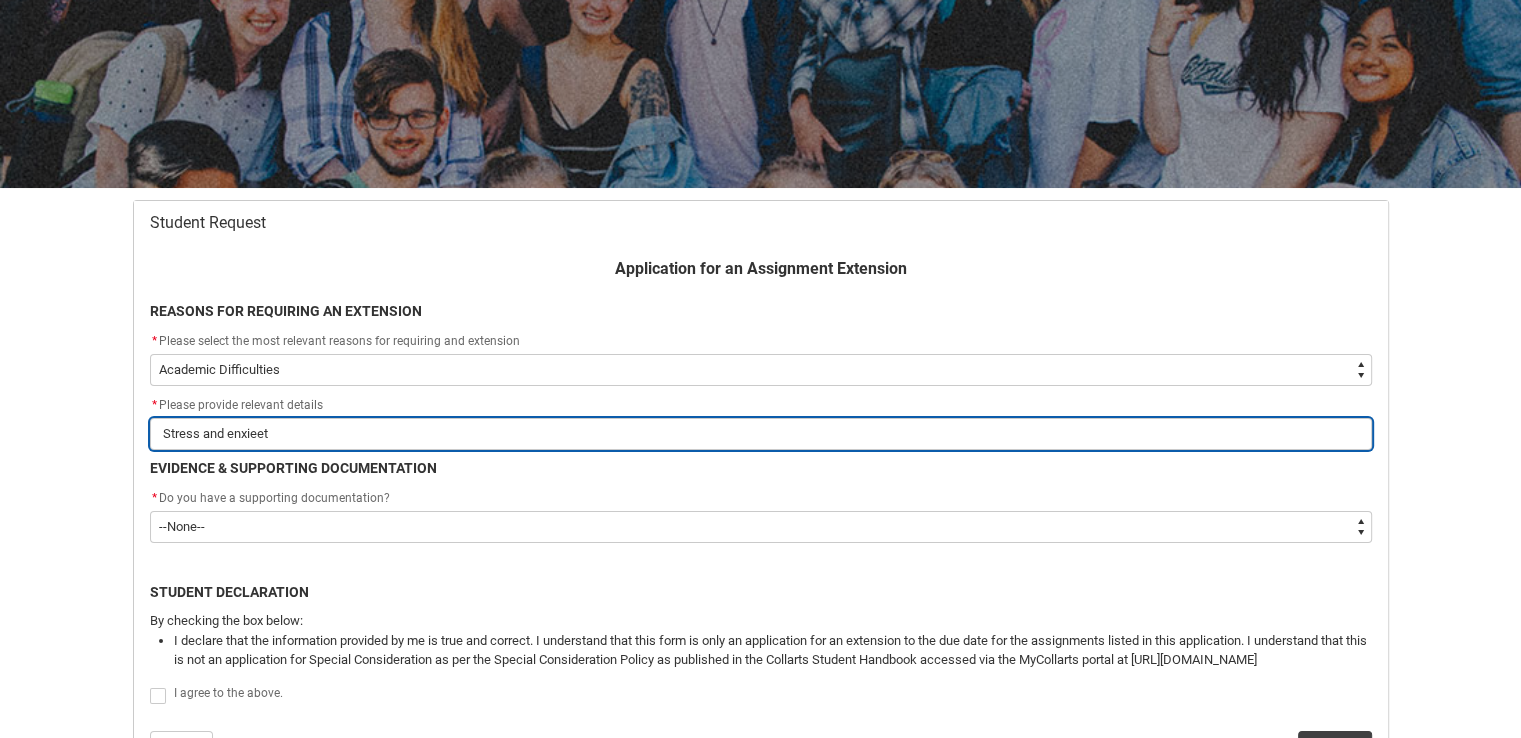 type on "Stress and enxieety" 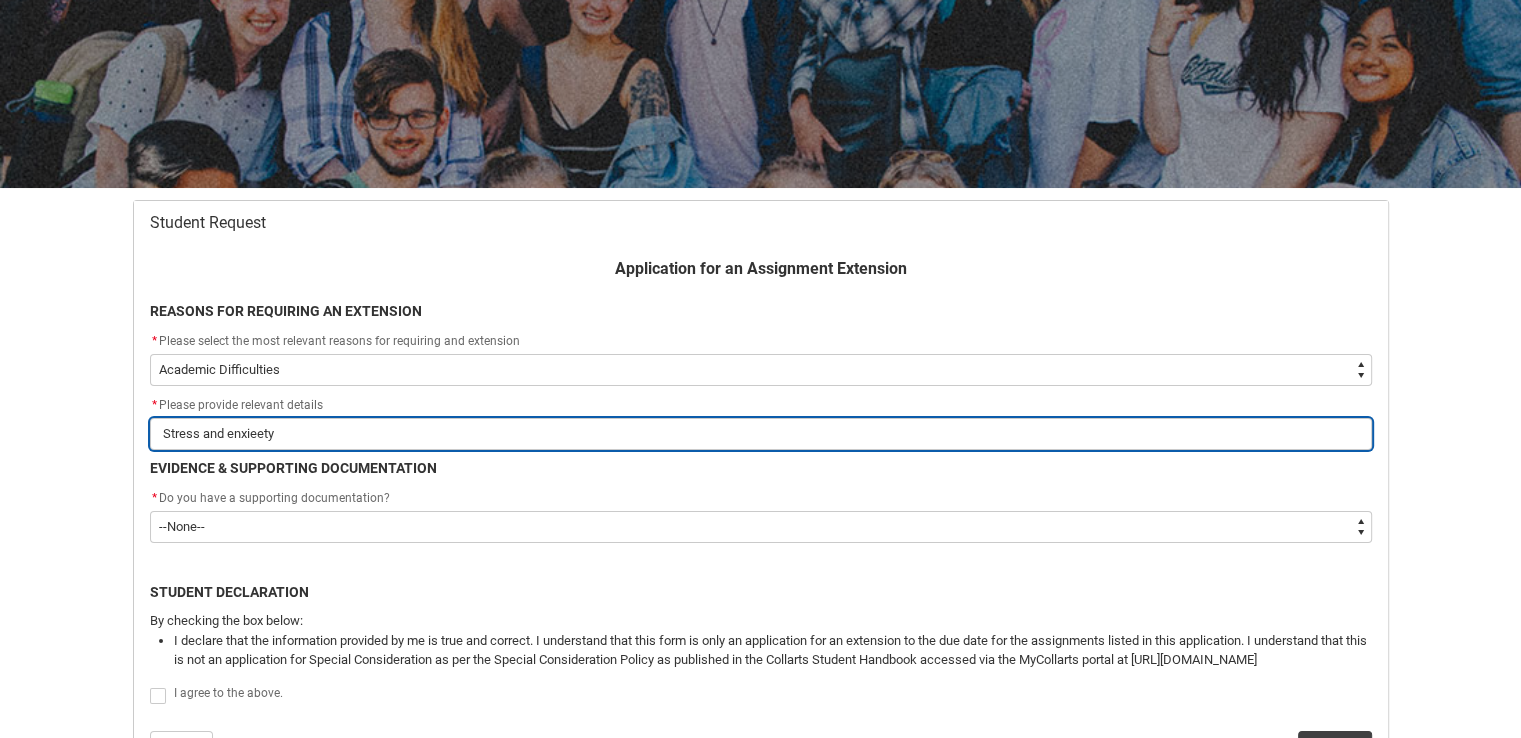 type on "Stress and enxieety" 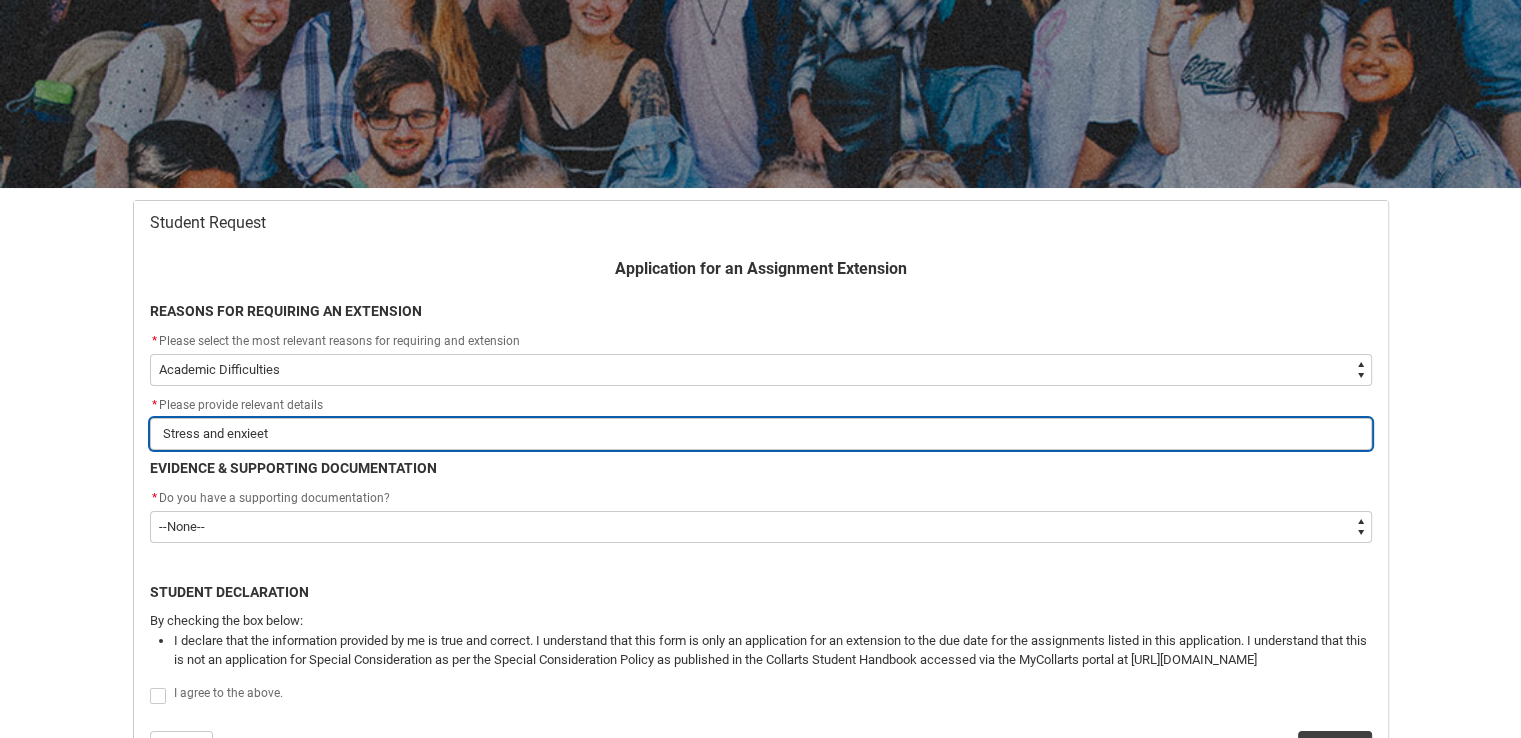 type on "Stress and enxiee" 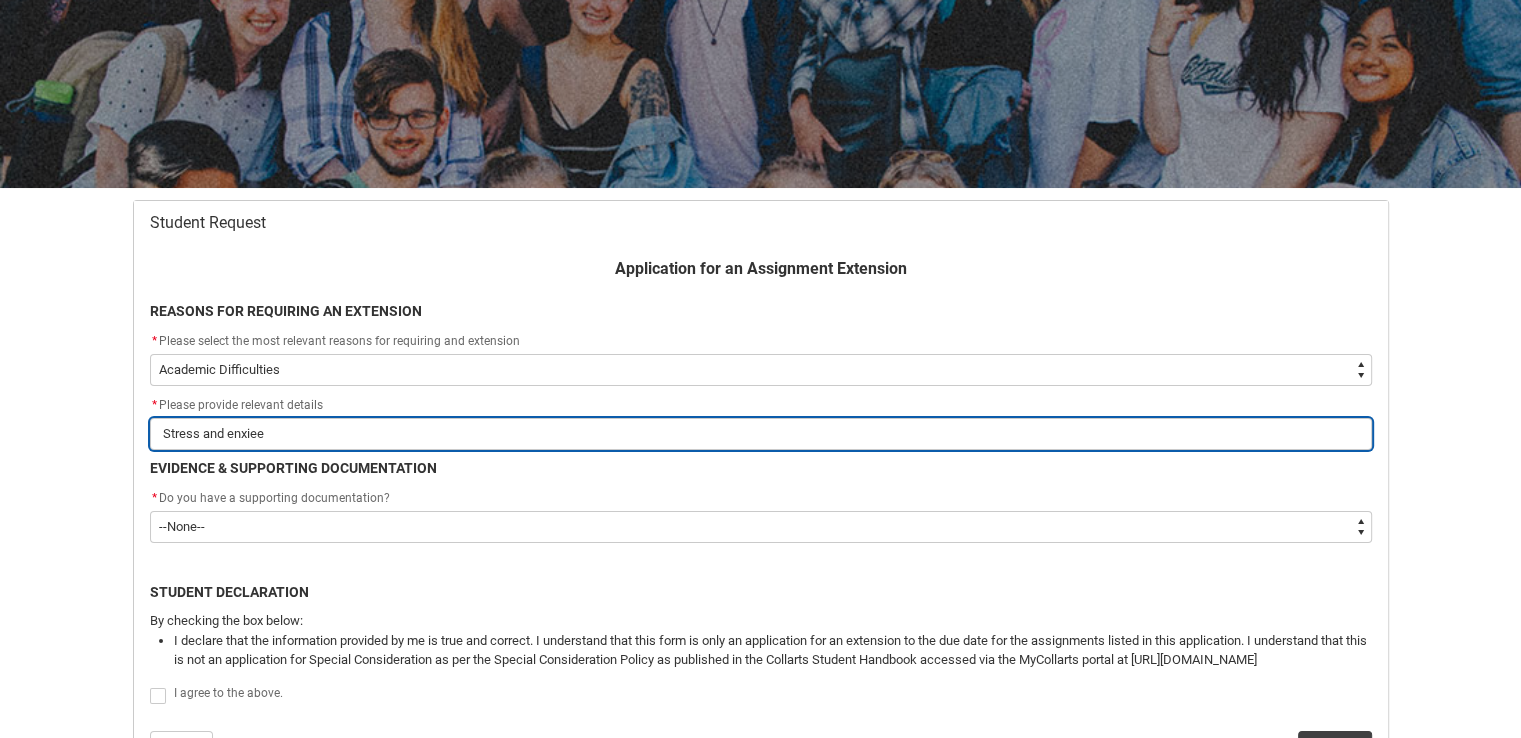 type on "Stress and enxie" 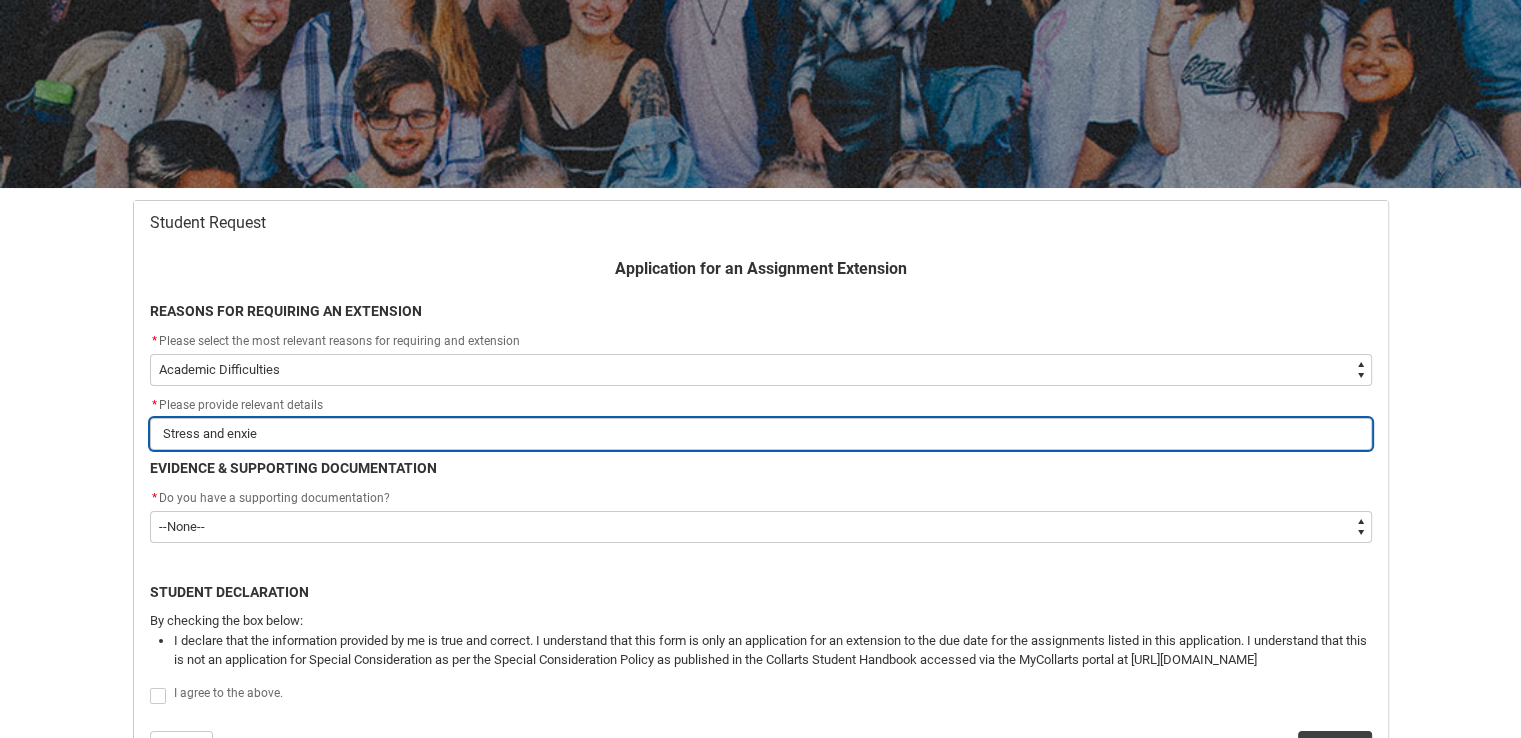 type on "Stress and enxi" 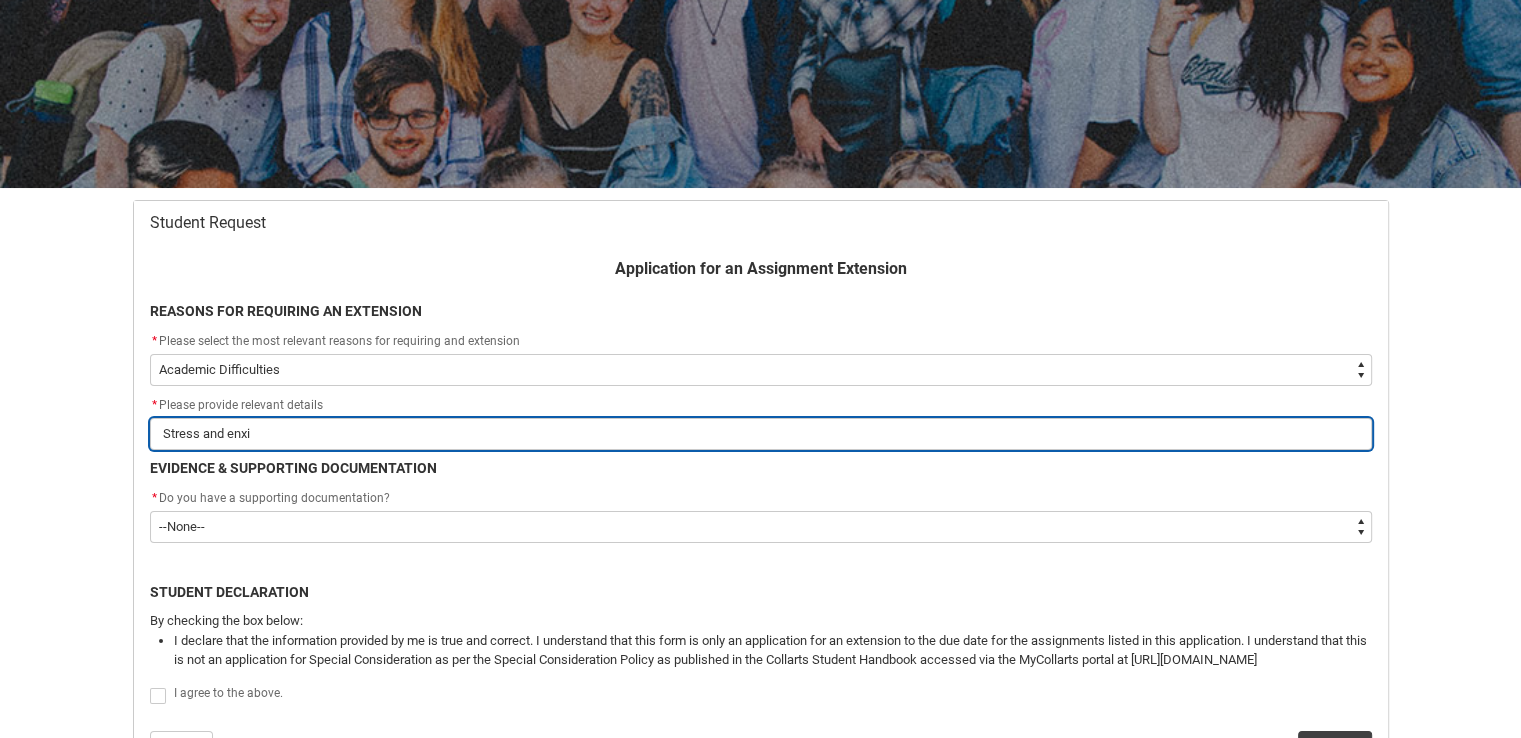 type on "Stress and enx" 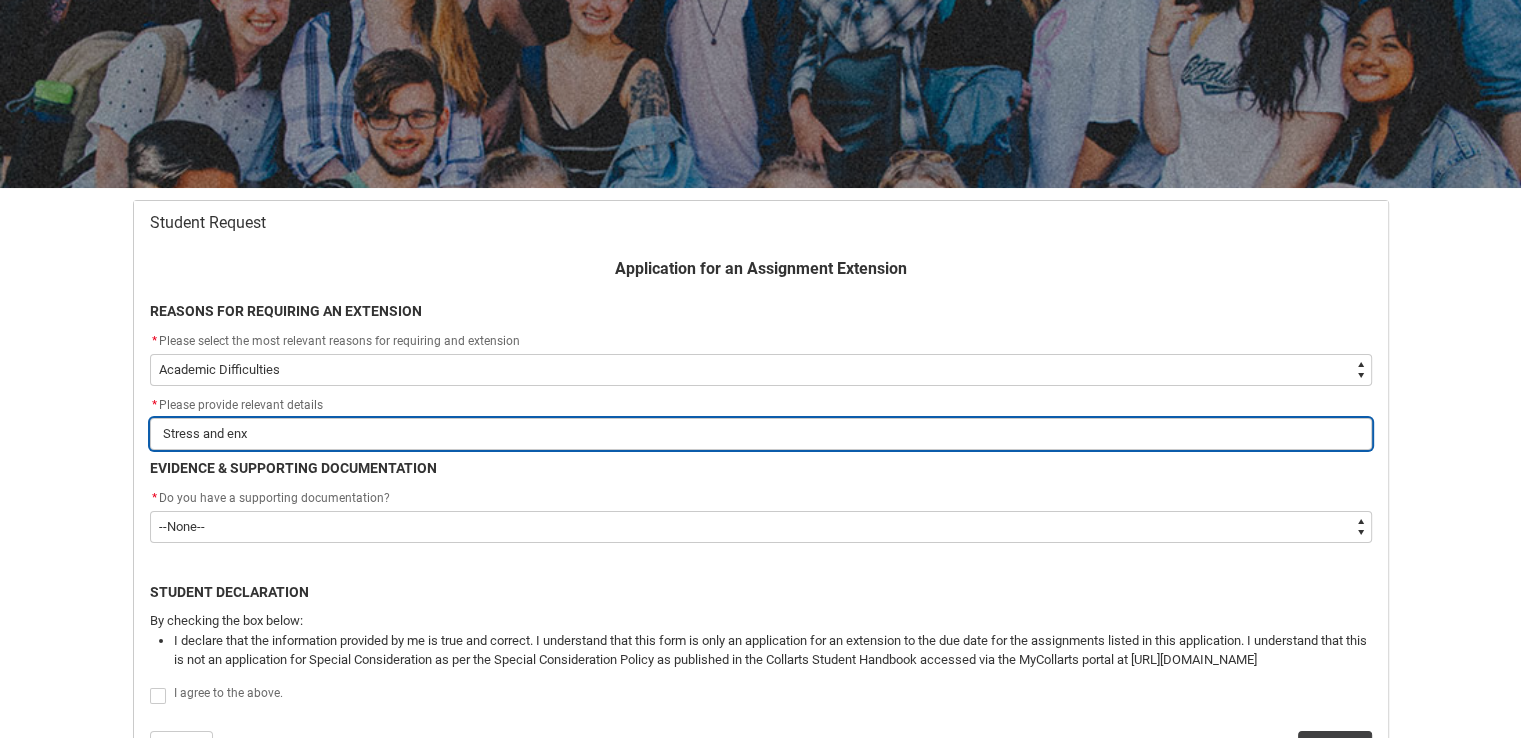 type on "Stress and en" 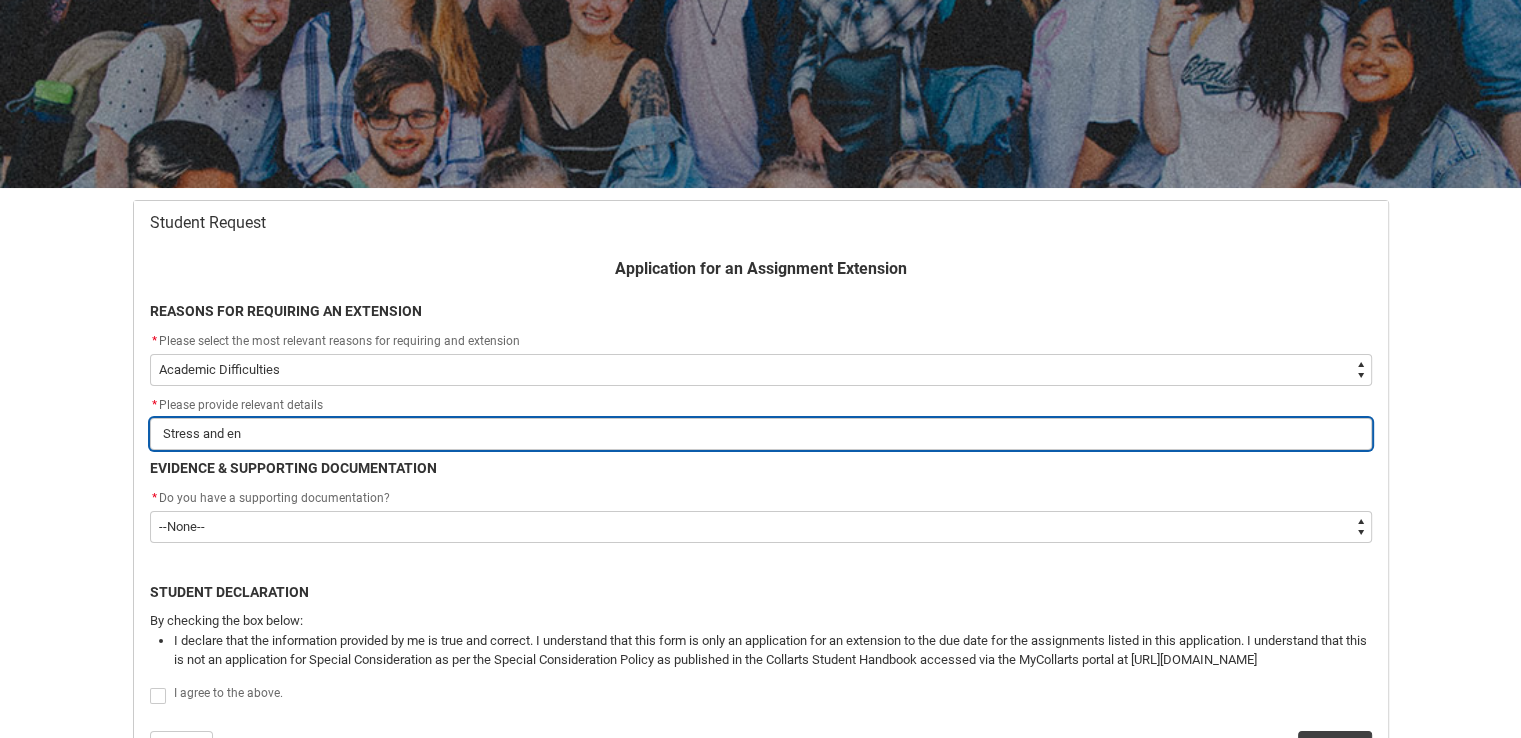 type on "Stress and e" 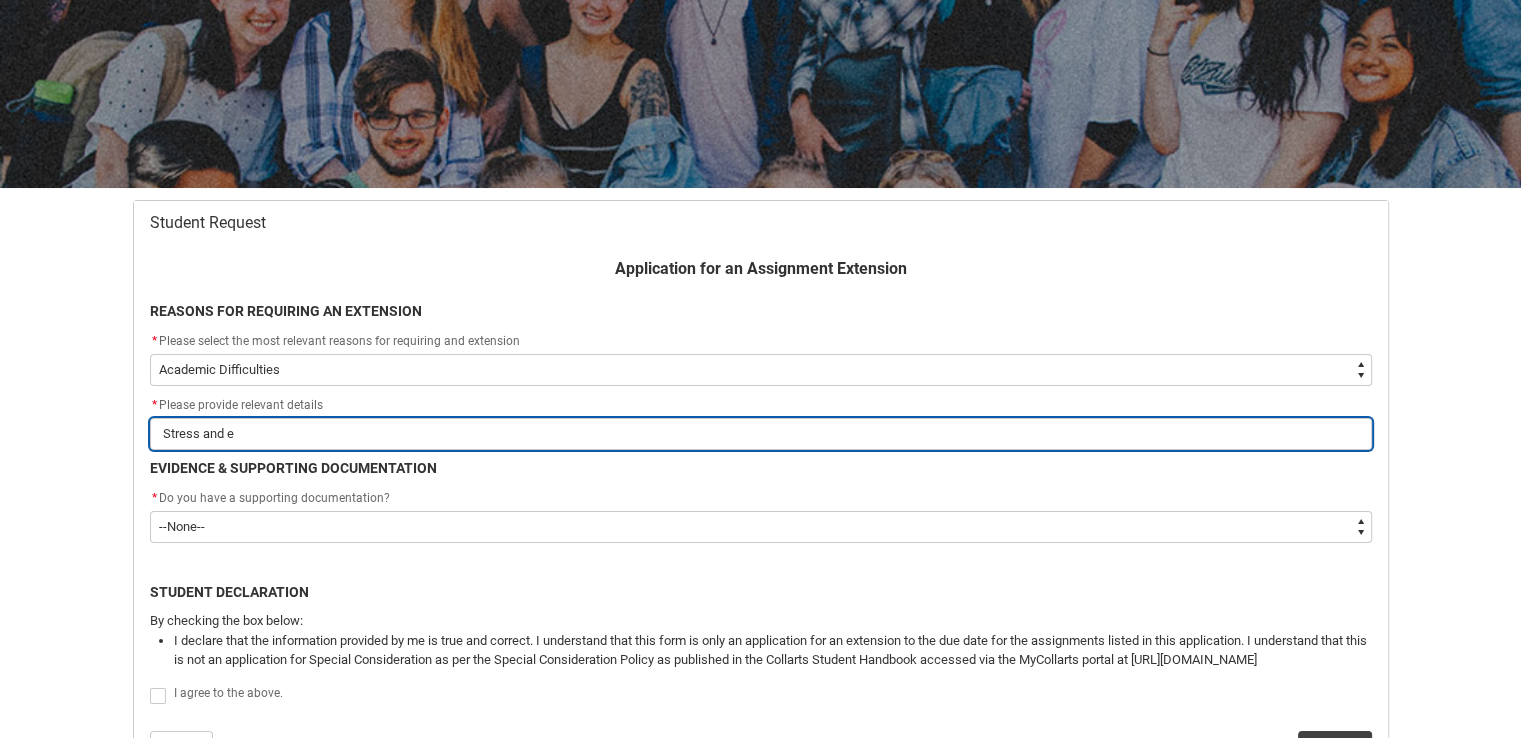 type on "Stress and" 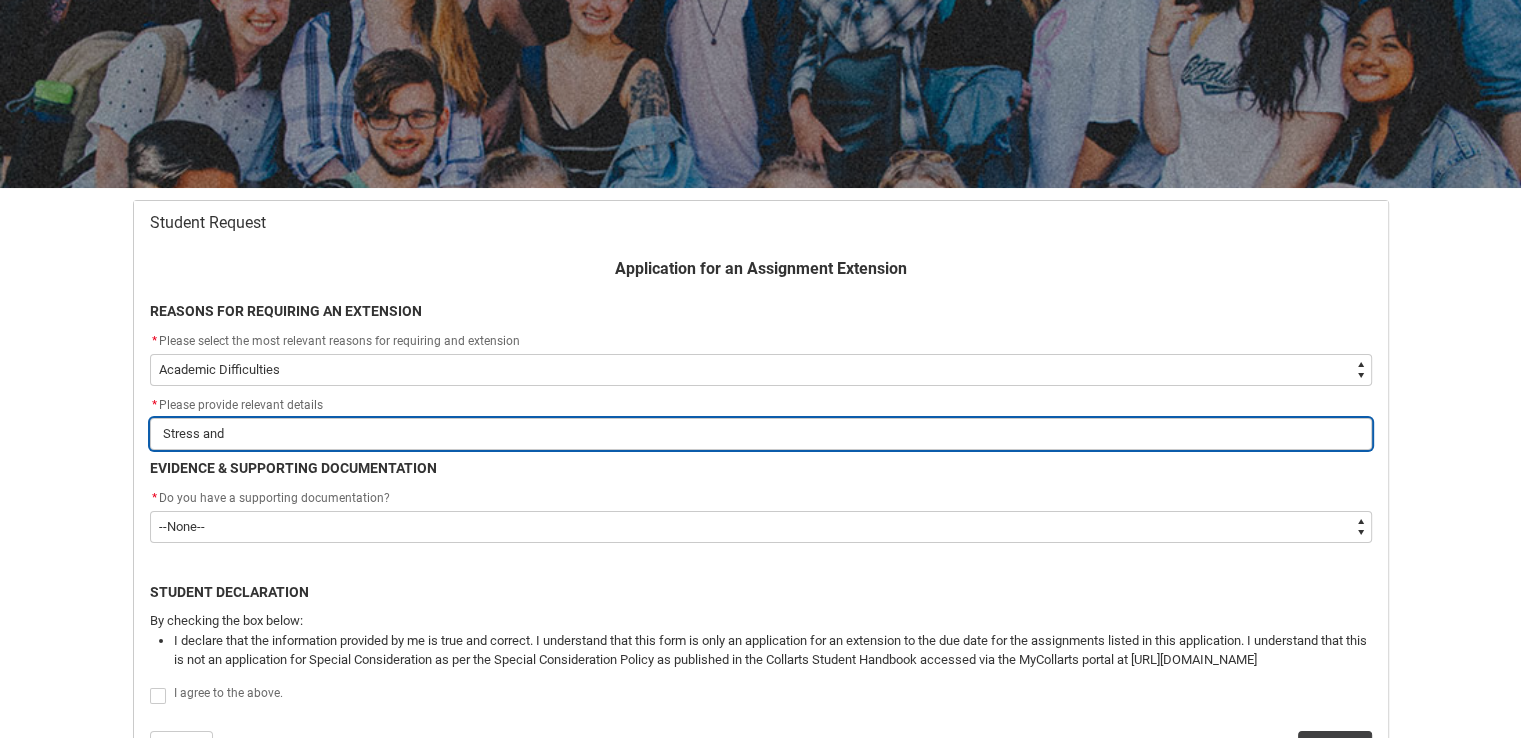 type on "Stress and" 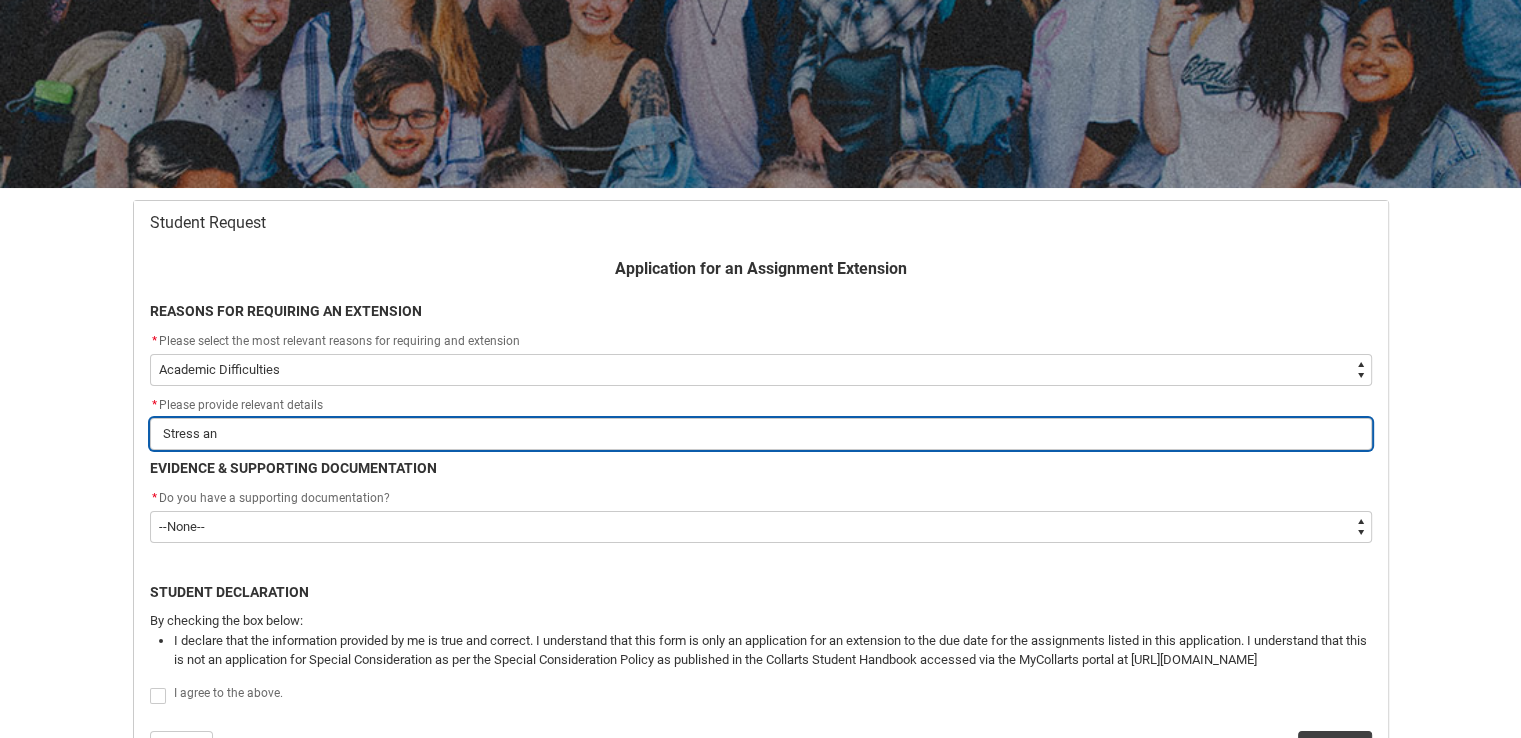 type on "Stress a" 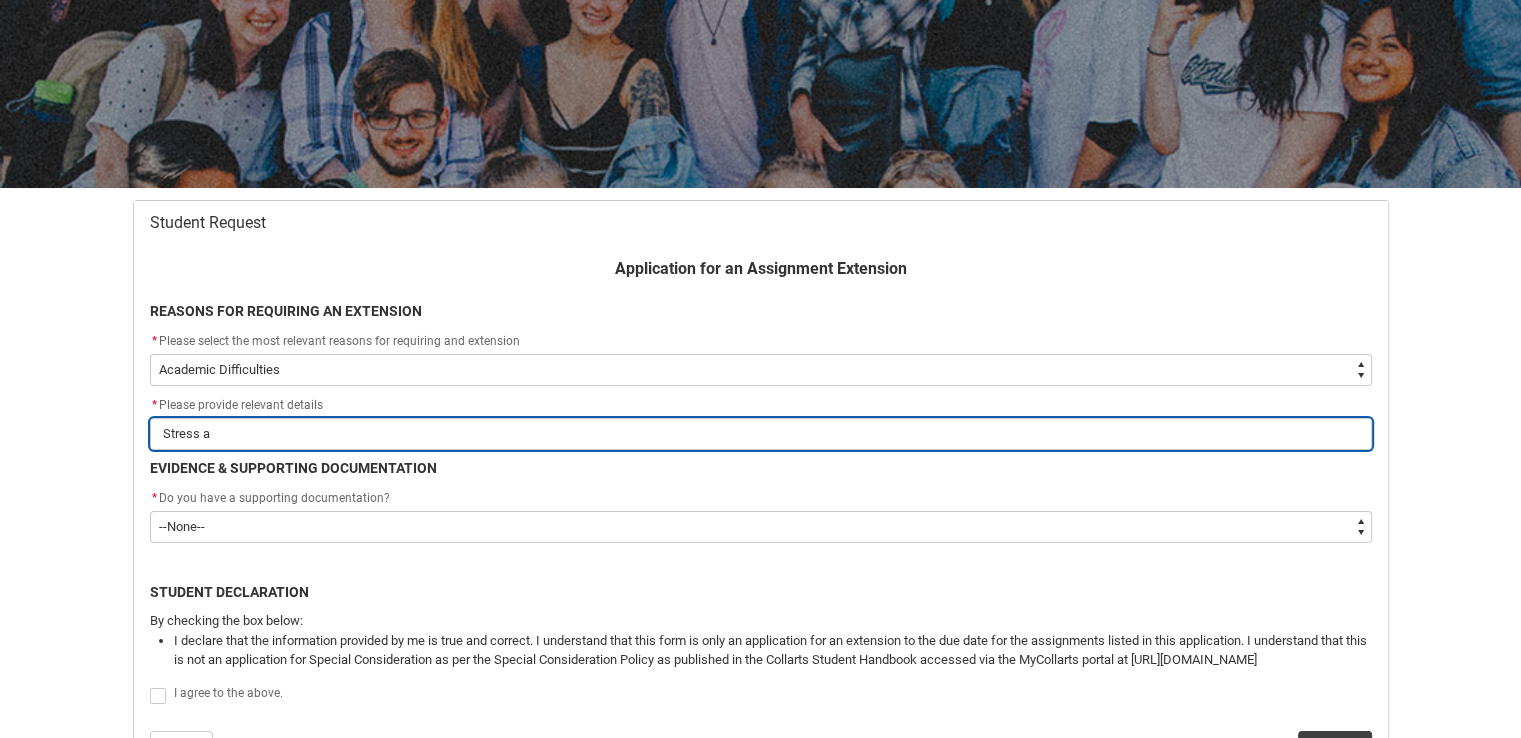 type on "Stress" 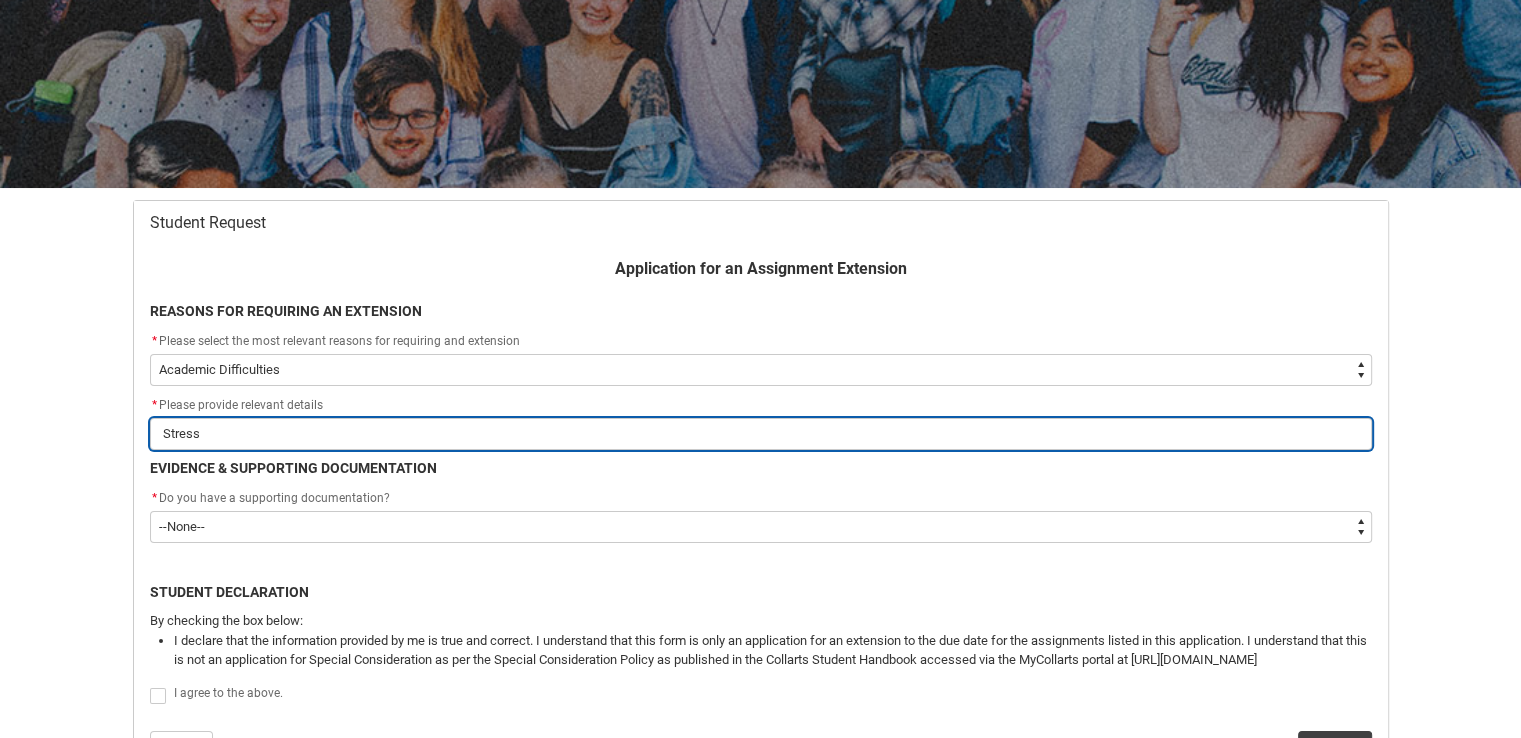 type on "Stress f" 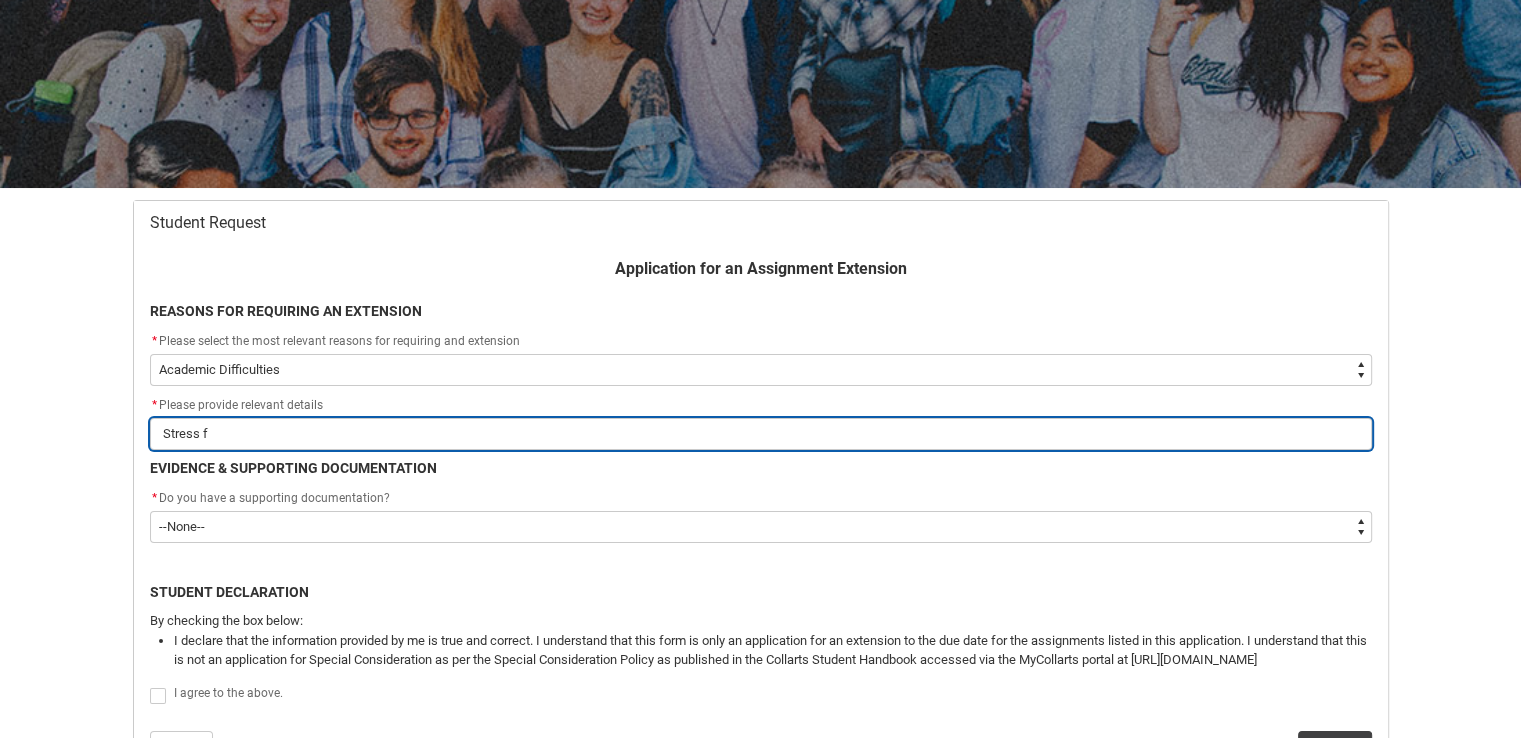 type on "Stress fr" 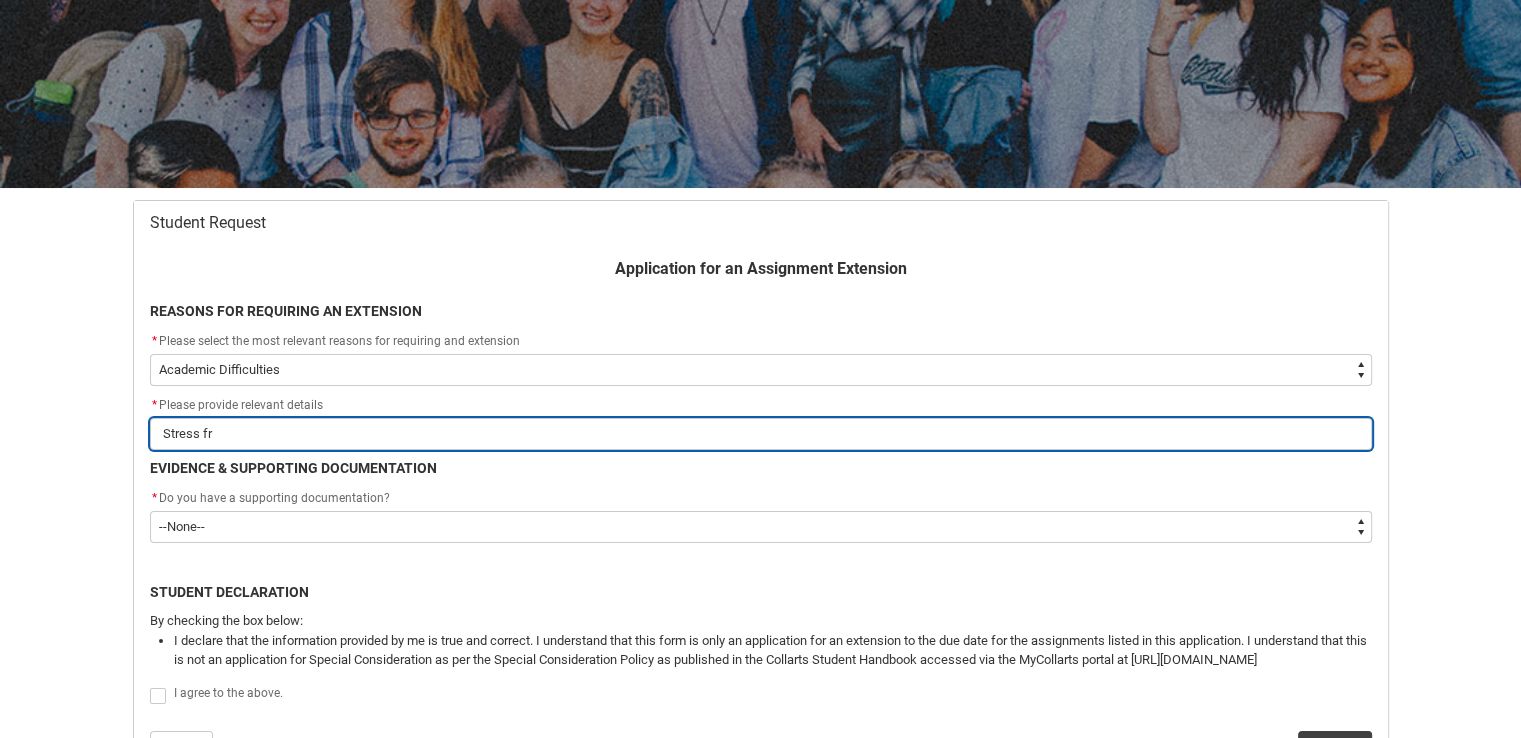 type on "Stress fro" 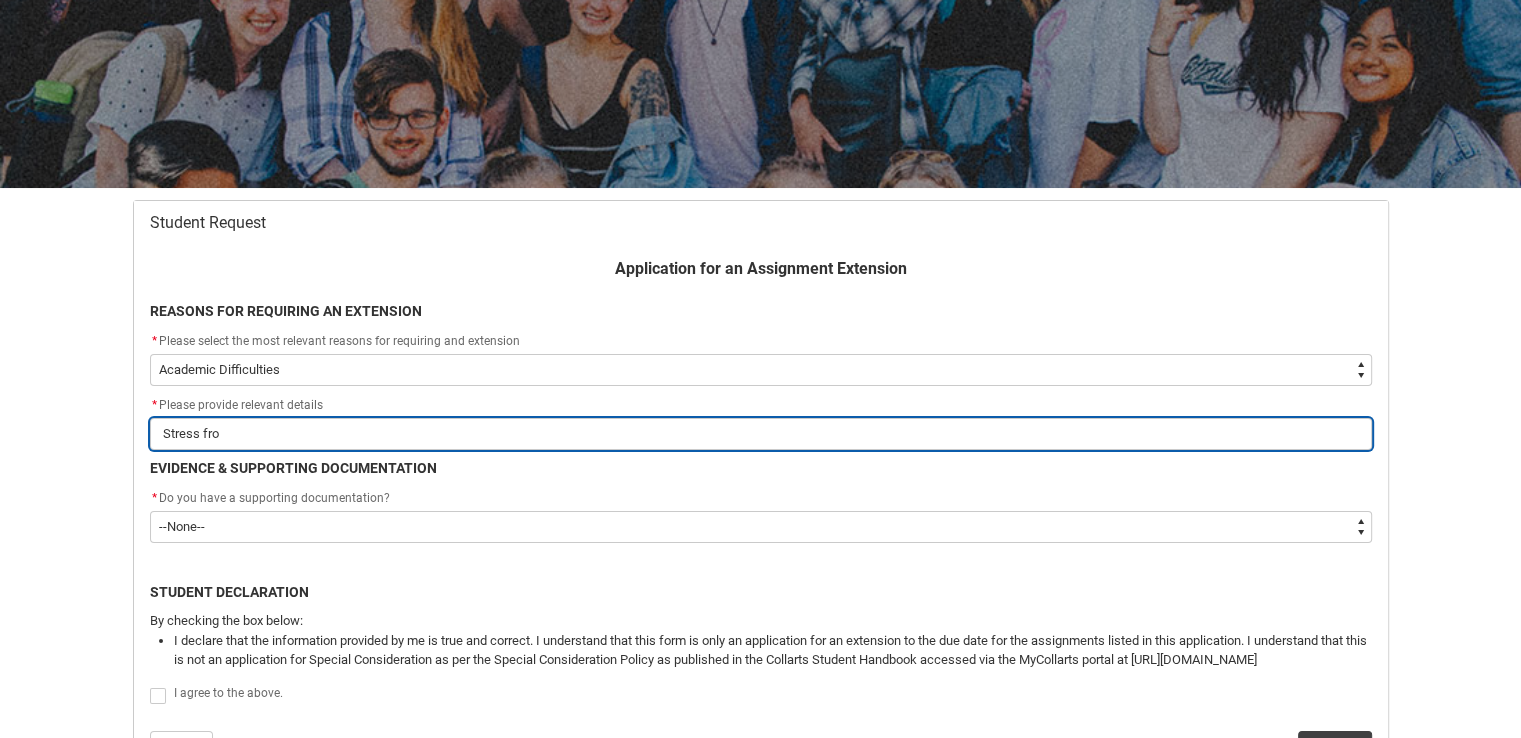 type on "Stress from" 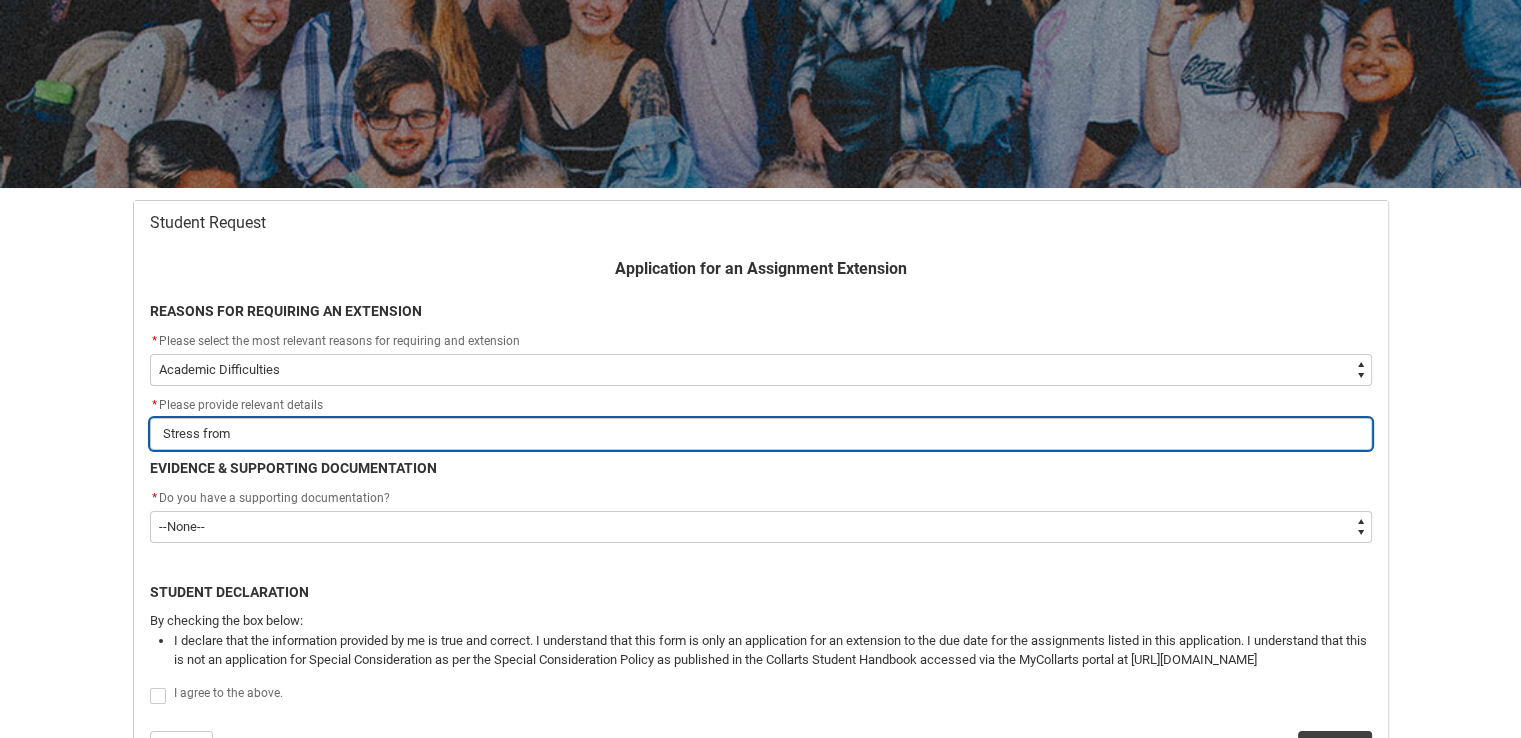 type on "Stress from" 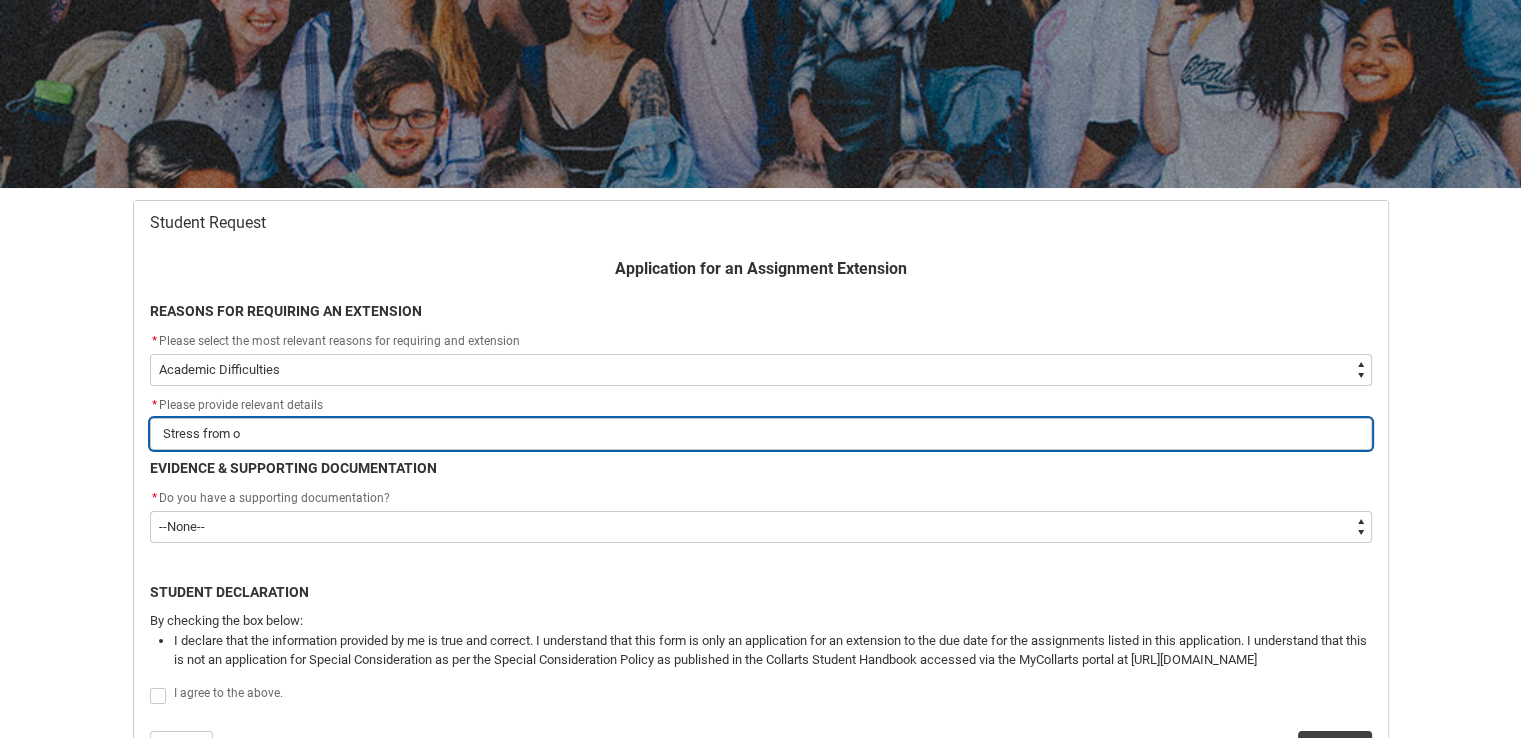 type on "Stress from ot" 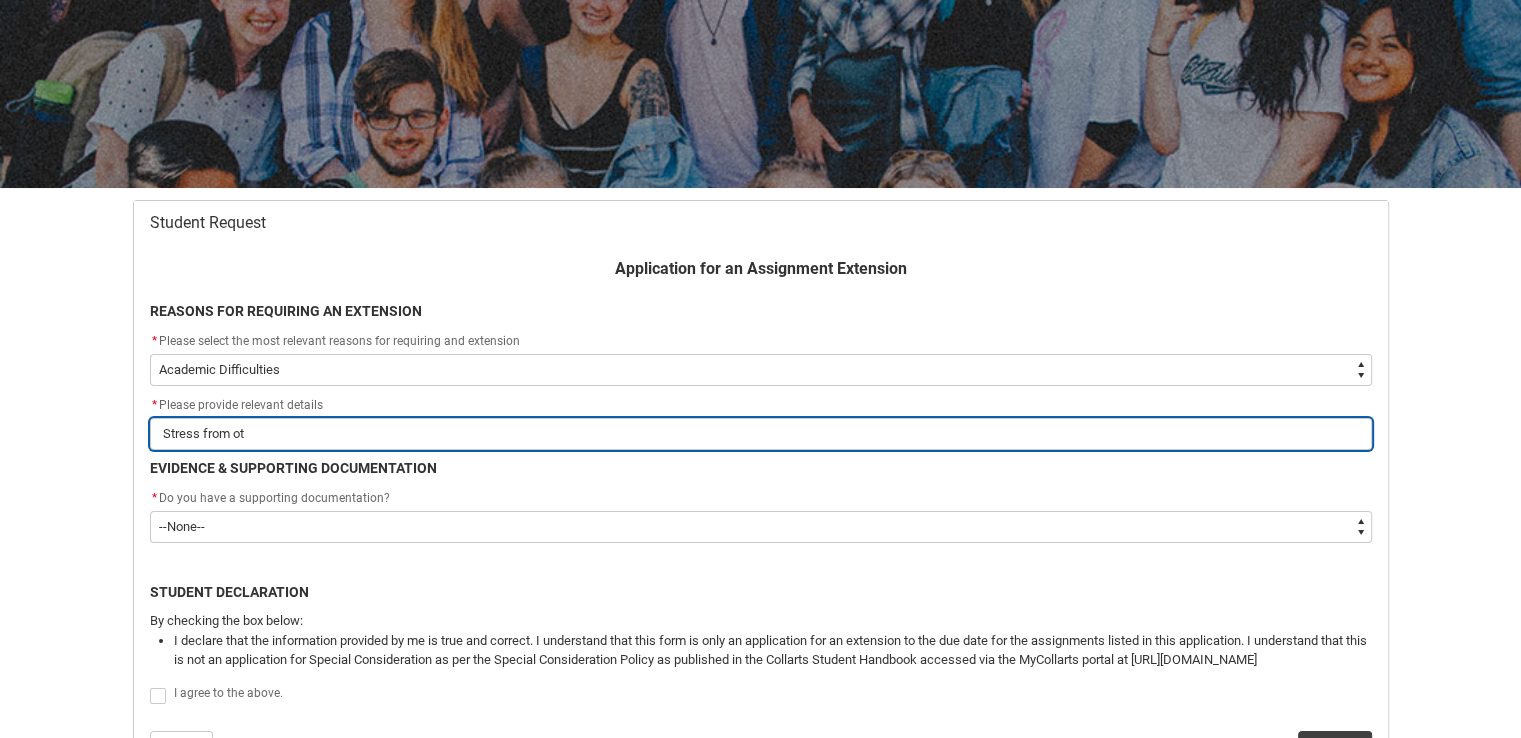 type on "Stress from oth" 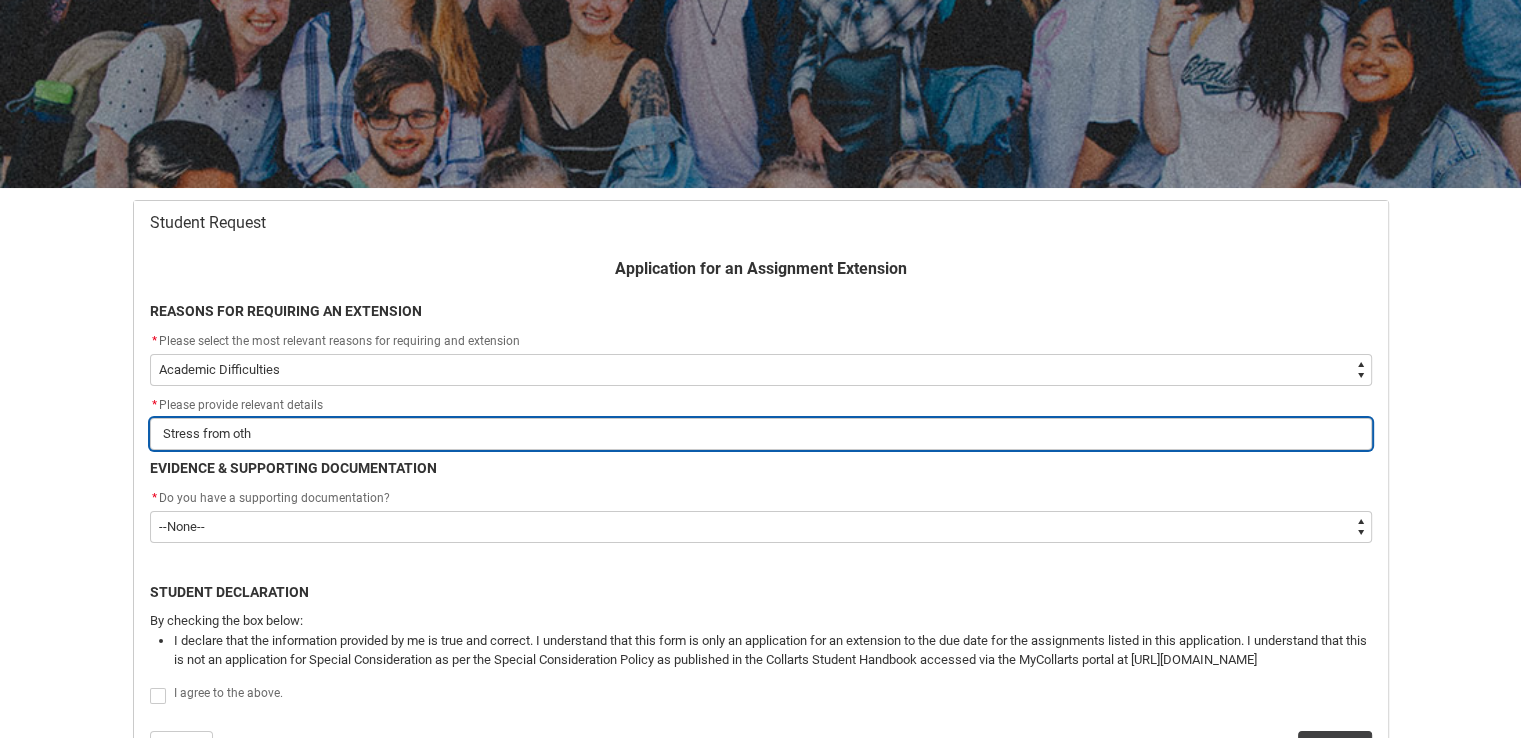 type on "Stress from othe" 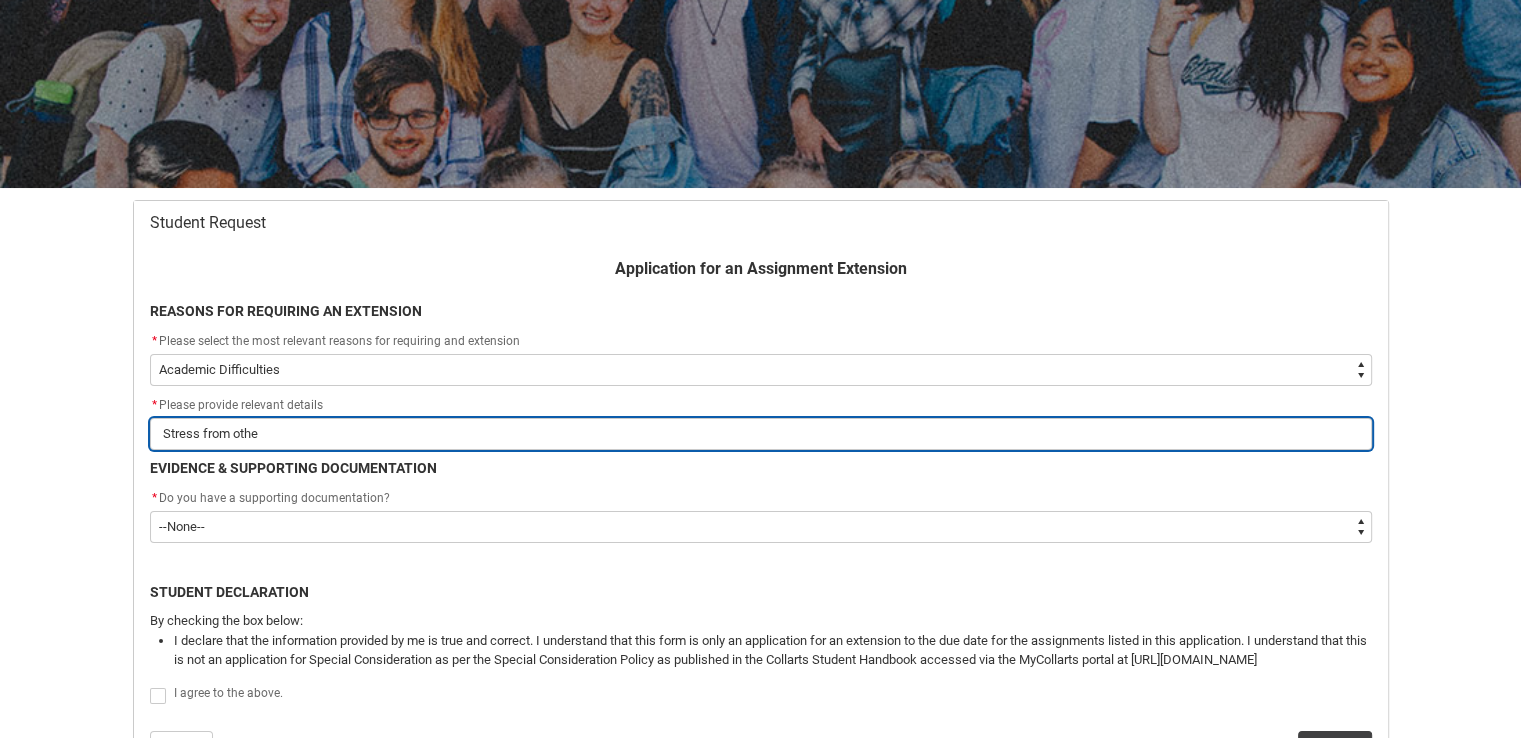 type on "Stress from other" 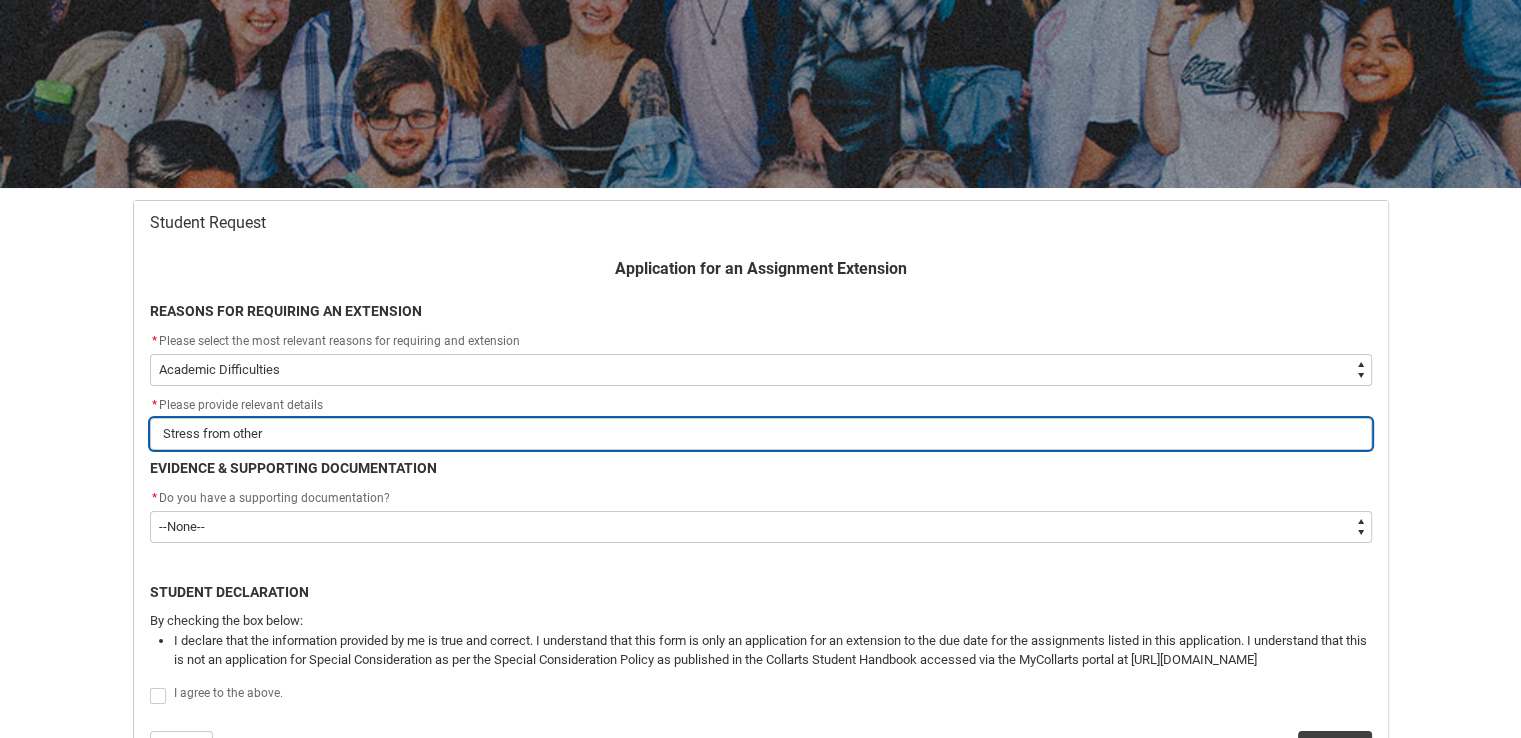 type on "Stress from other" 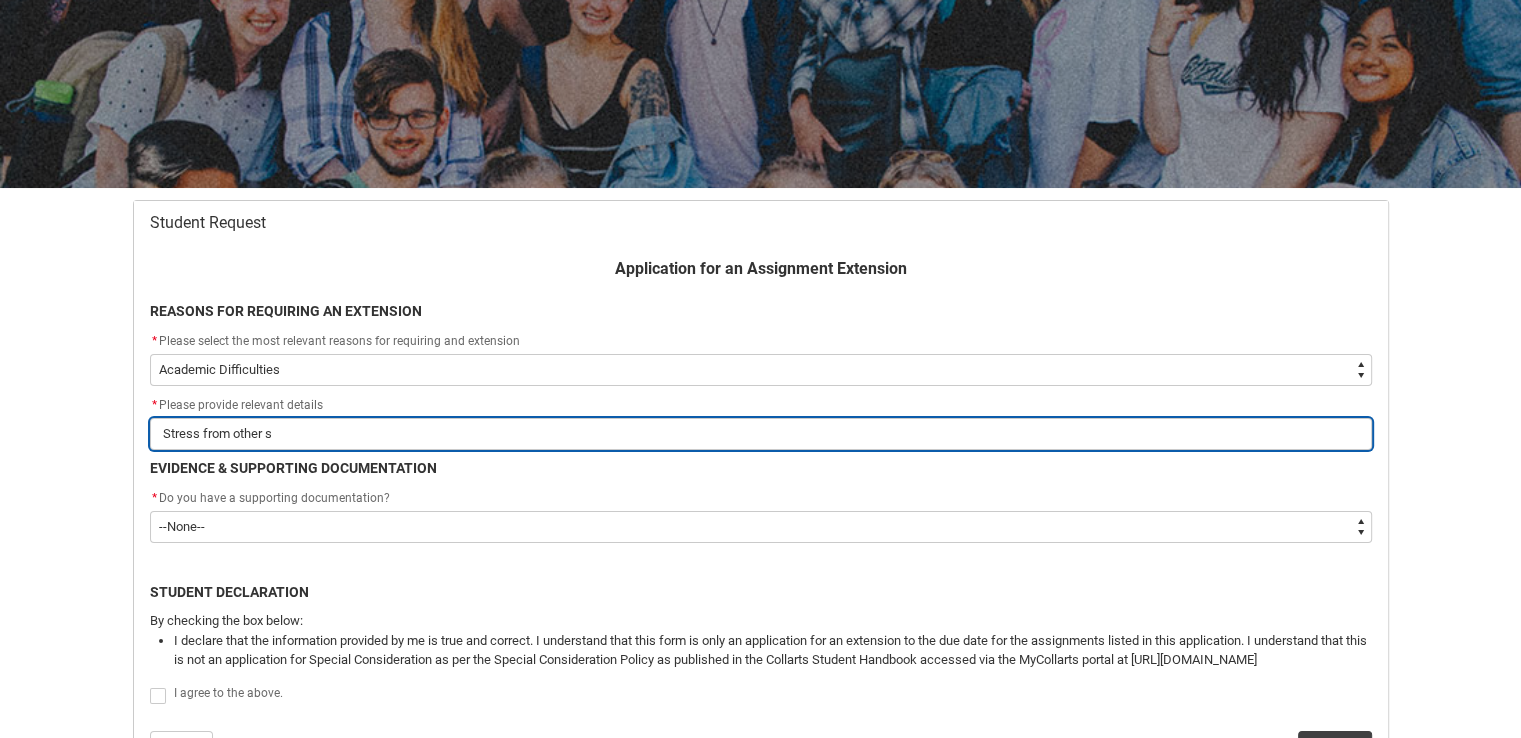 type on "Stress from other su" 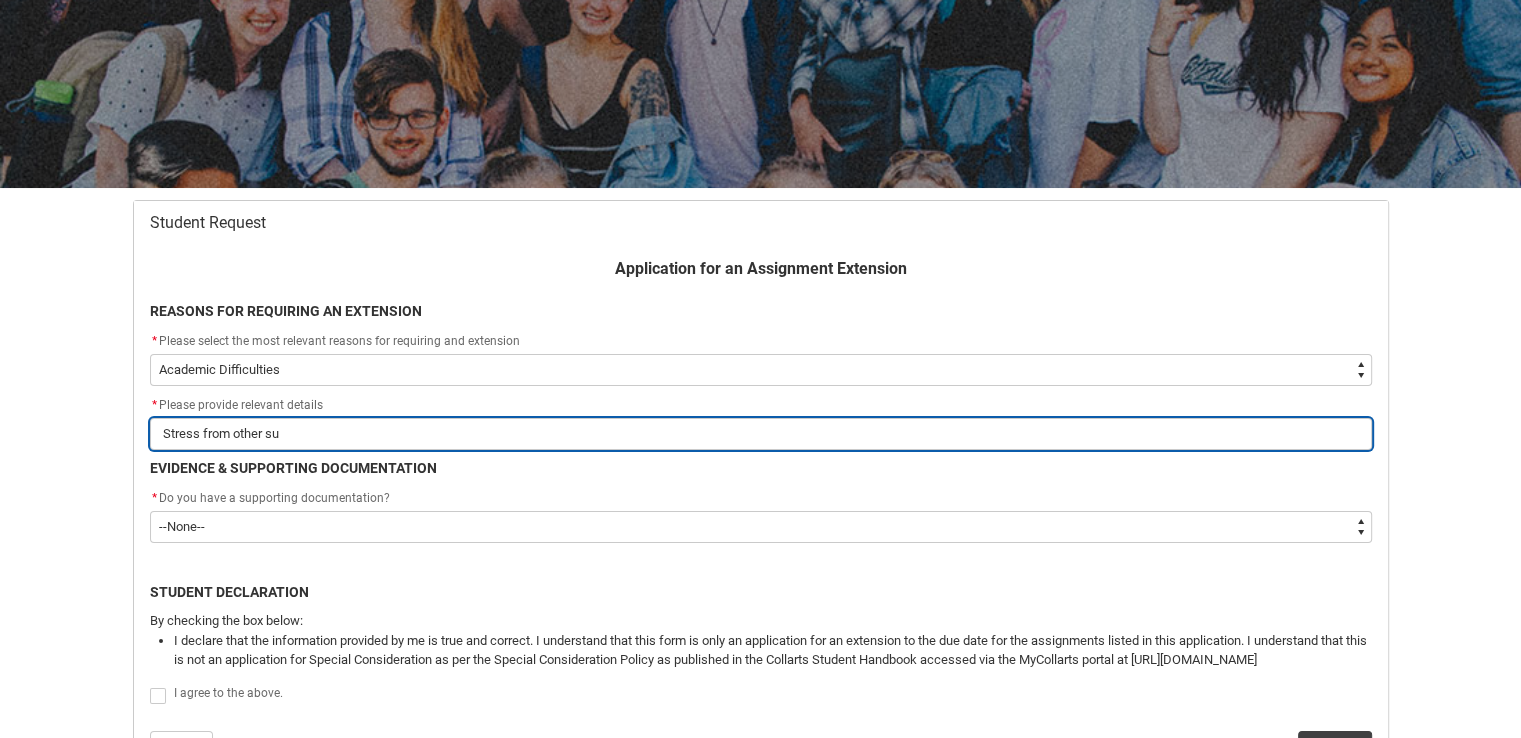 type on "Stress from other sub" 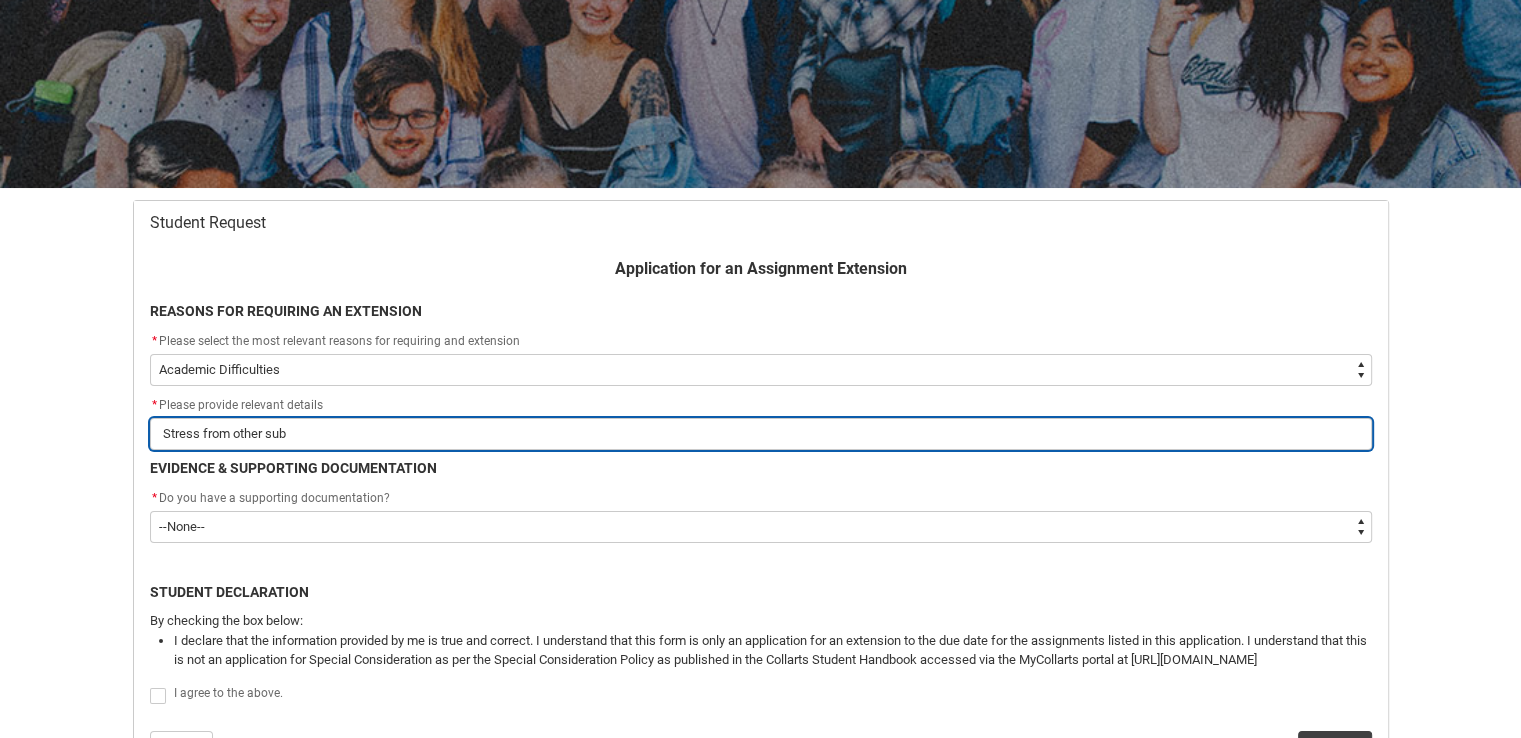 type on "Stress from other subj" 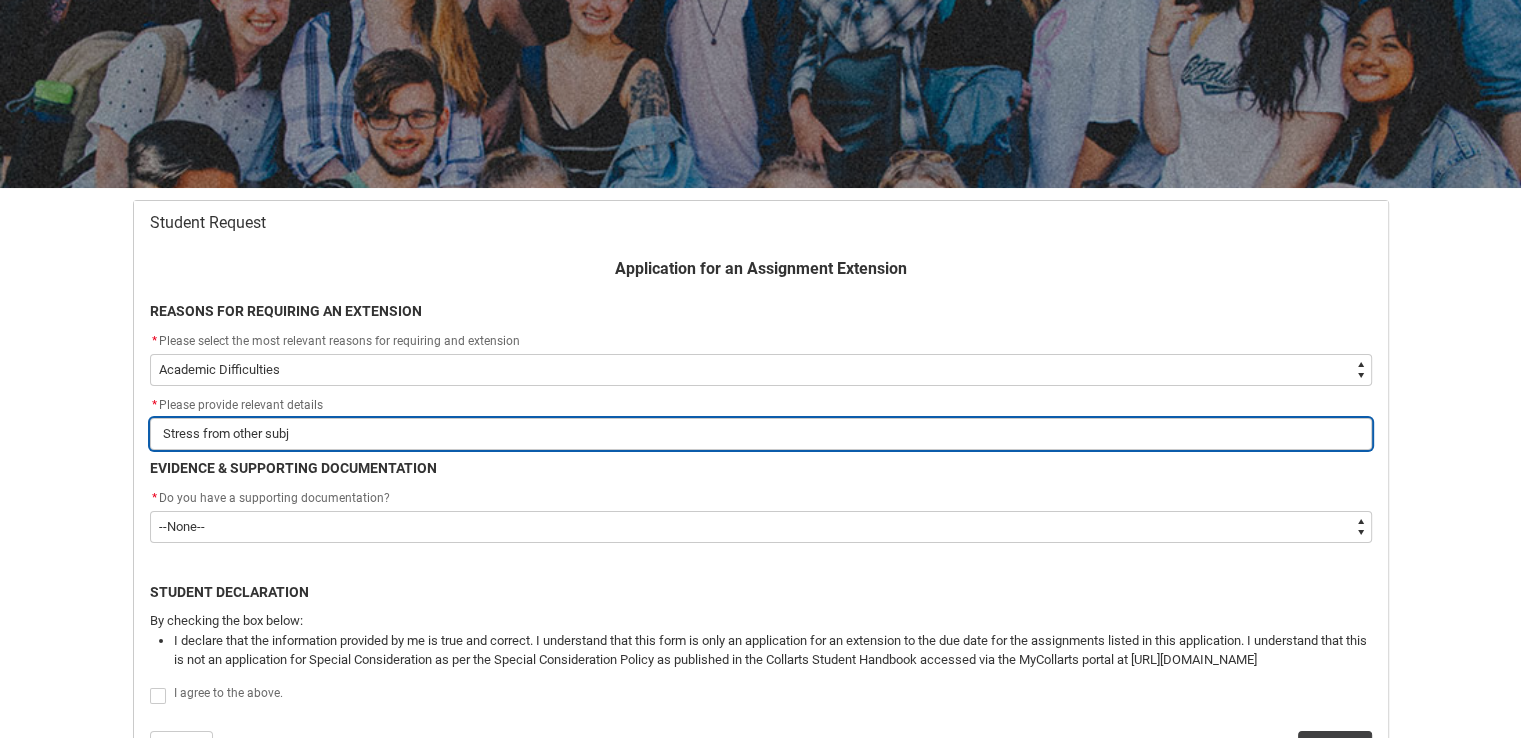 type on "Stress from other subje" 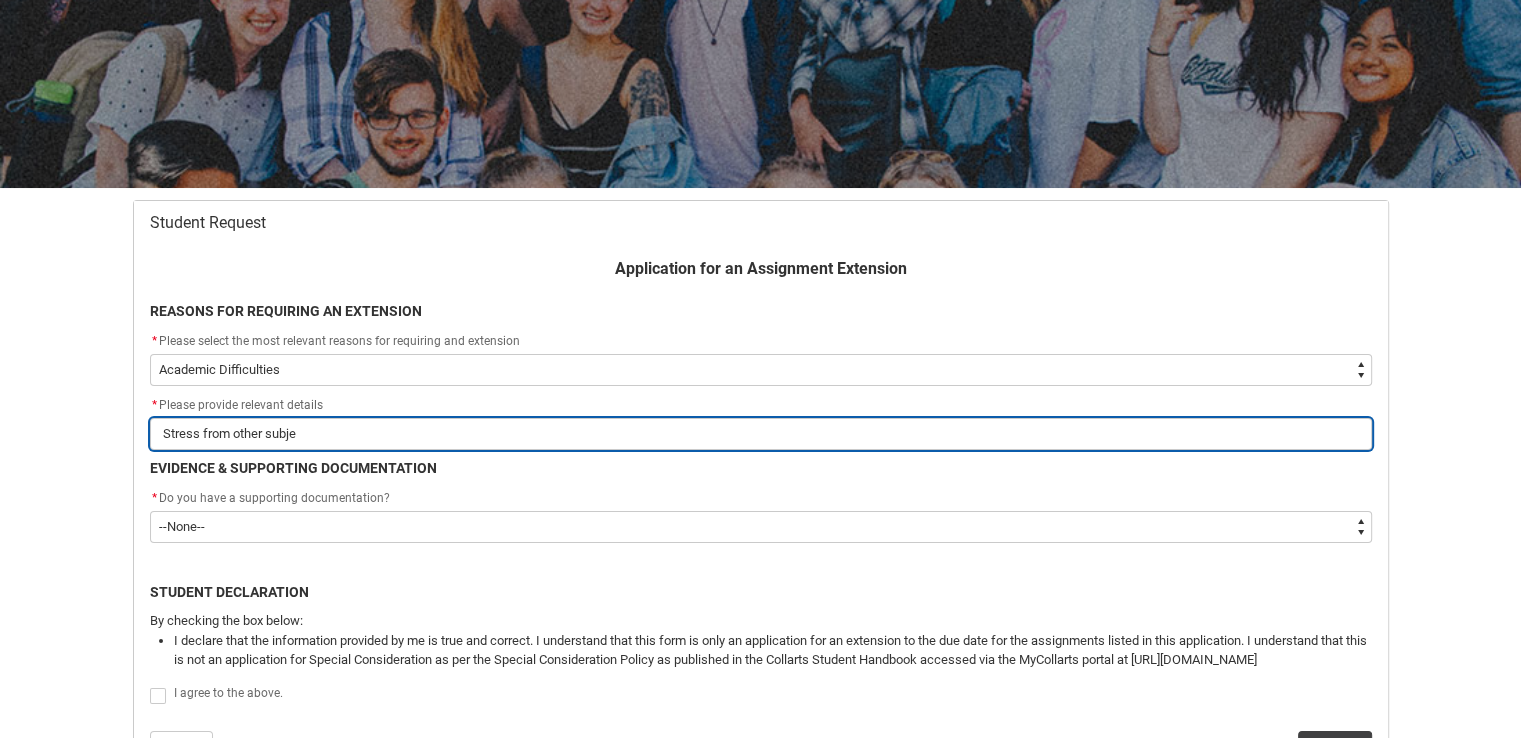 type on "Stress from other subjec" 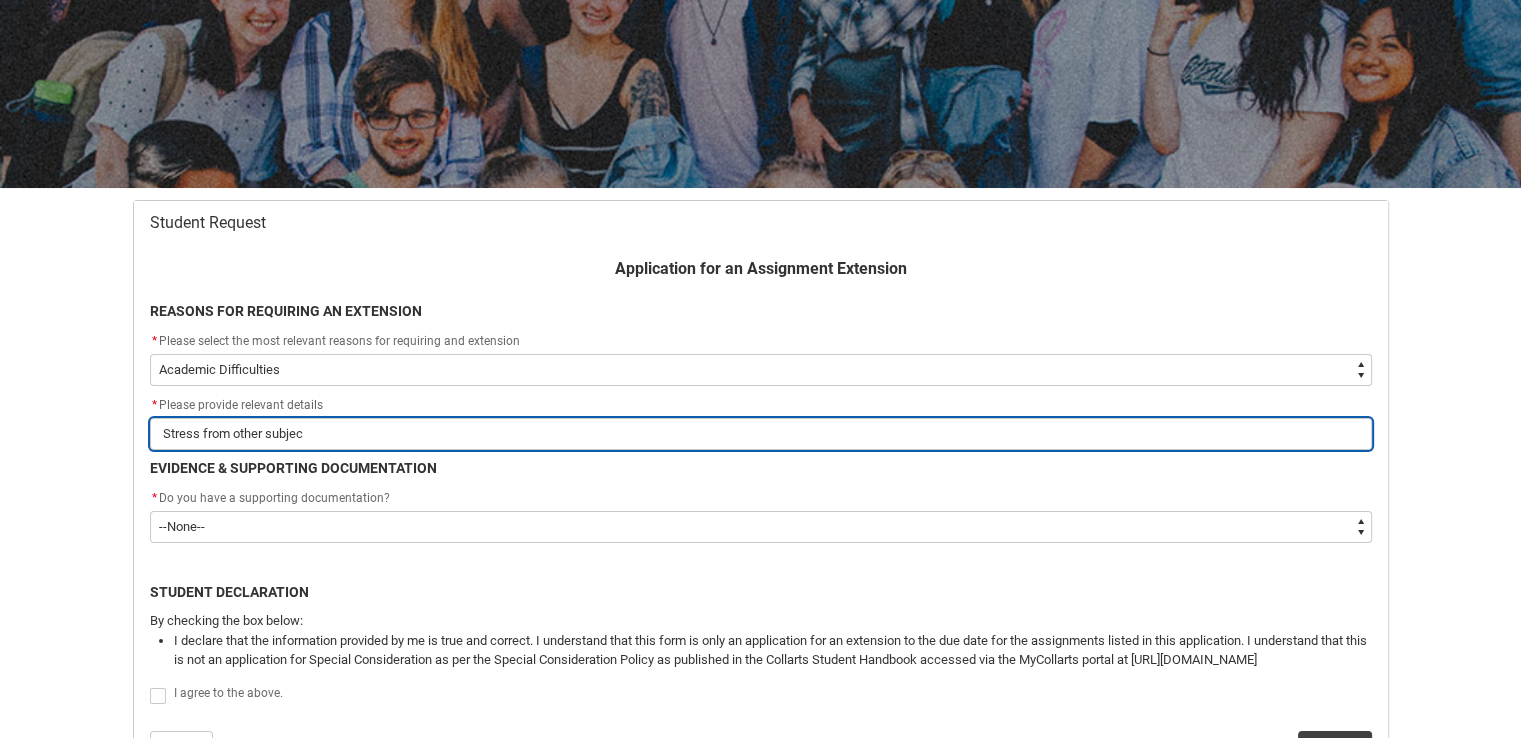 type on "Stress from other subject" 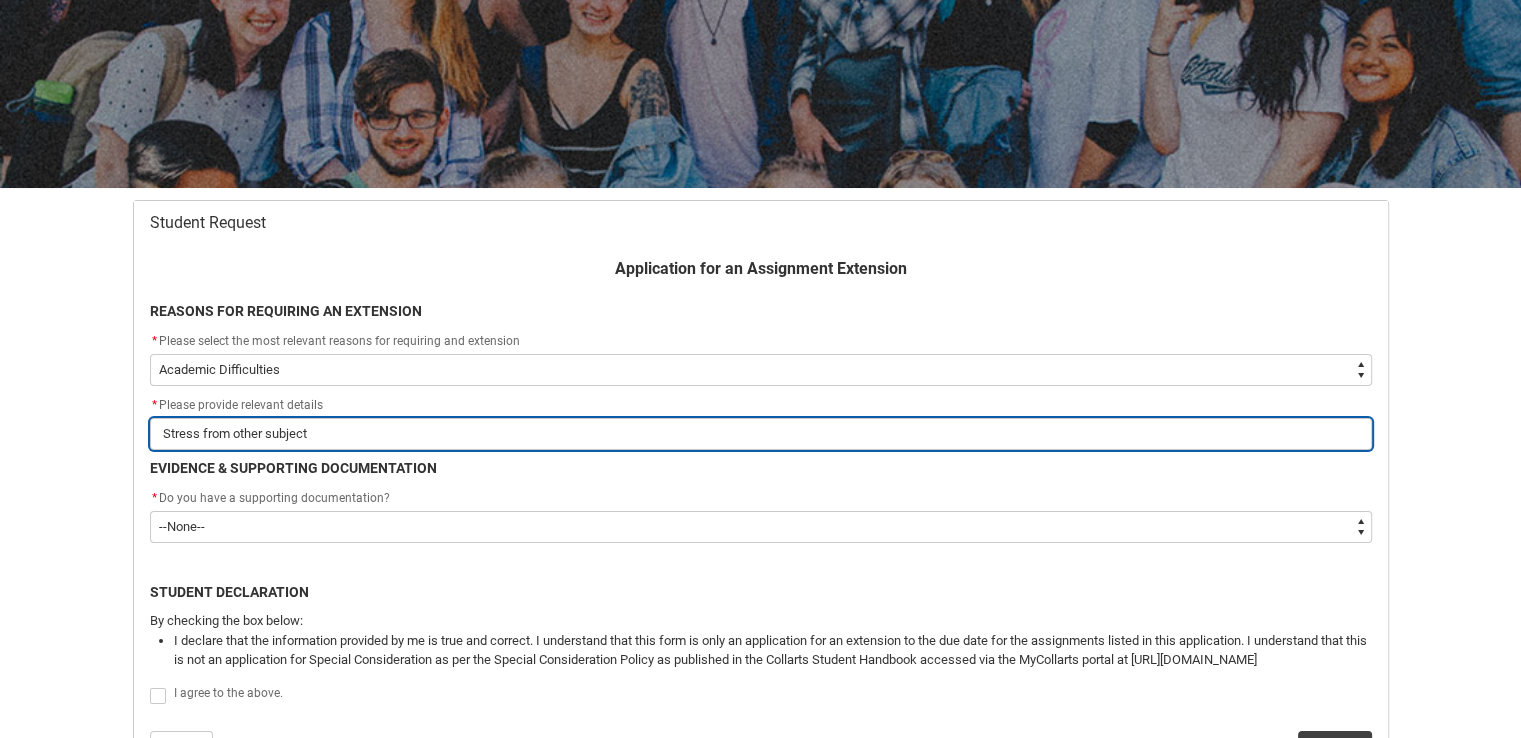 type on "Stress from other subjects" 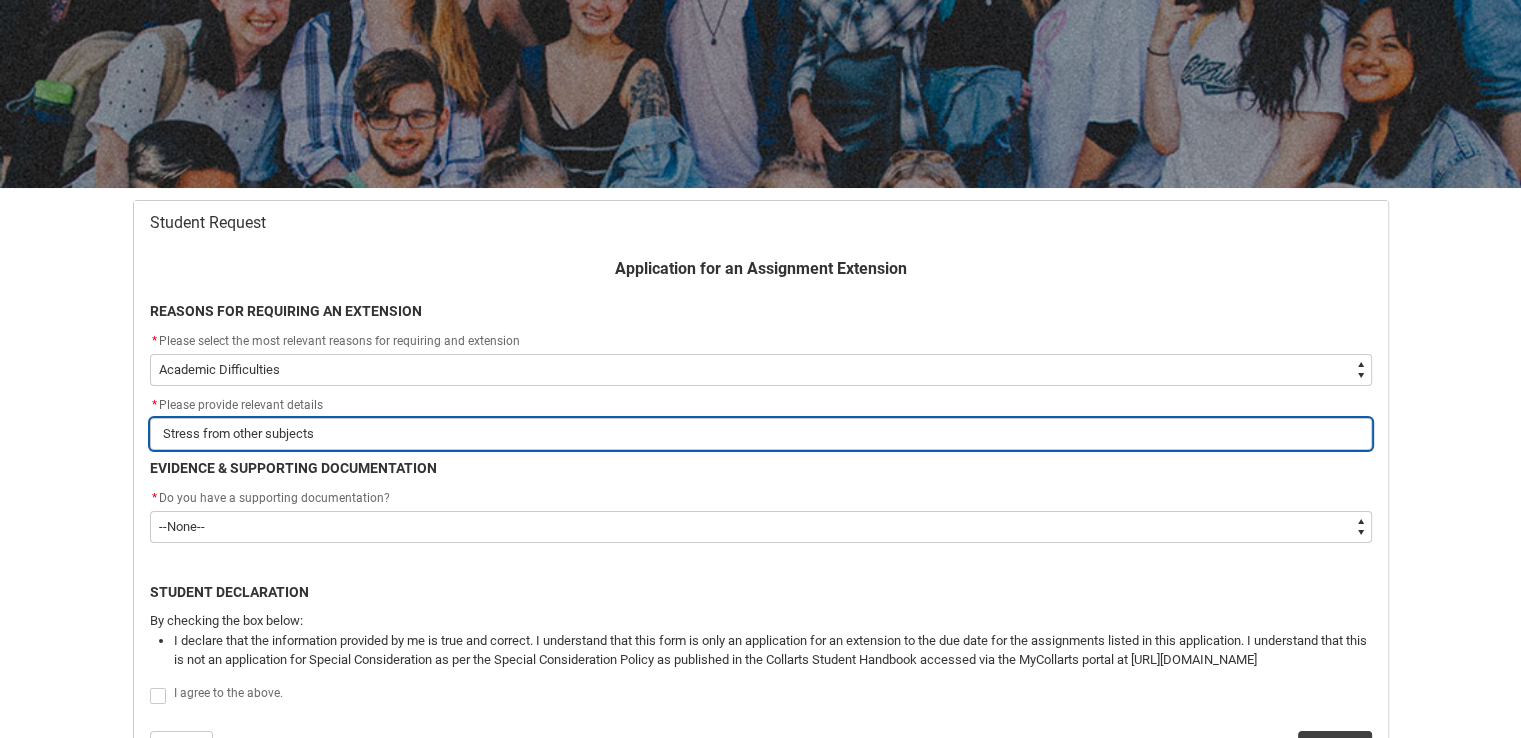 type on "Stress from other subjects" 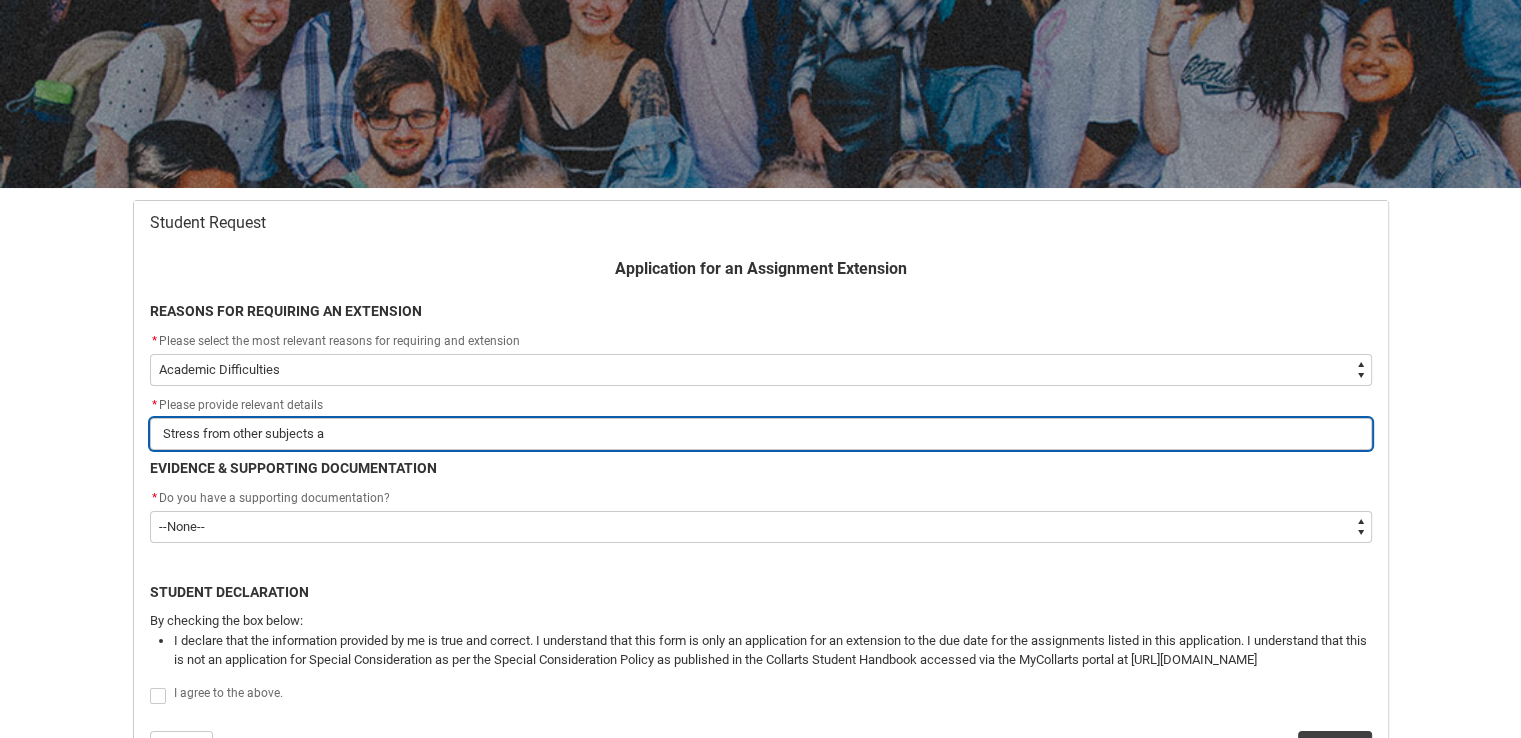 type on "Stress from other subjects an" 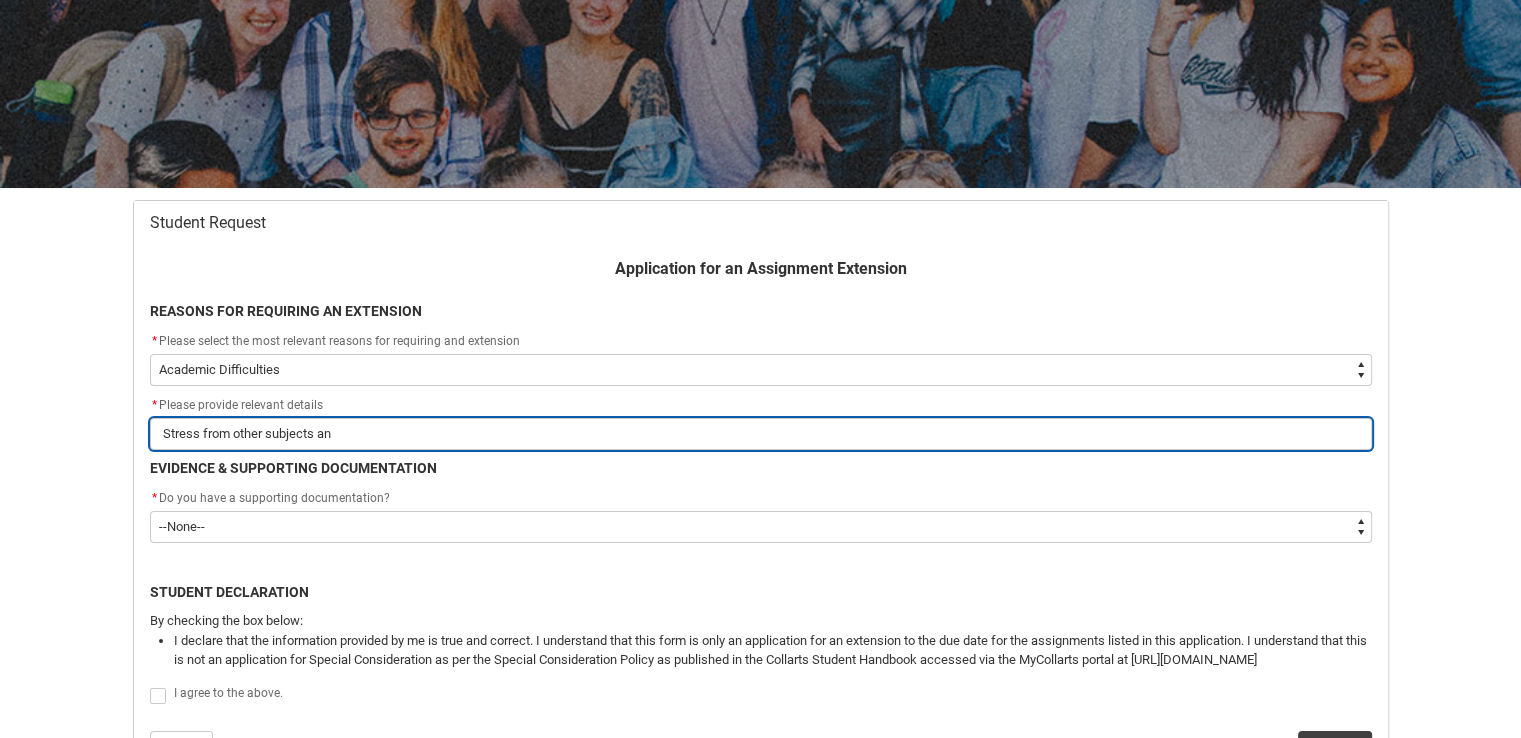 type on "Stress from other subjects and" 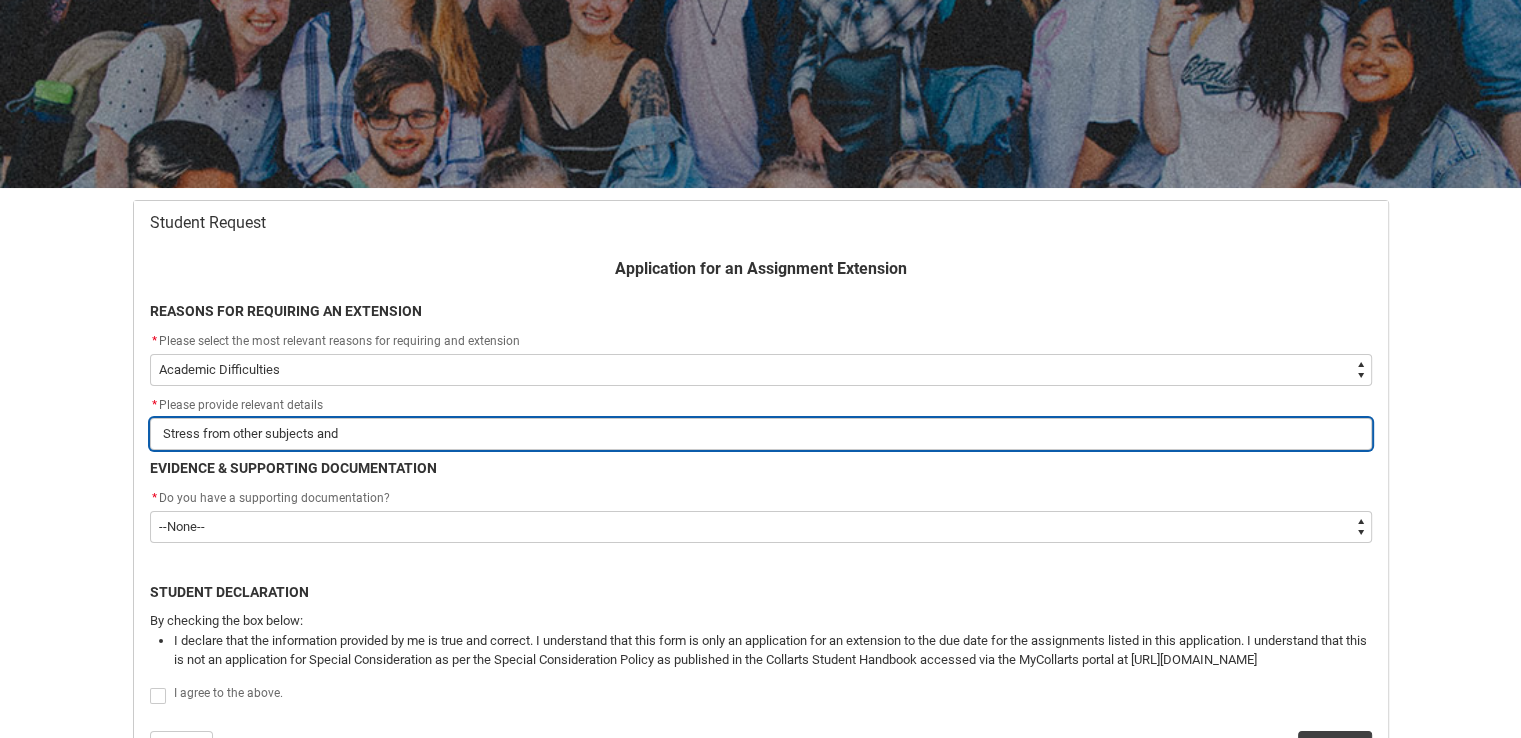 type on "Stress from other subjects and" 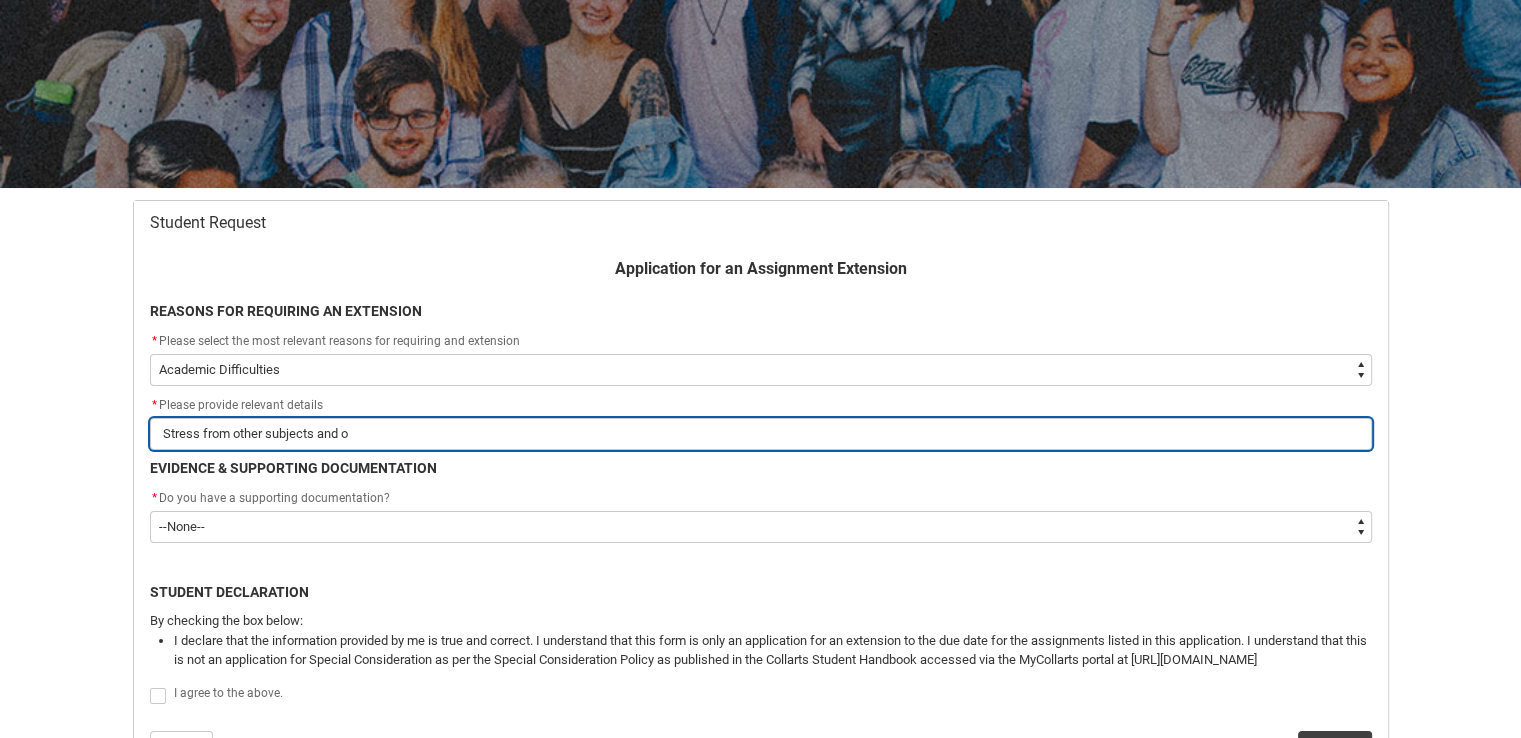 type on "Stress from other subjects and ov" 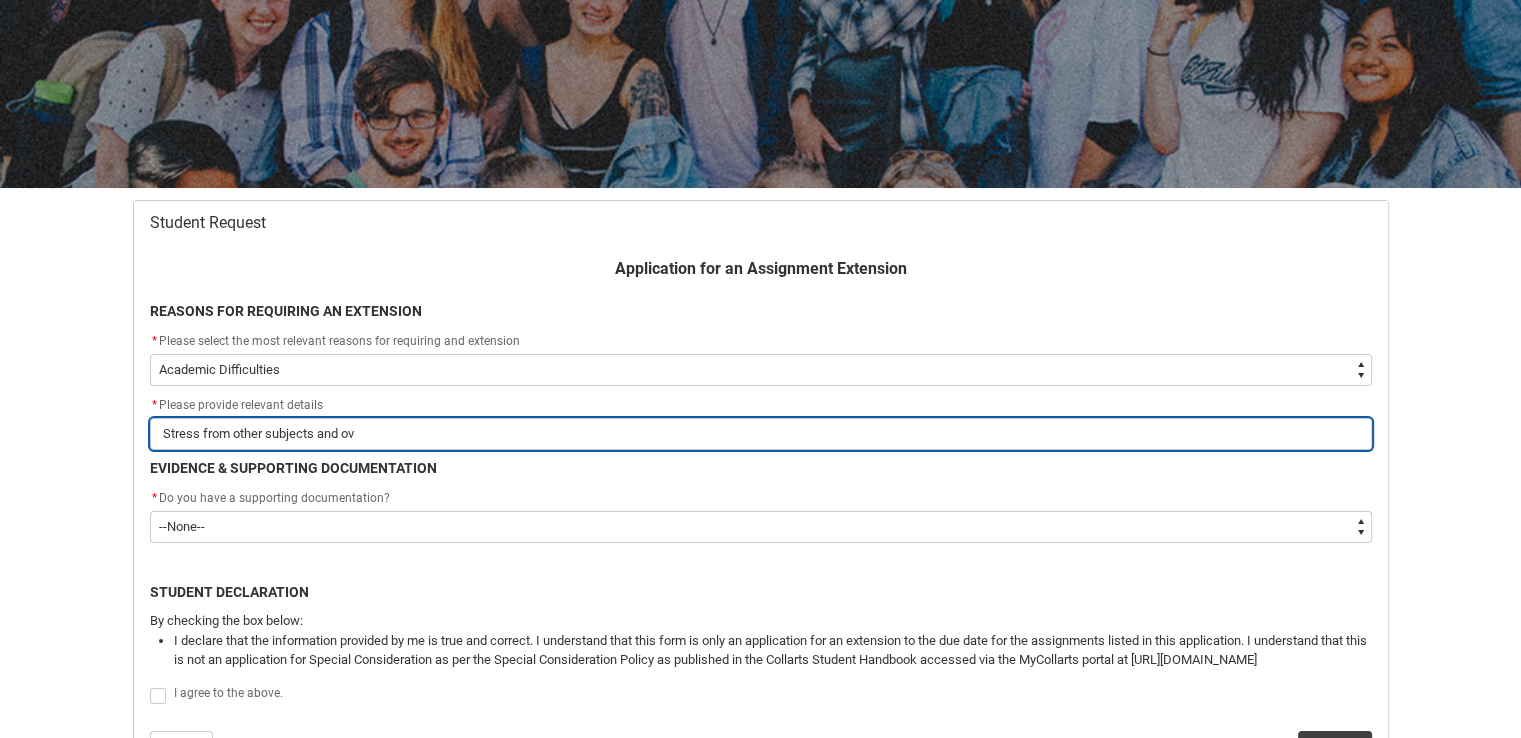 type on "Stress from other subjects and ove" 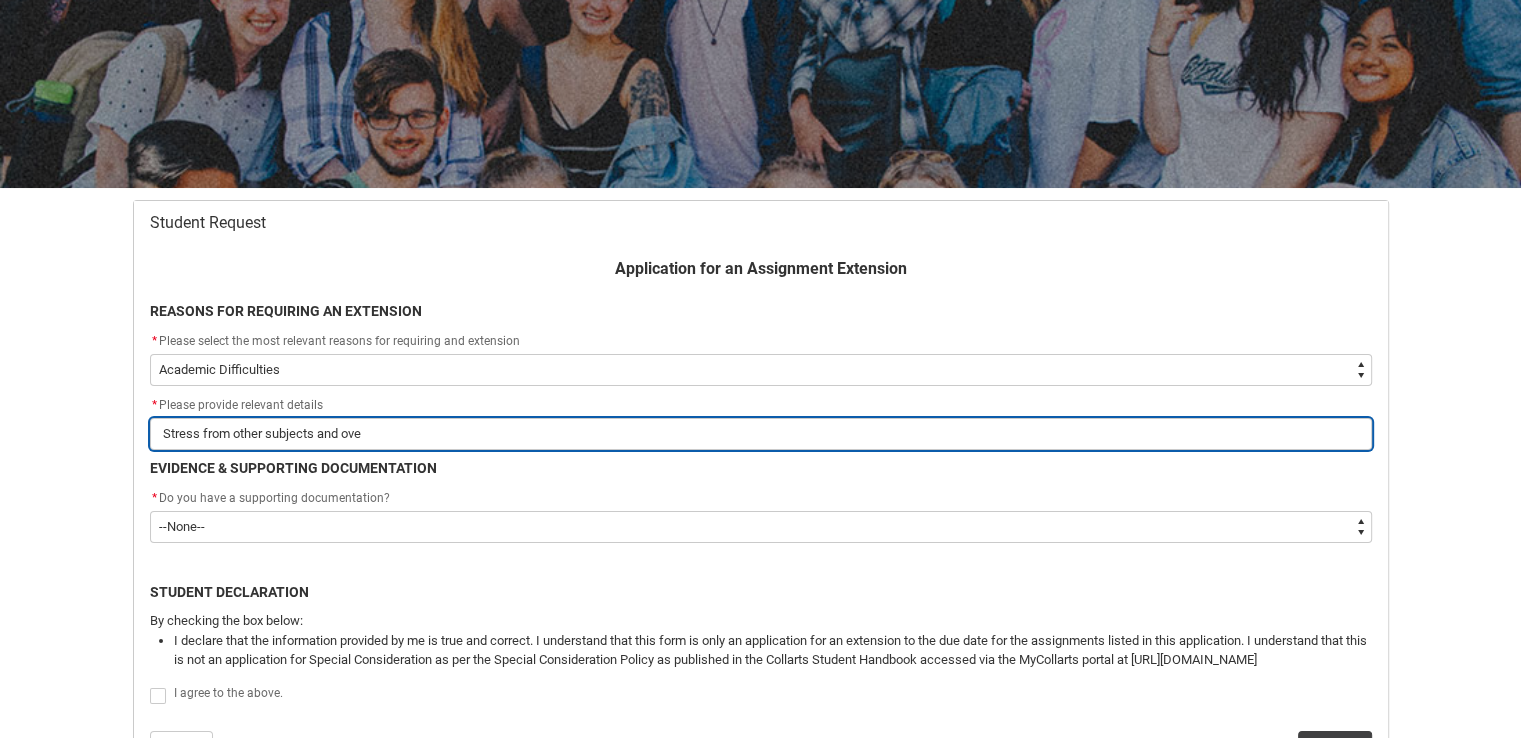 type on "Stress from other subjects and over" 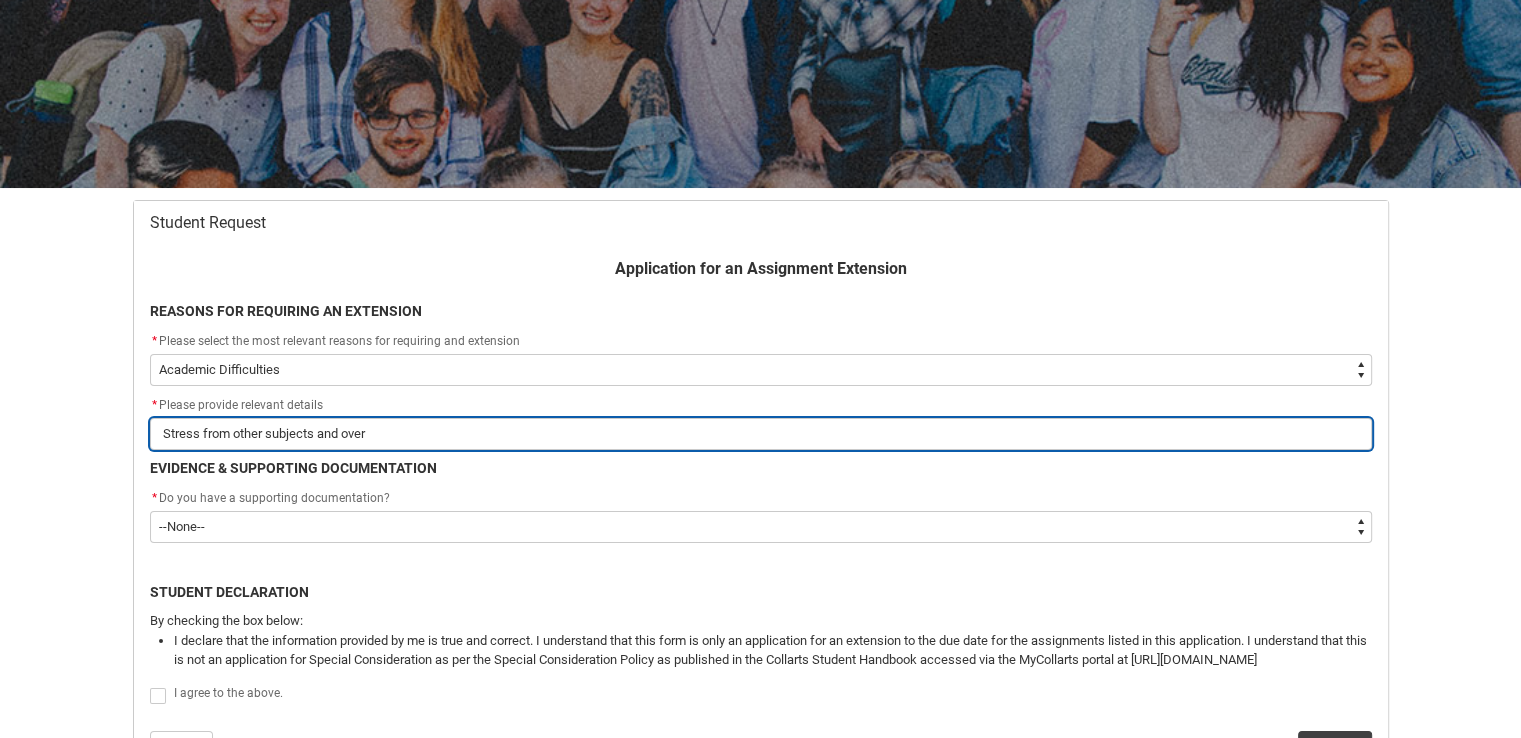 type on "Stress from other subjects and overa" 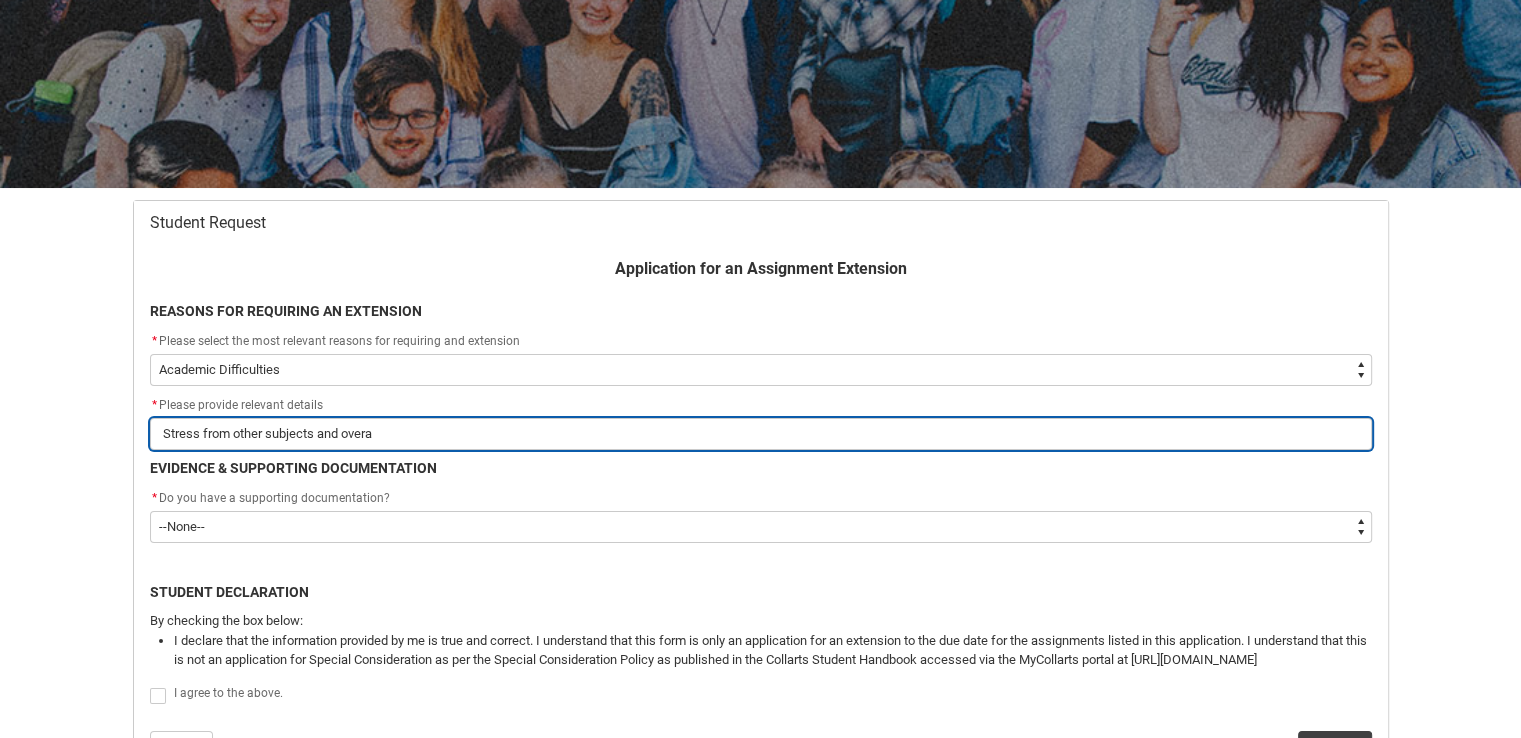 type on "Stress from other subjects and overal" 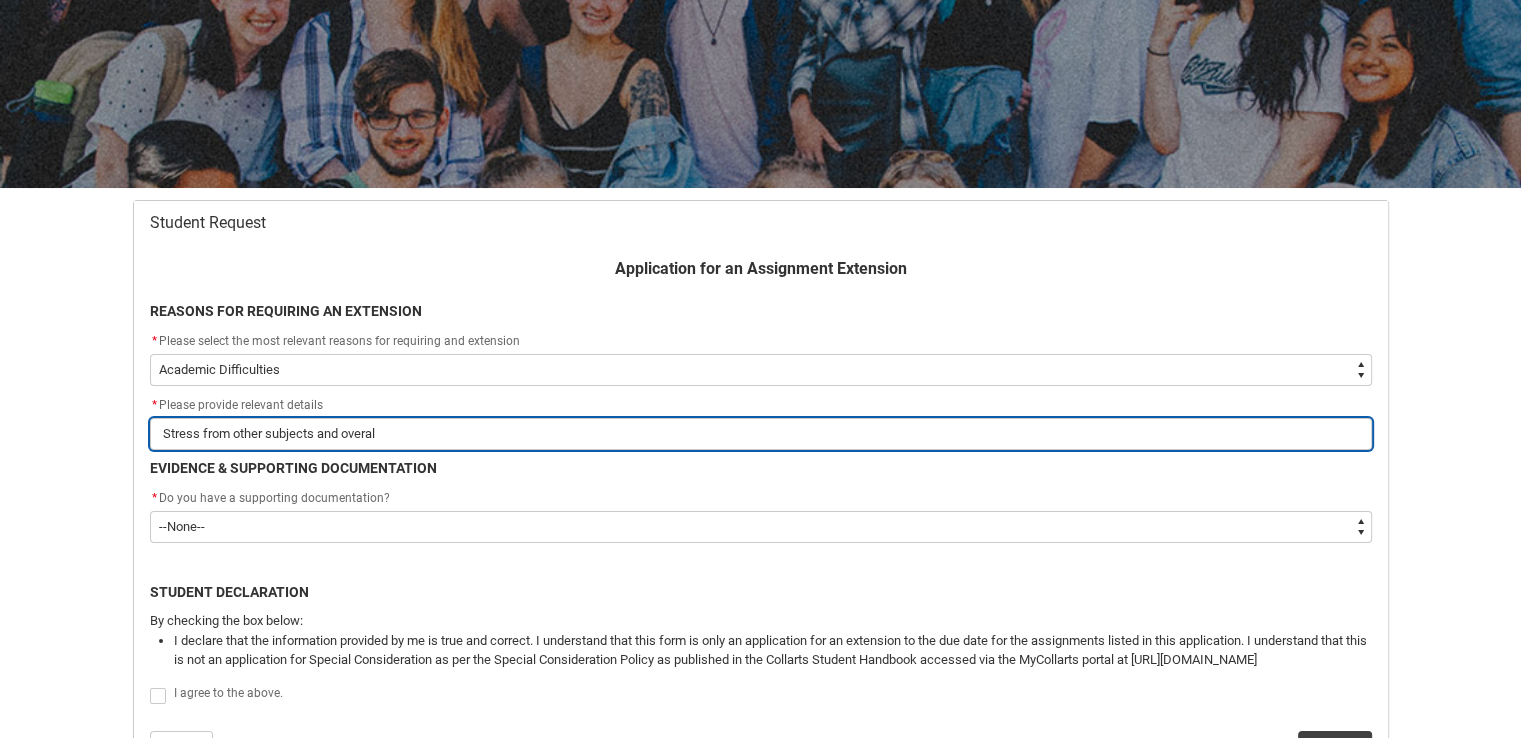 type on "Stress from other subjects and overall" 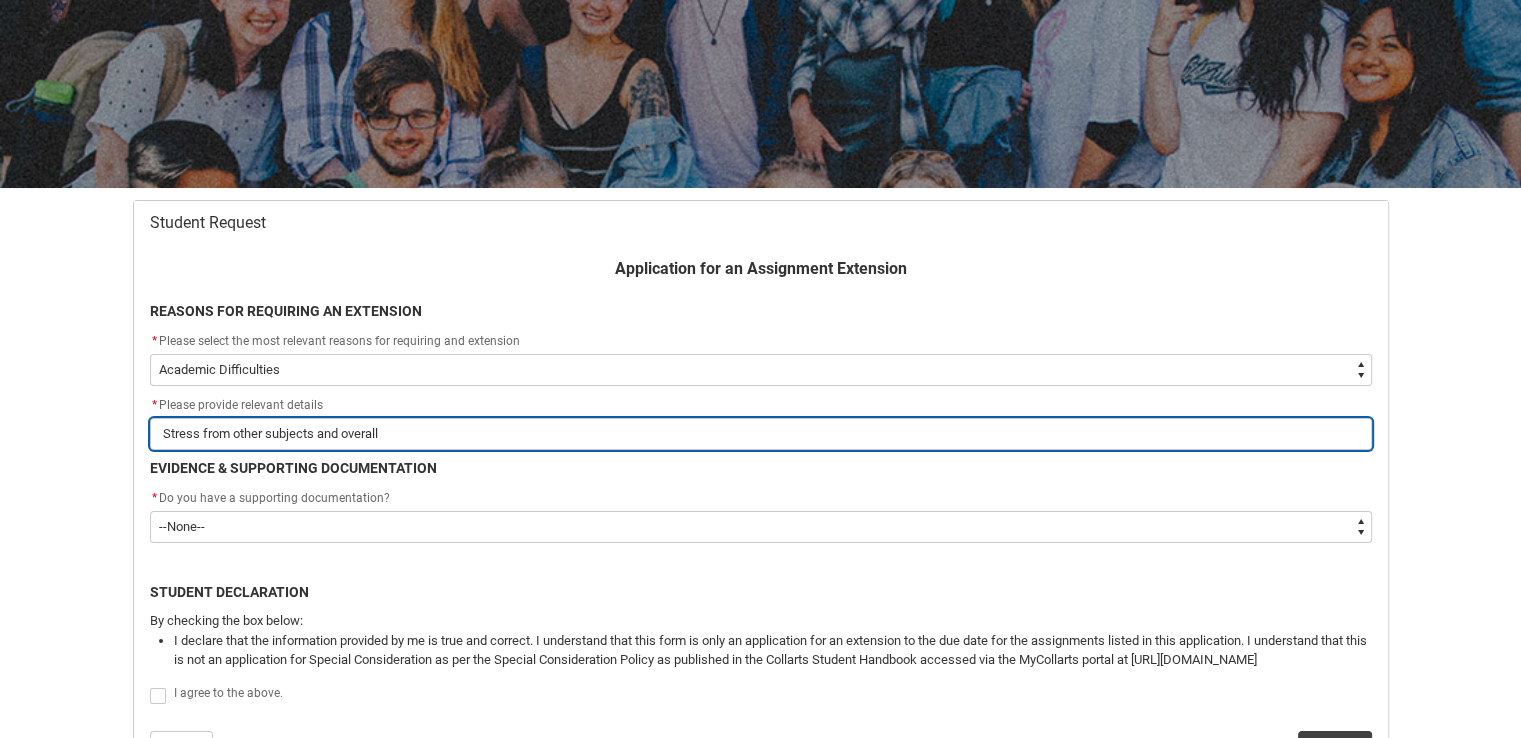 type on "Stress from other subjects and overall" 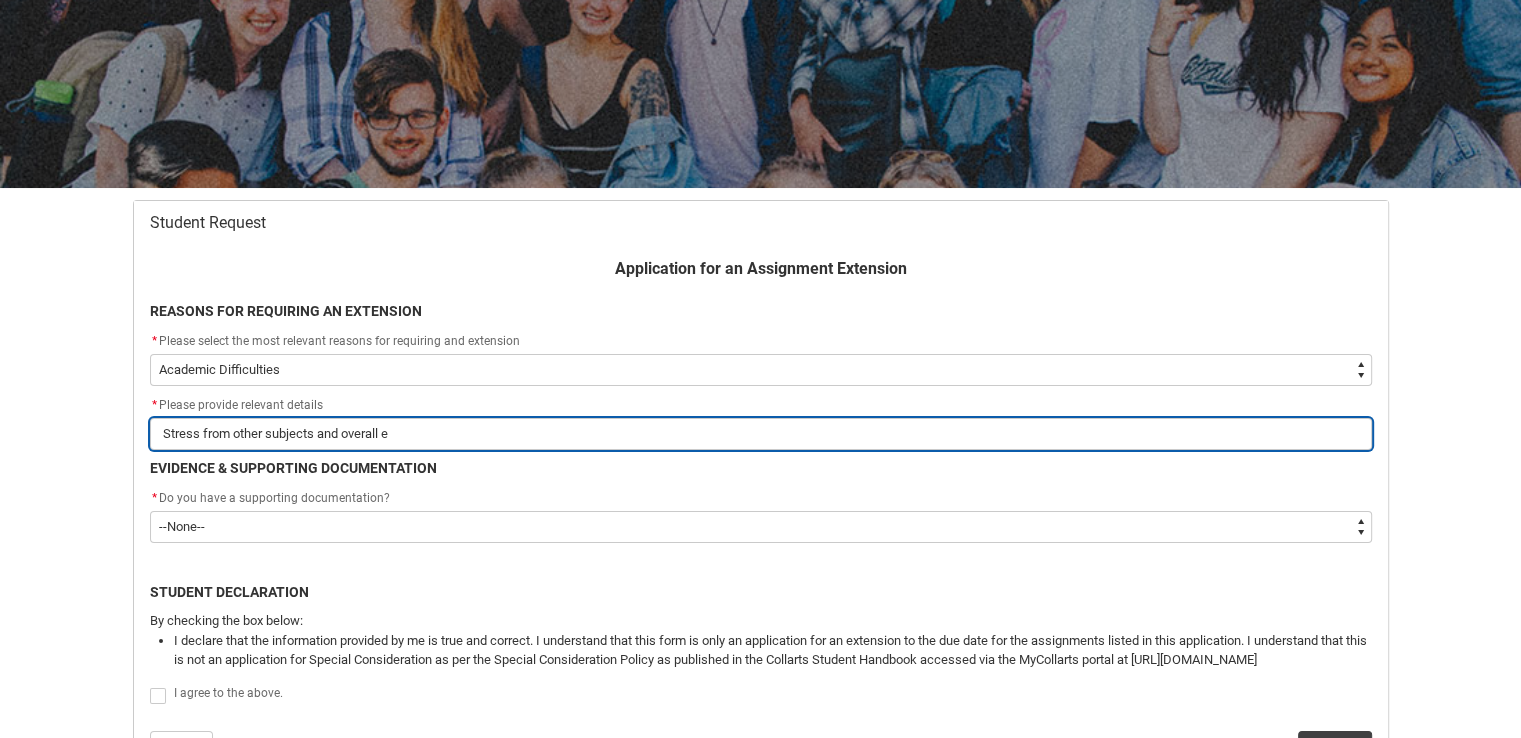 type on "Stress from other subjects and overall em" 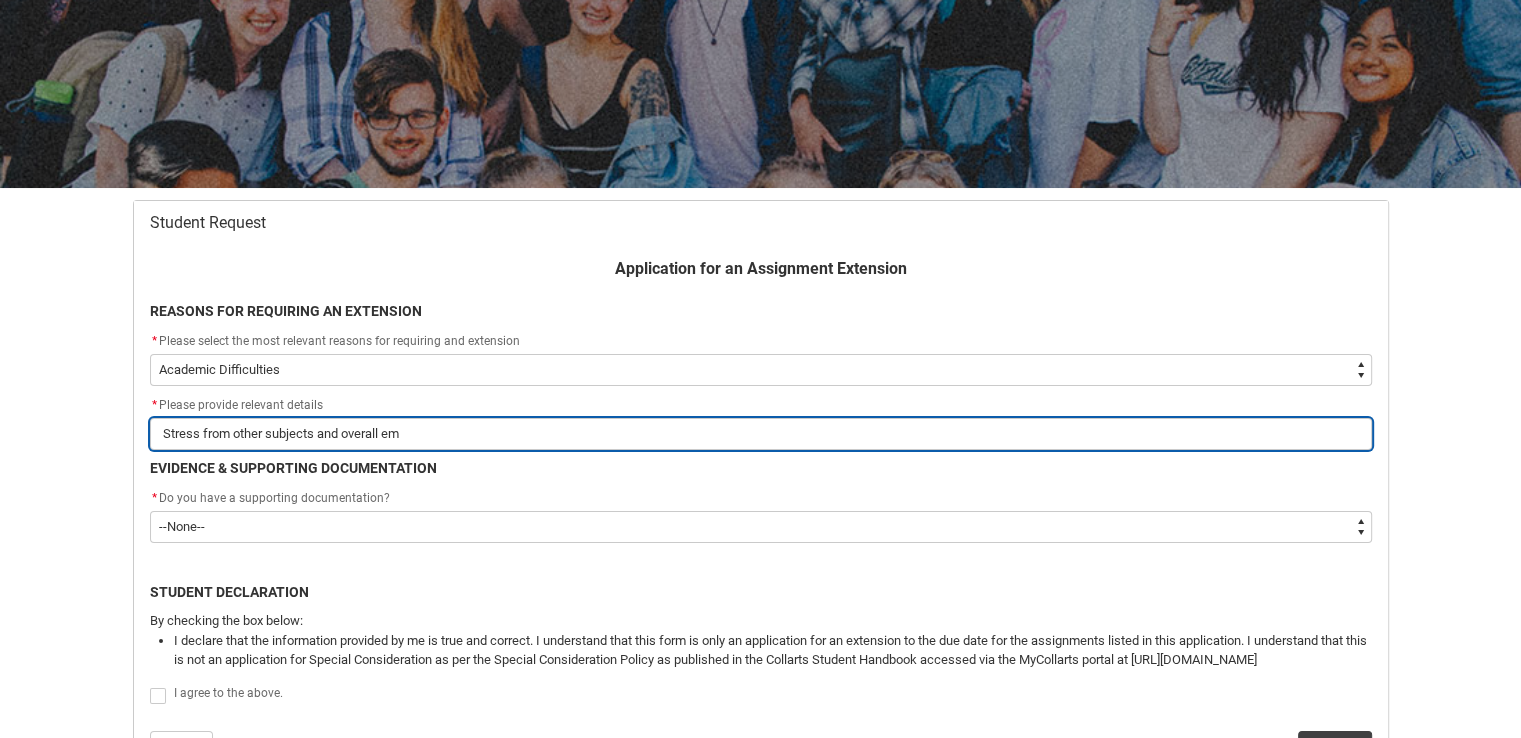 type on "Stress from other subjects and overall emo" 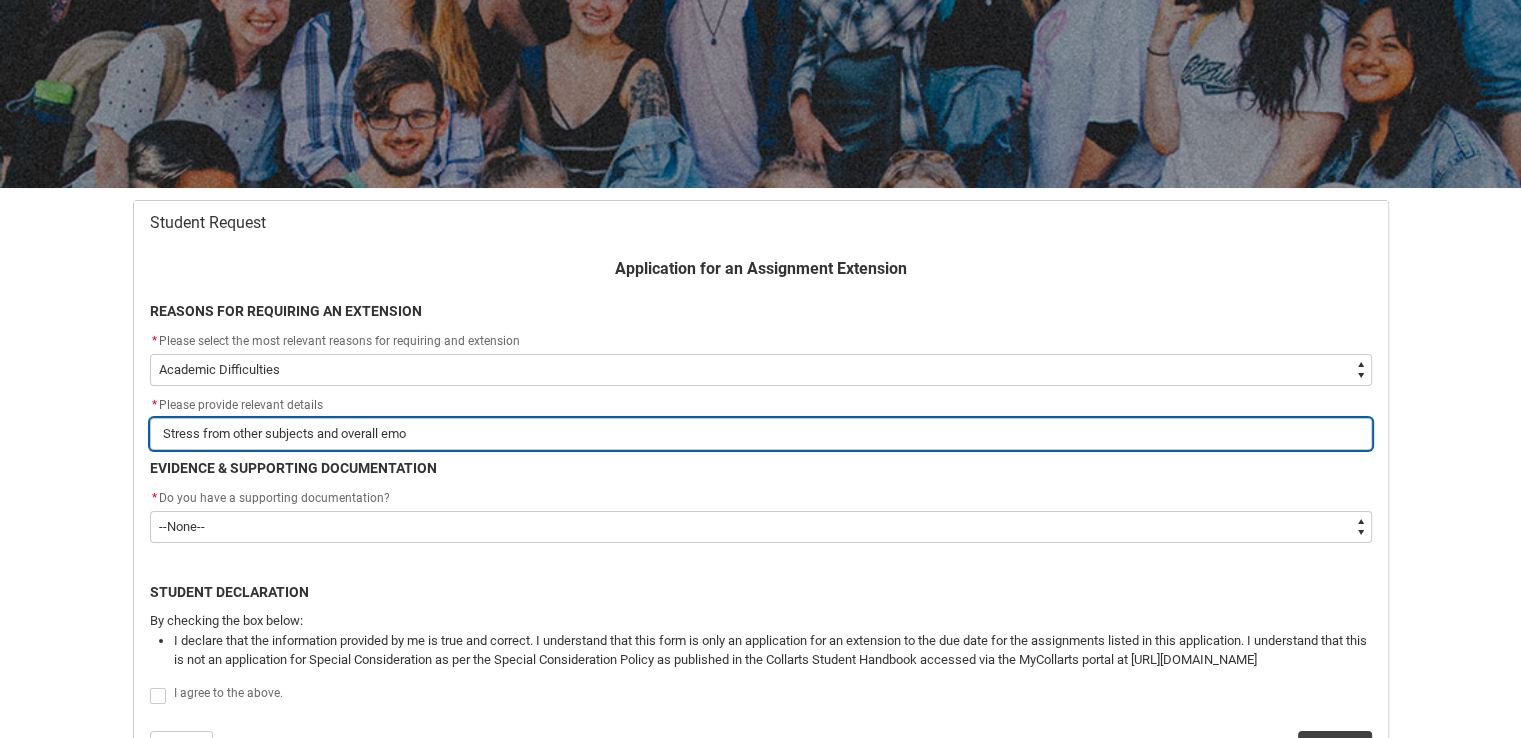type on "Stress from other subjects and overall emot" 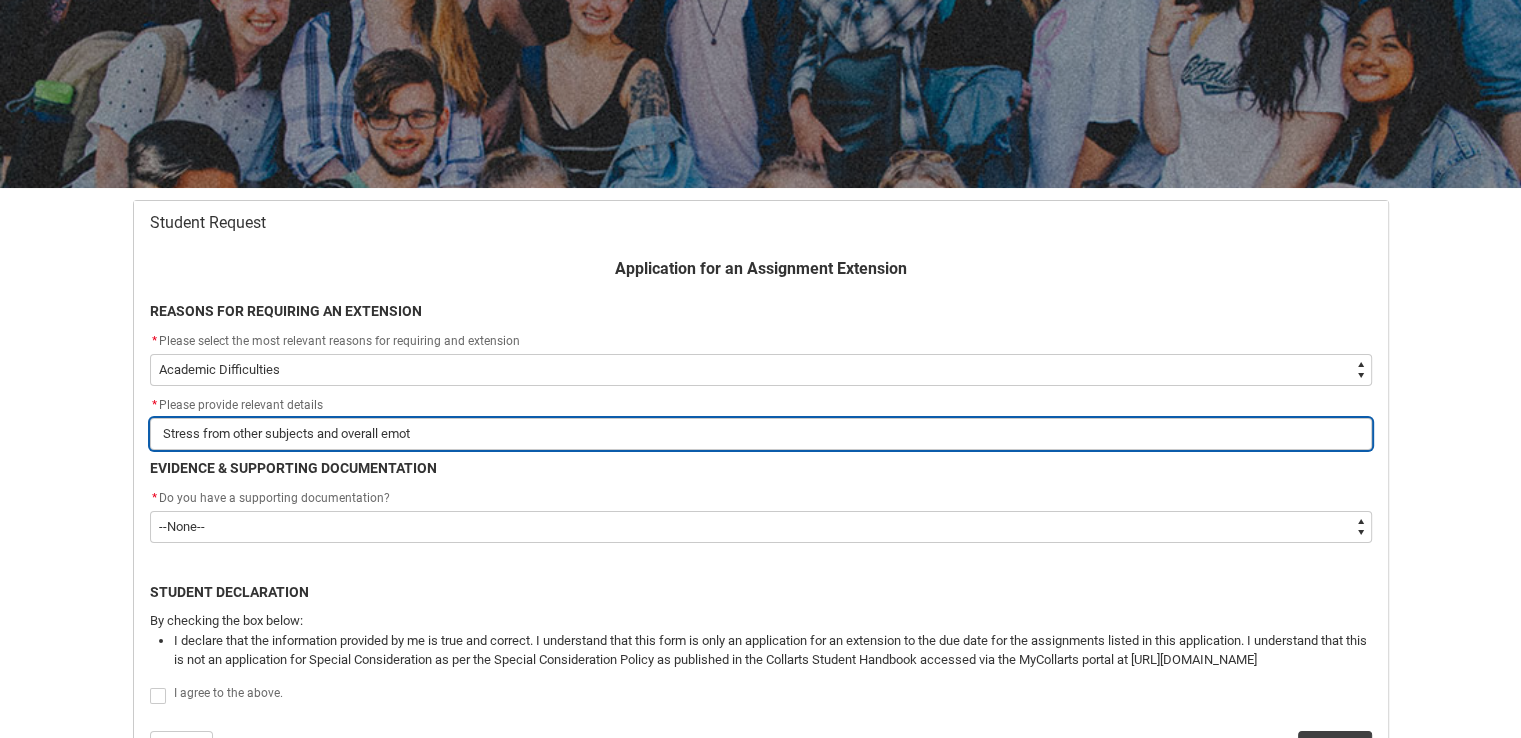 type 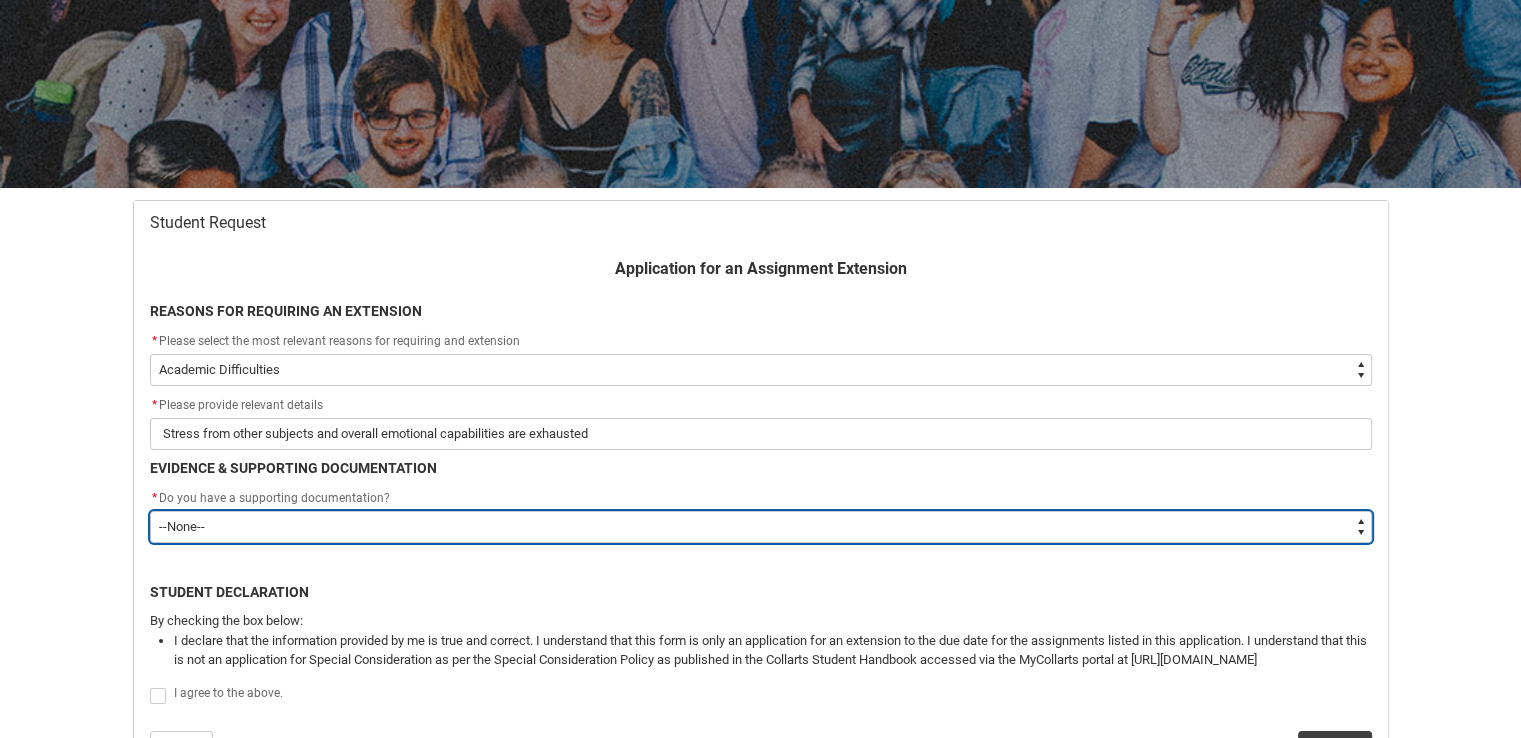 click on "--None-- Yes No" at bounding box center (761, 527) 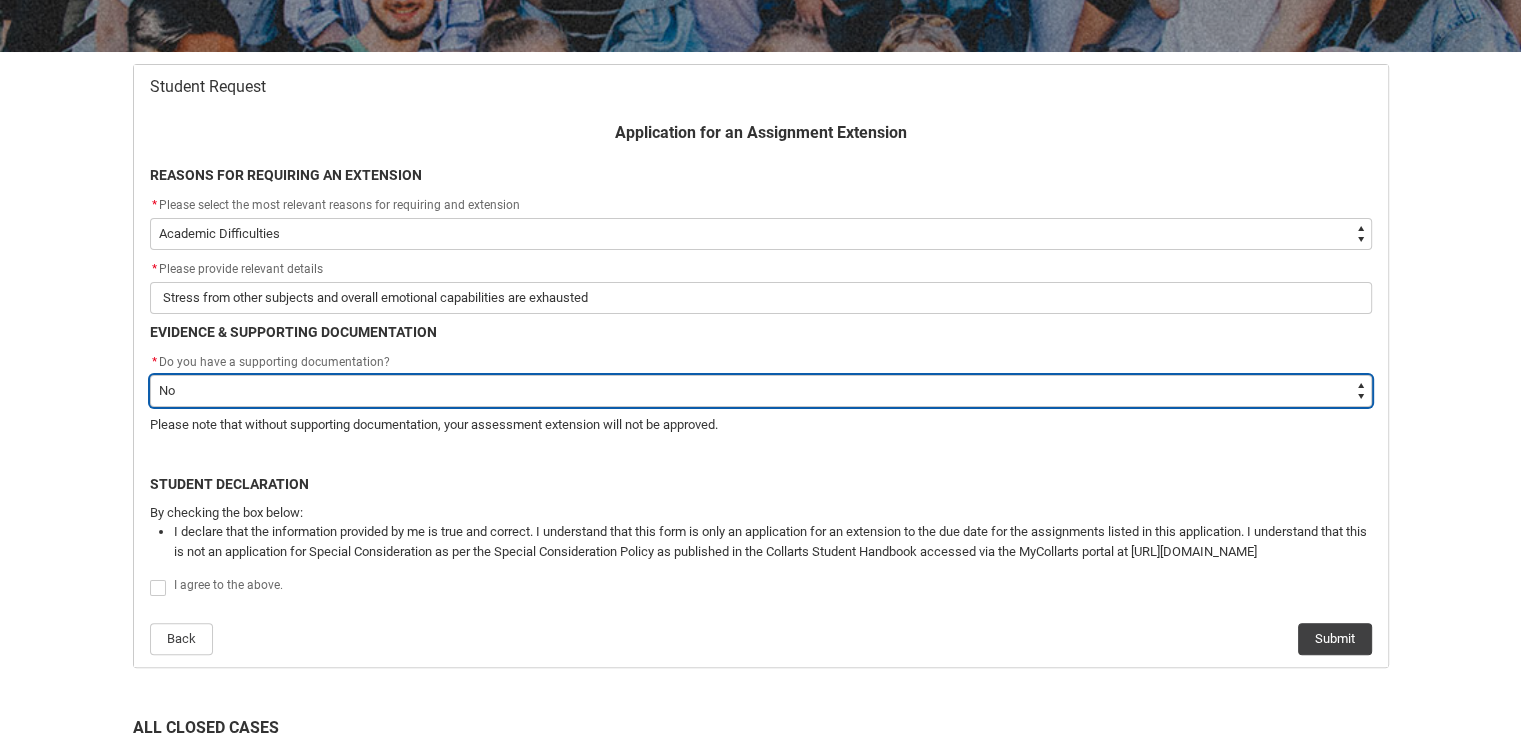 scroll, scrollTop: 349, scrollLeft: 0, axis: vertical 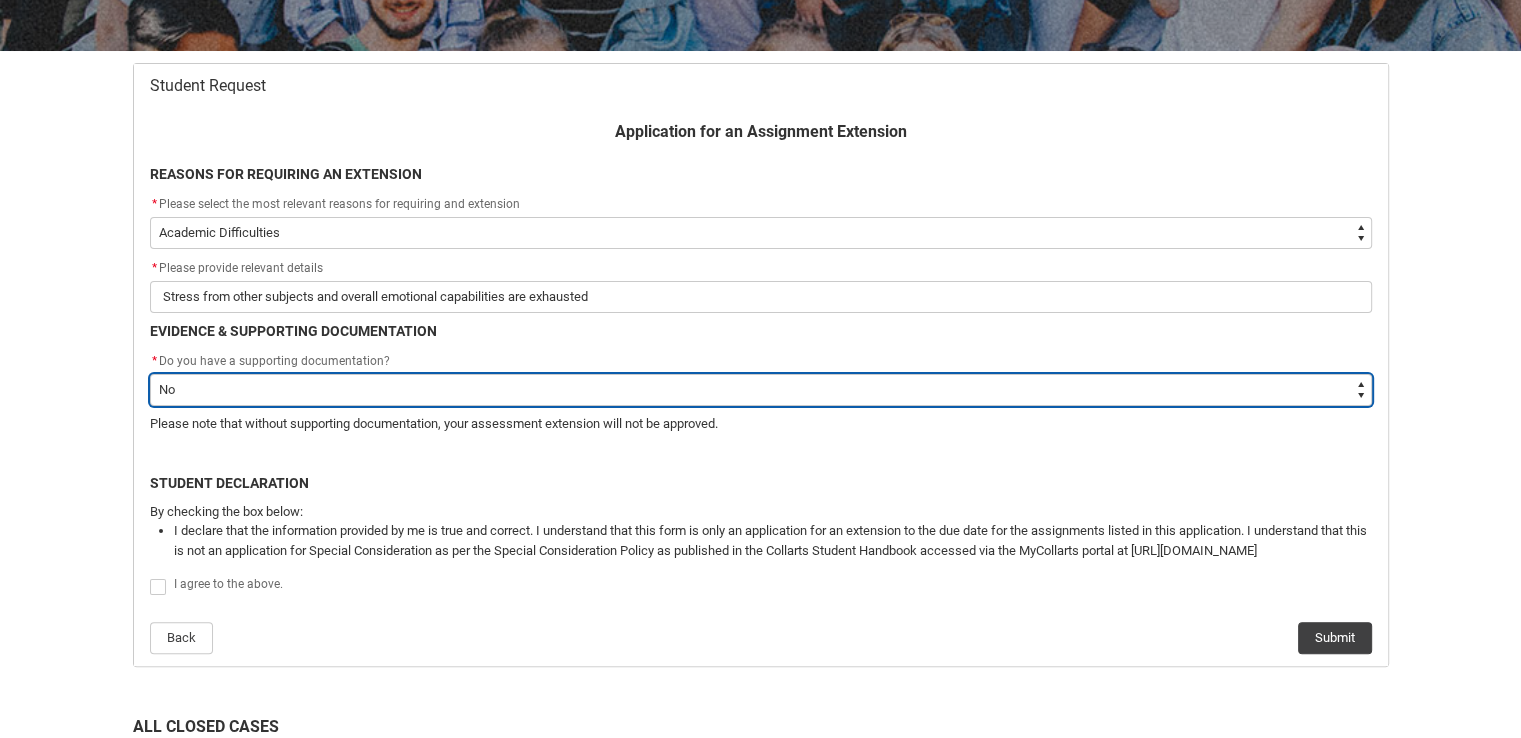 click on "--None-- Yes No" at bounding box center (761, 390) 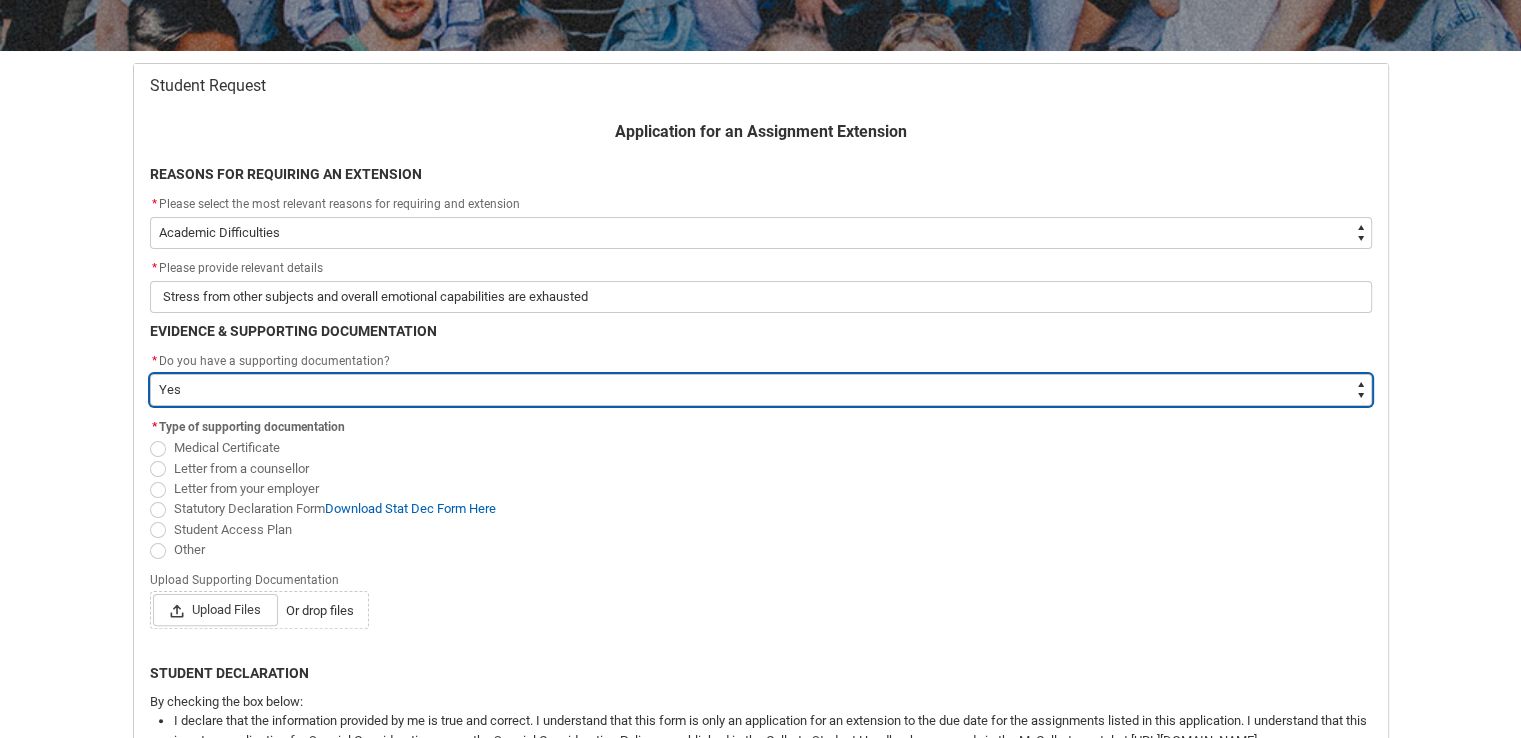 drag, startPoint x: 210, startPoint y: 397, endPoint x: 220, endPoint y: 414, distance: 19.723083 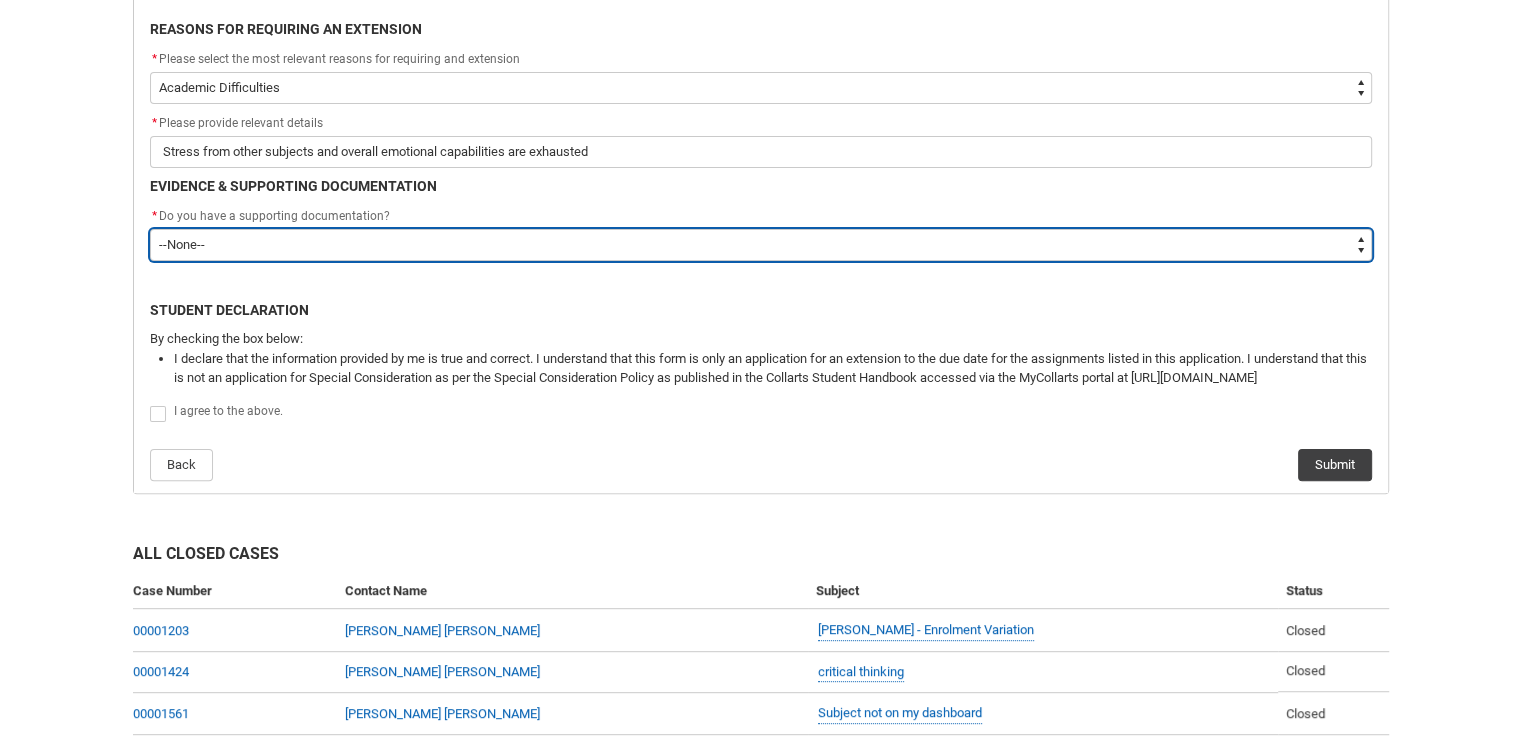 scroll, scrollTop: 497, scrollLeft: 0, axis: vertical 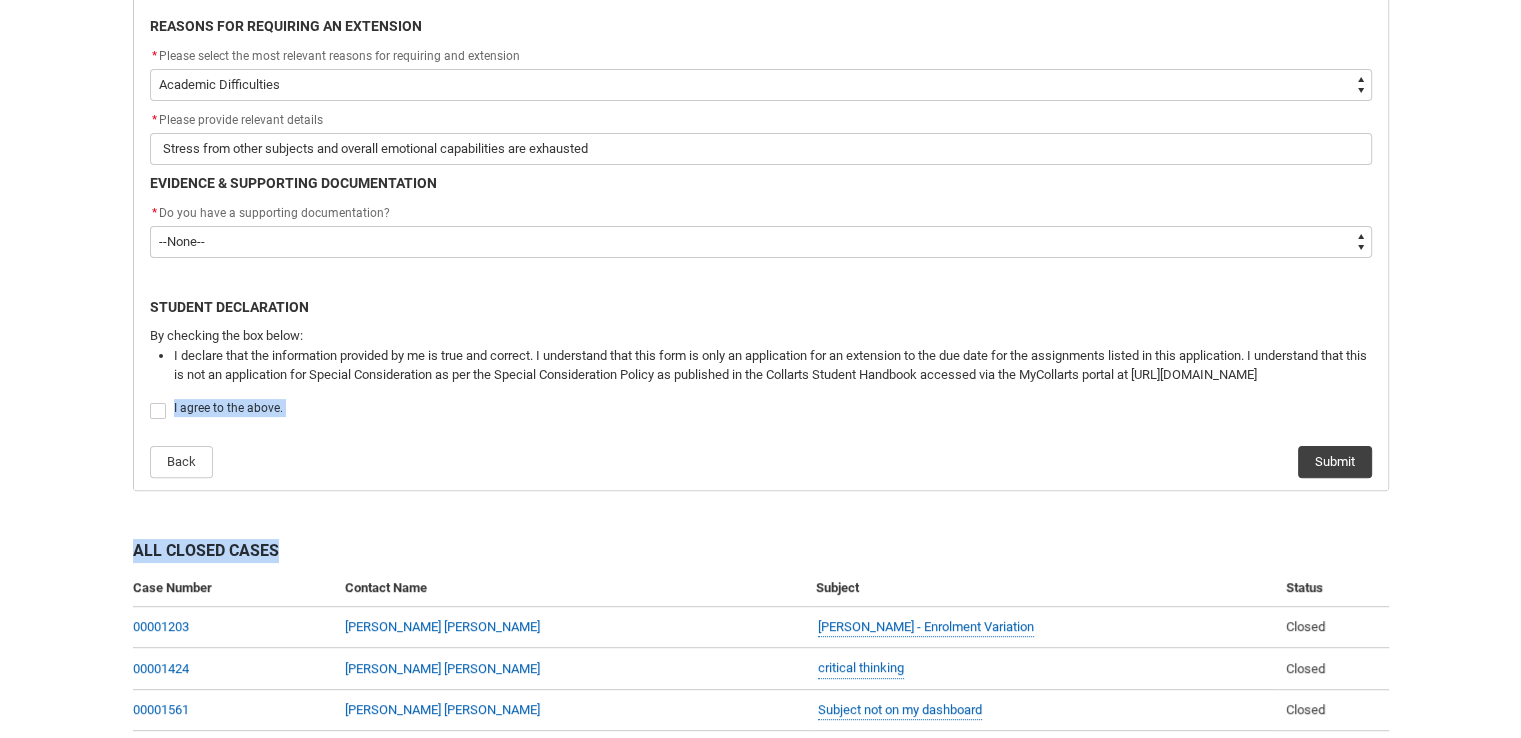 drag, startPoint x: 152, startPoint y: 410, endPoint x: 645, endPoint y: 514, distance: 503.8502 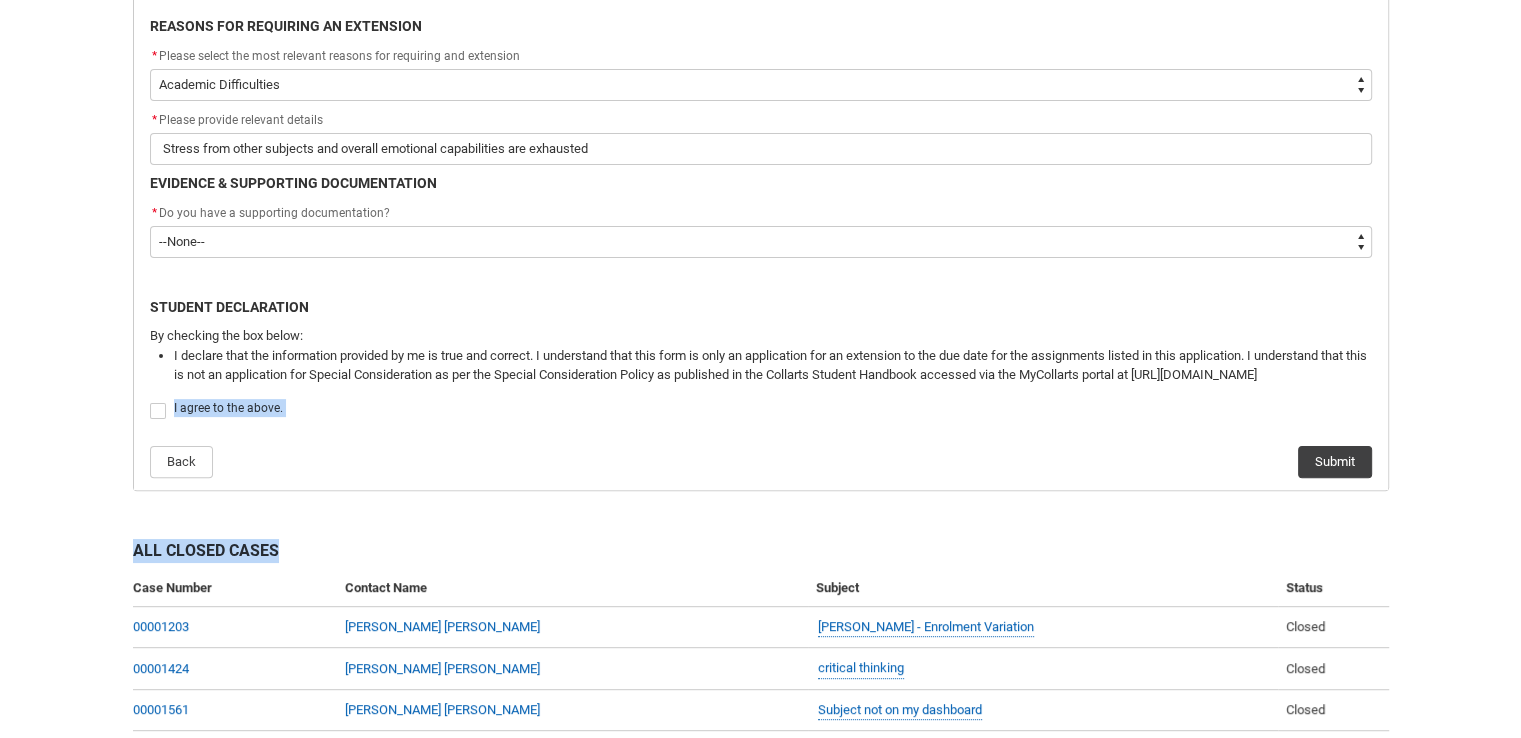 click 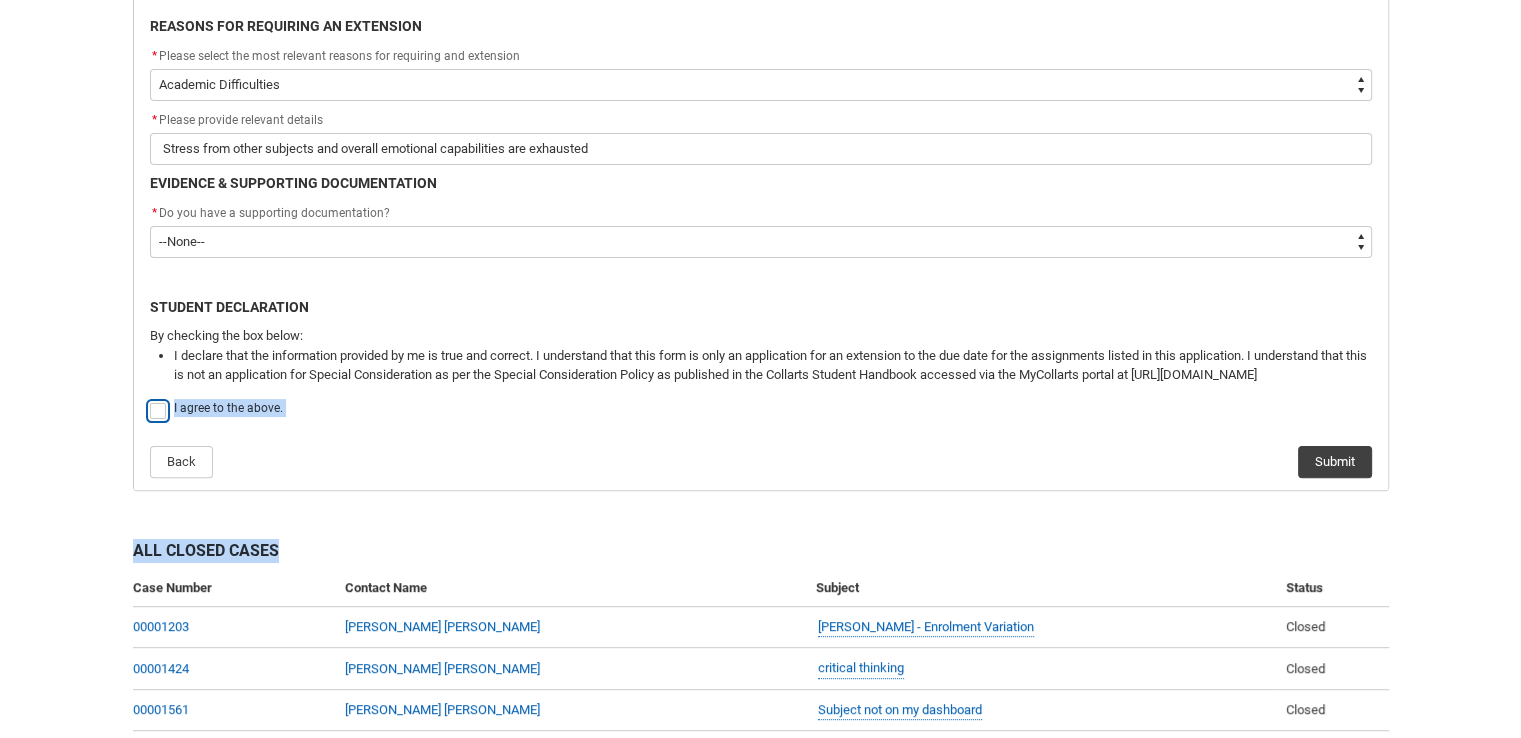 click at bounding box center [149, 400] 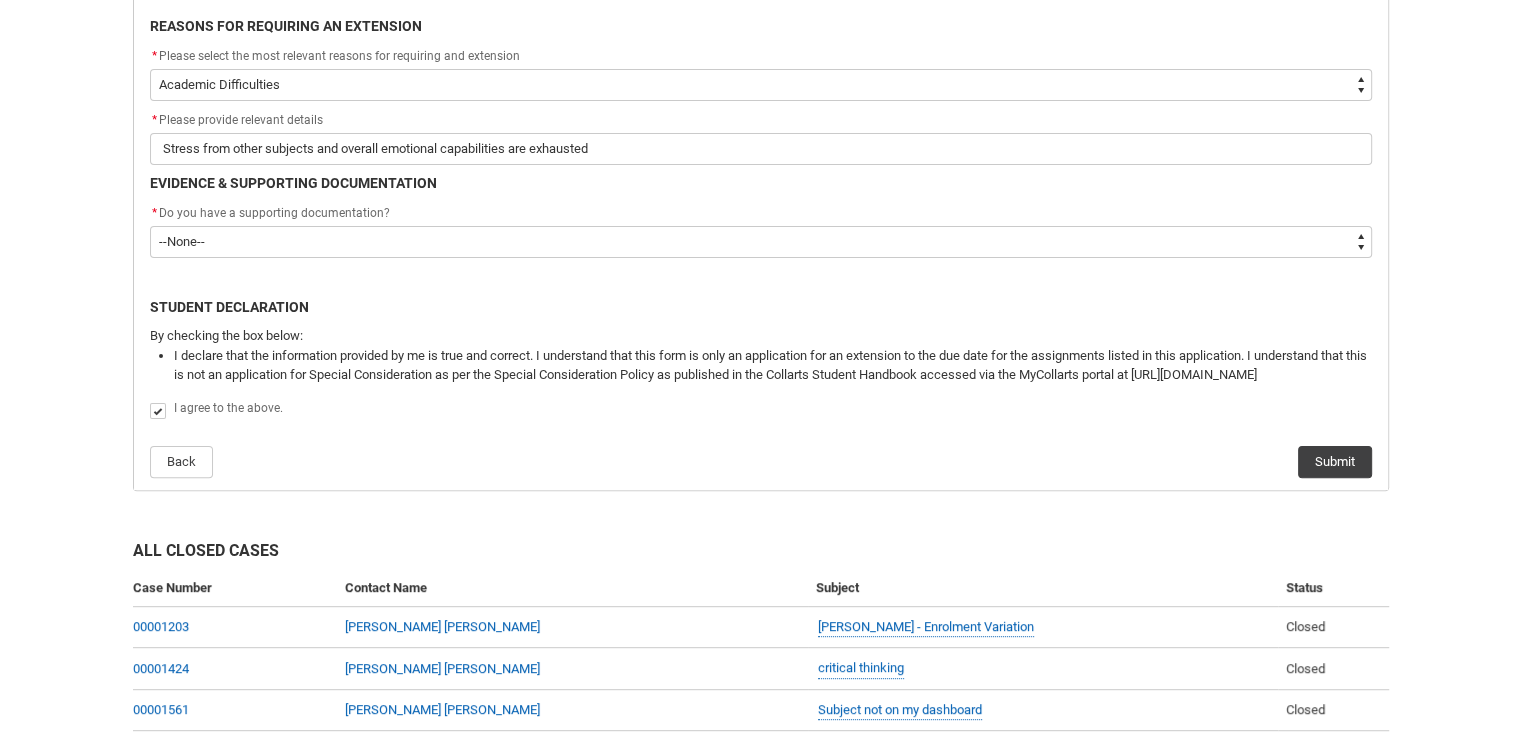 click 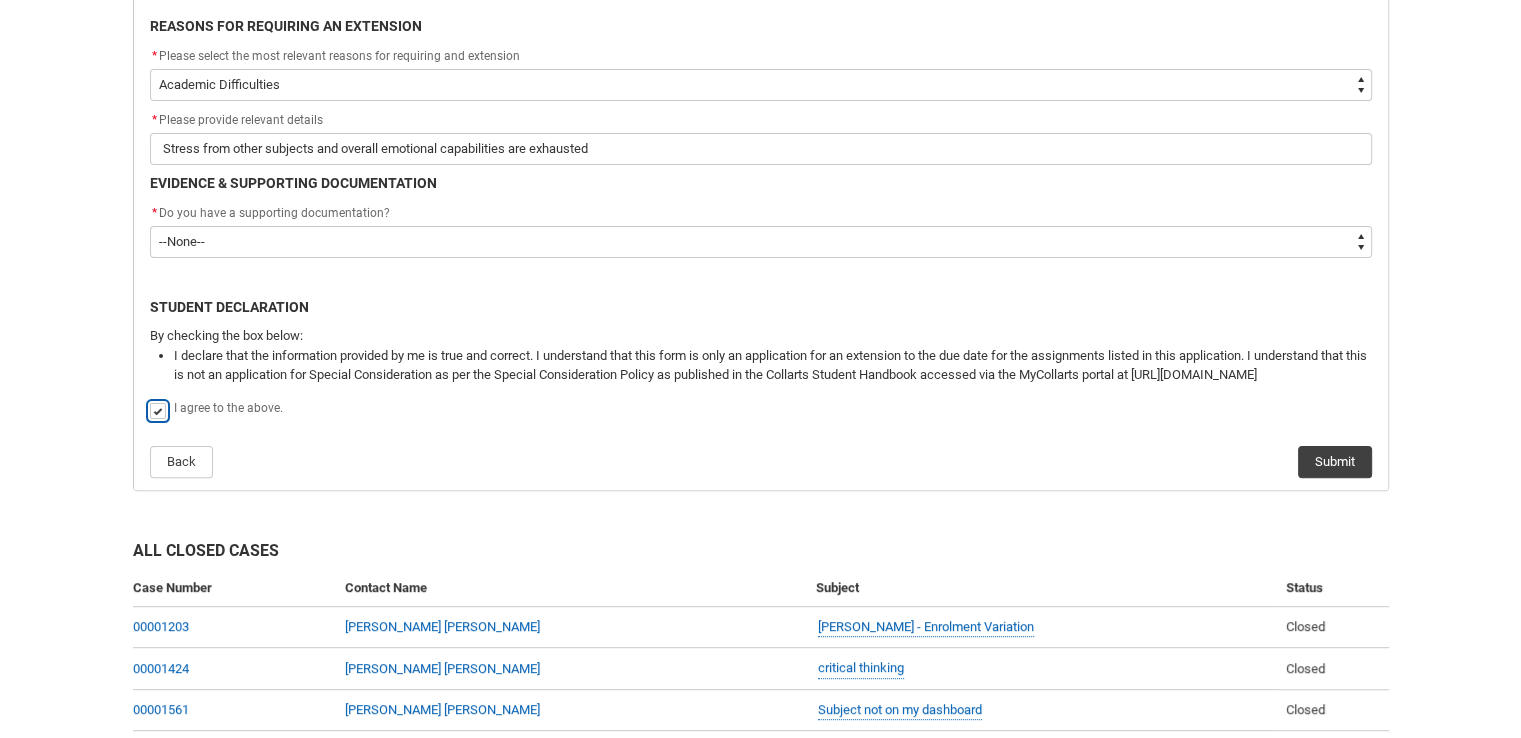 click at bounding box center [149, 400] 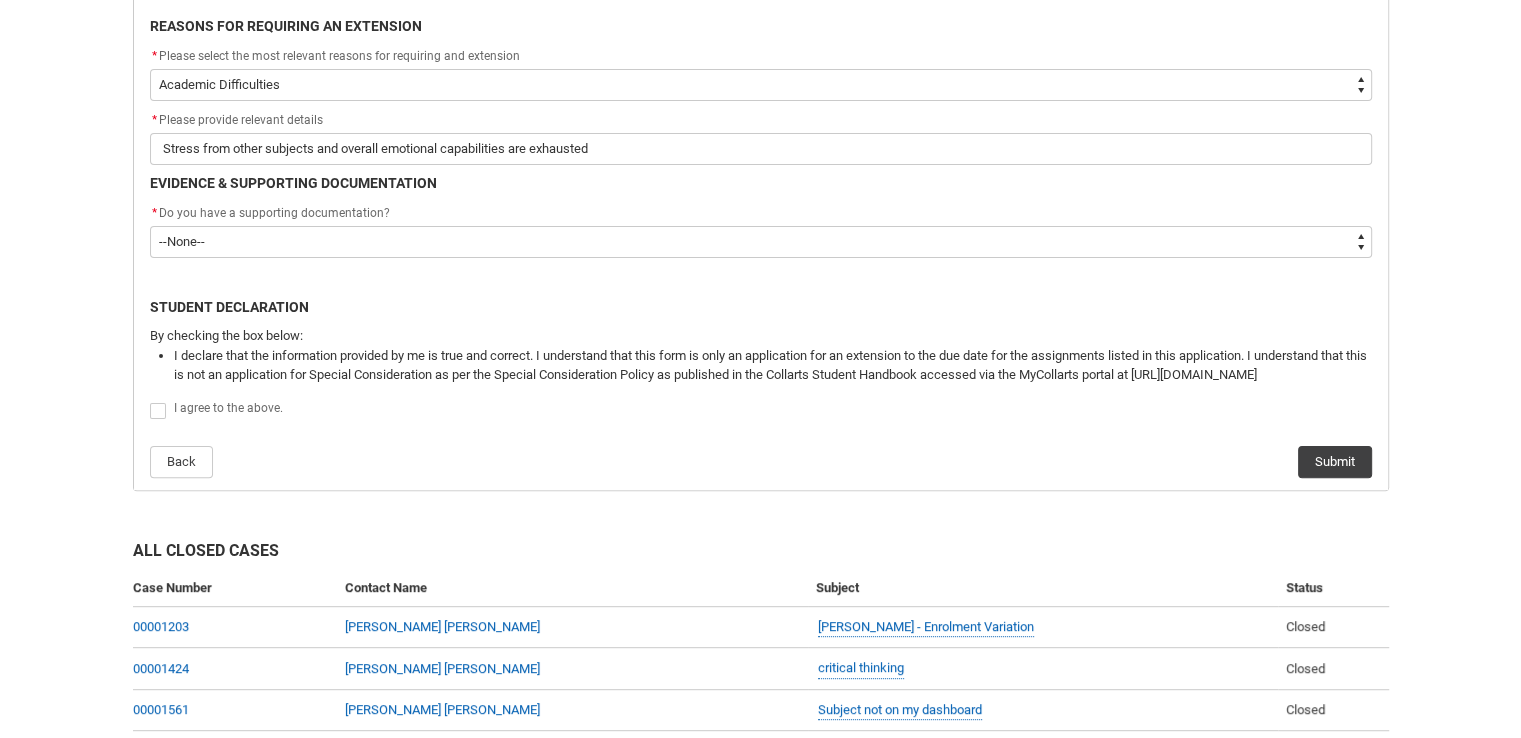 click 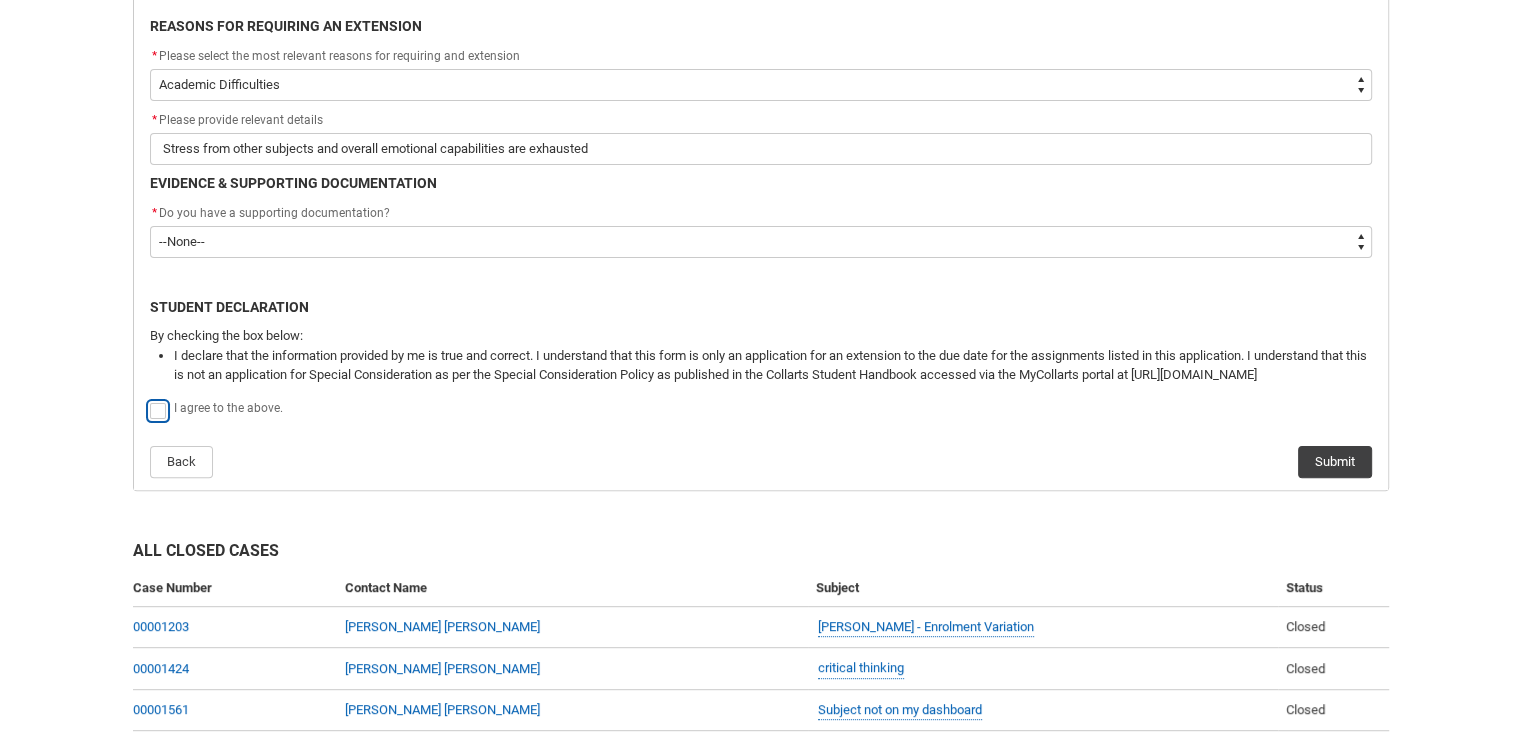click at bounding box center [149, 400] 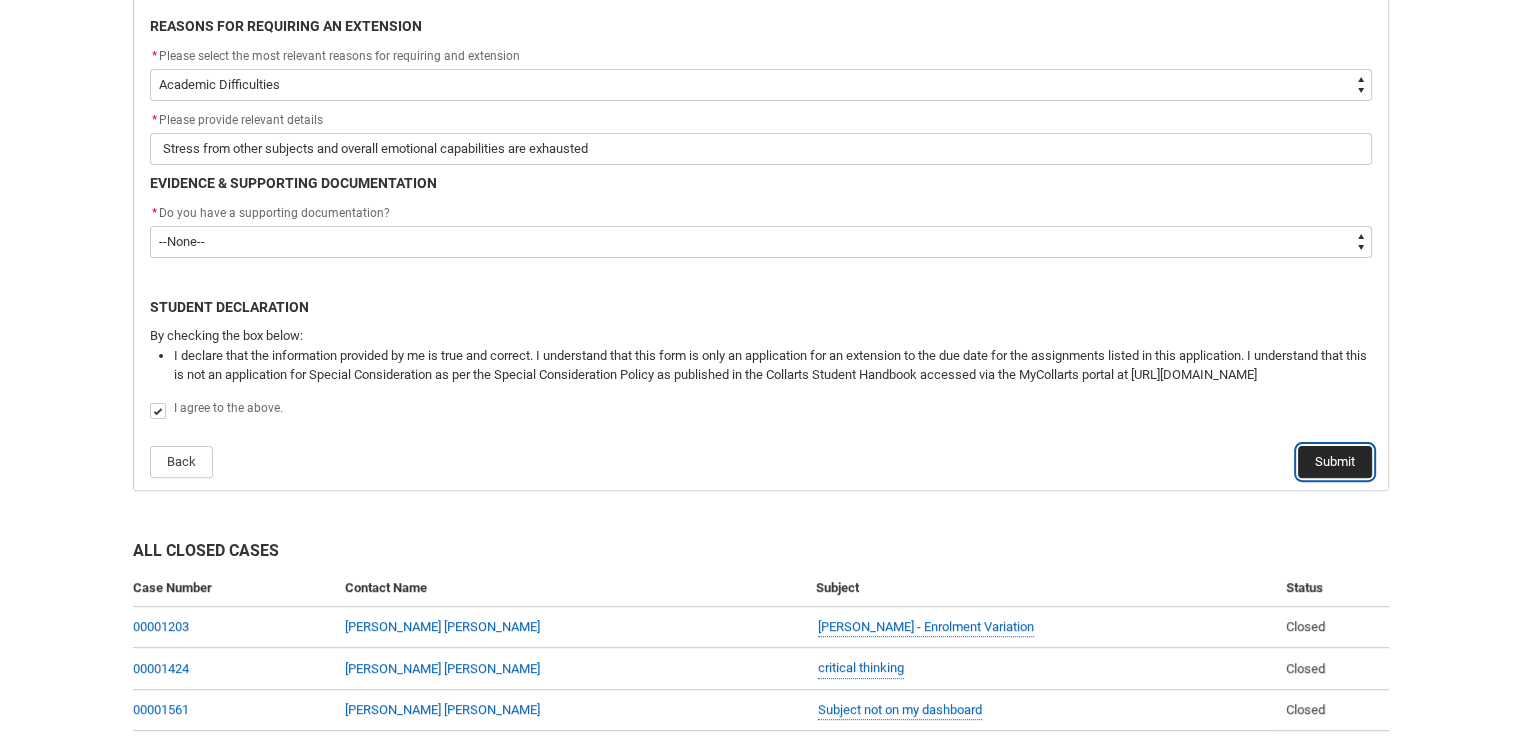 click on "Submit" 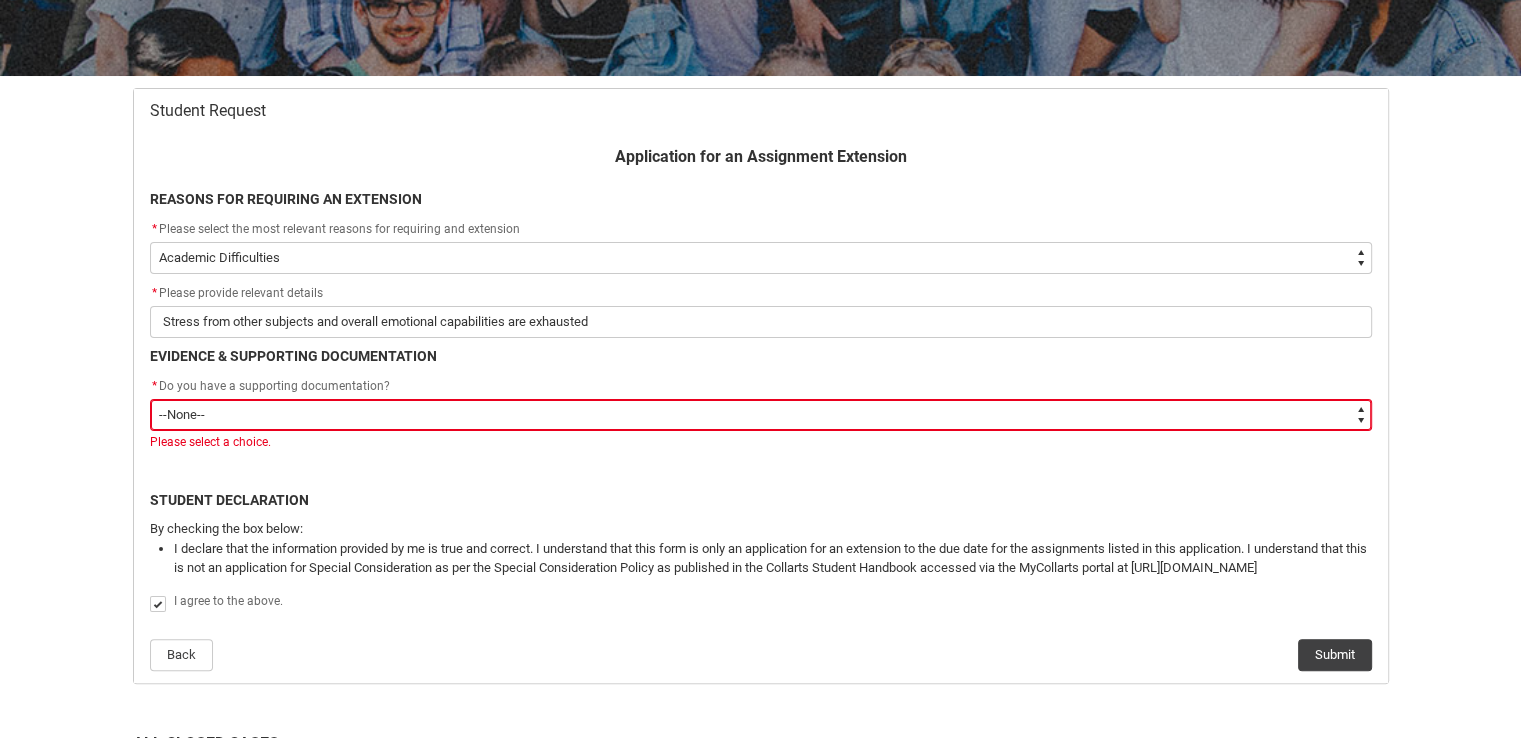 scroll, scrollTop: 324, scrollLeft: 0, axis: vertical 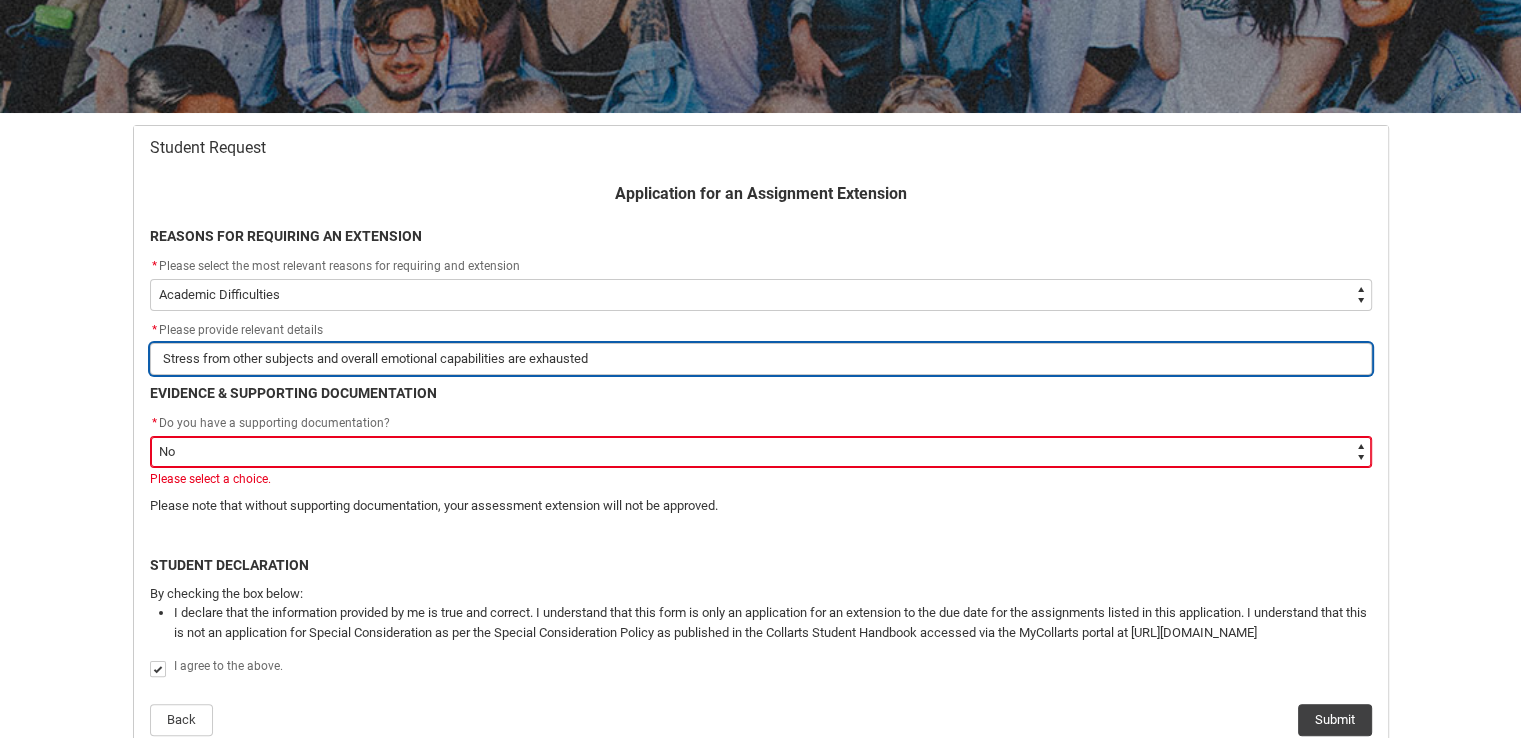 click on "Stress from other subjects and overall emotional capabilities are exhausted" at bounding box center [761, 359] 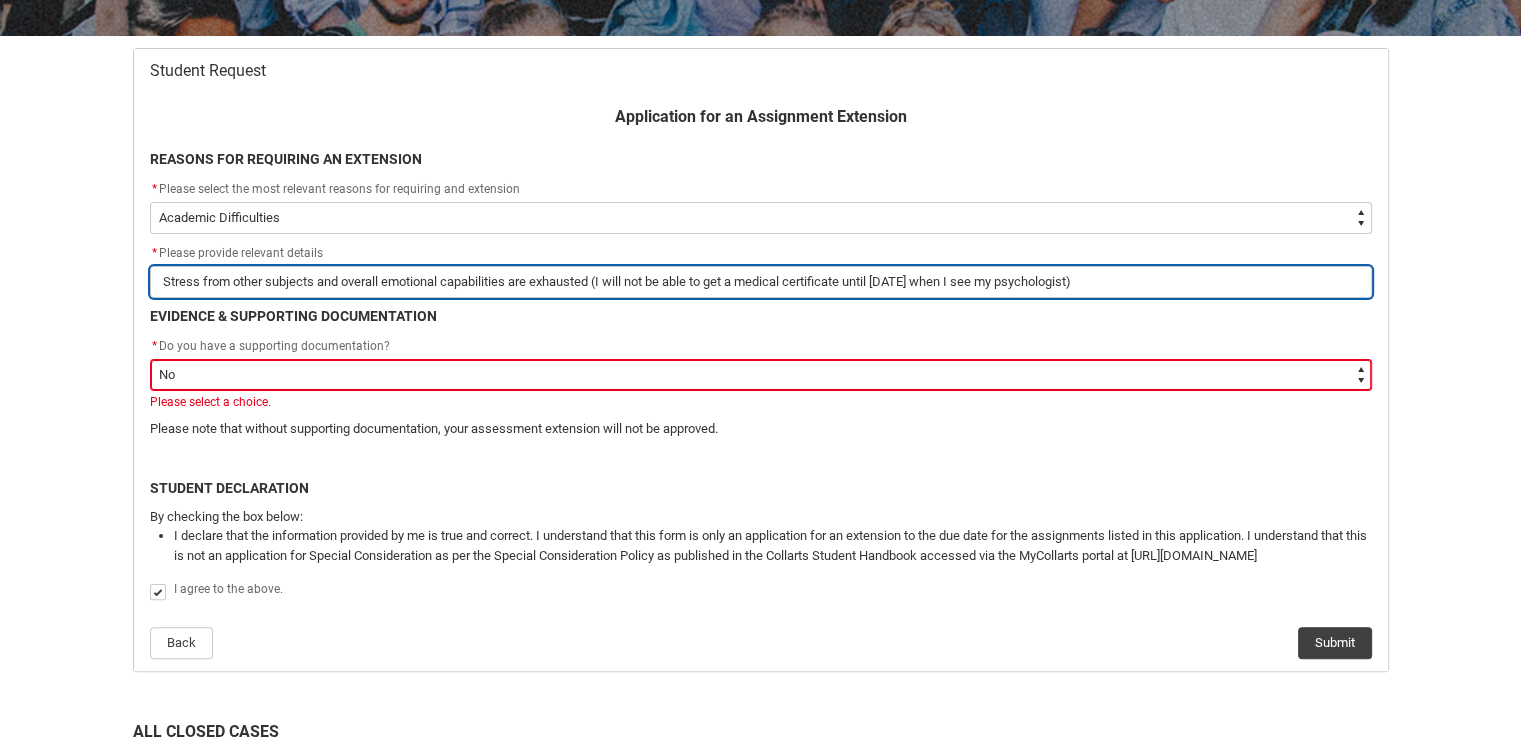 scroll, scrollTop: 364, scrollLeft: 0, axis: vertical 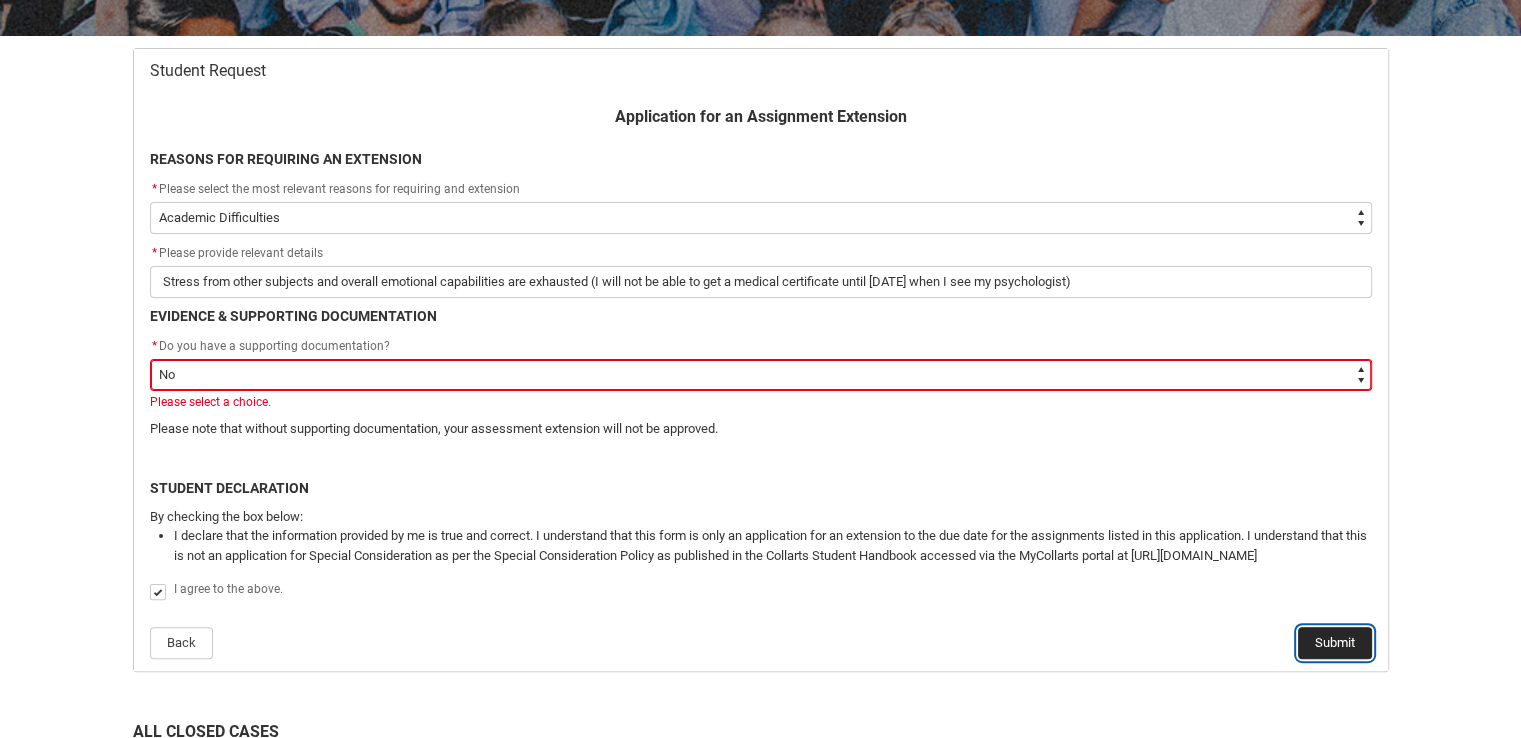 click on "Submit" 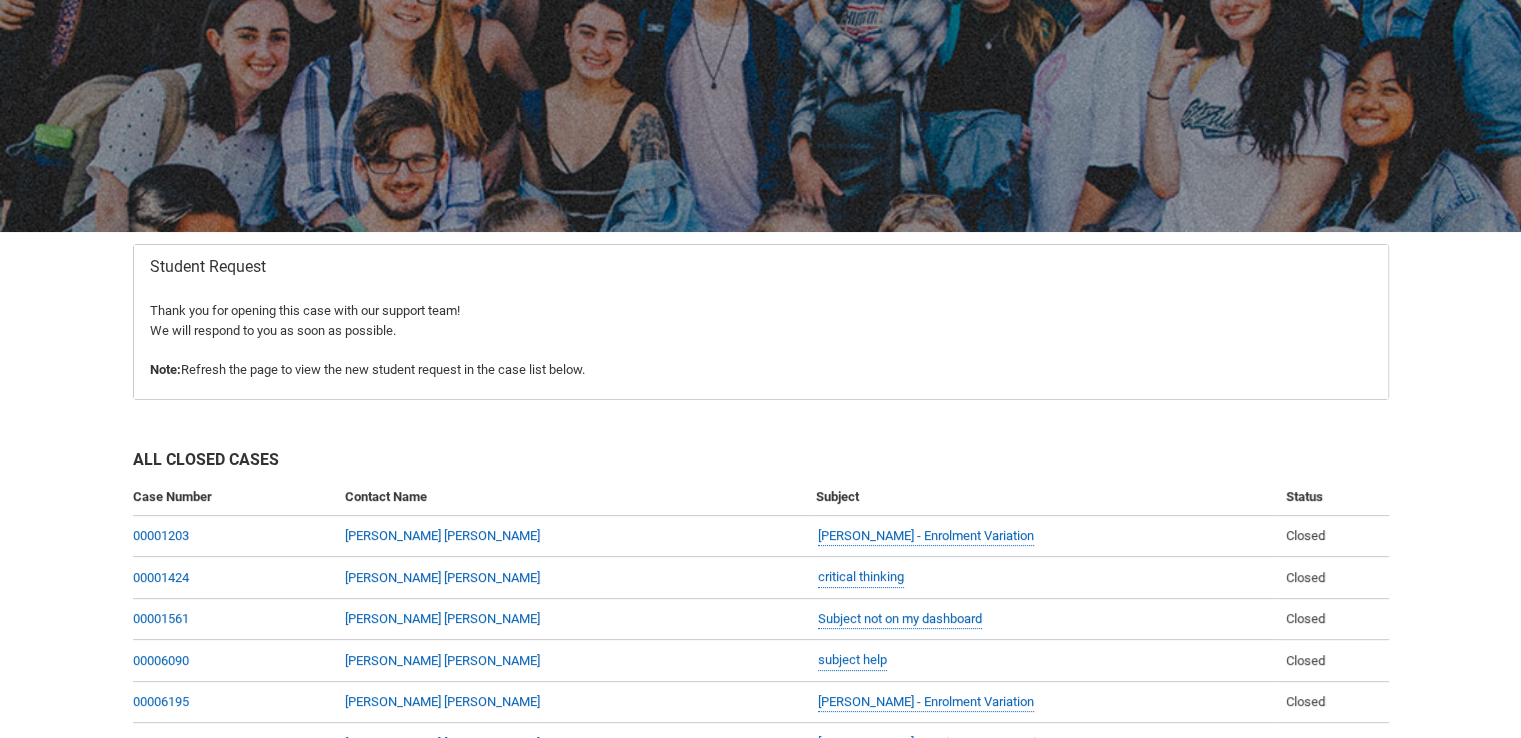 scroll, scrollTop: 0, scrollLeft: 0, axis: both 